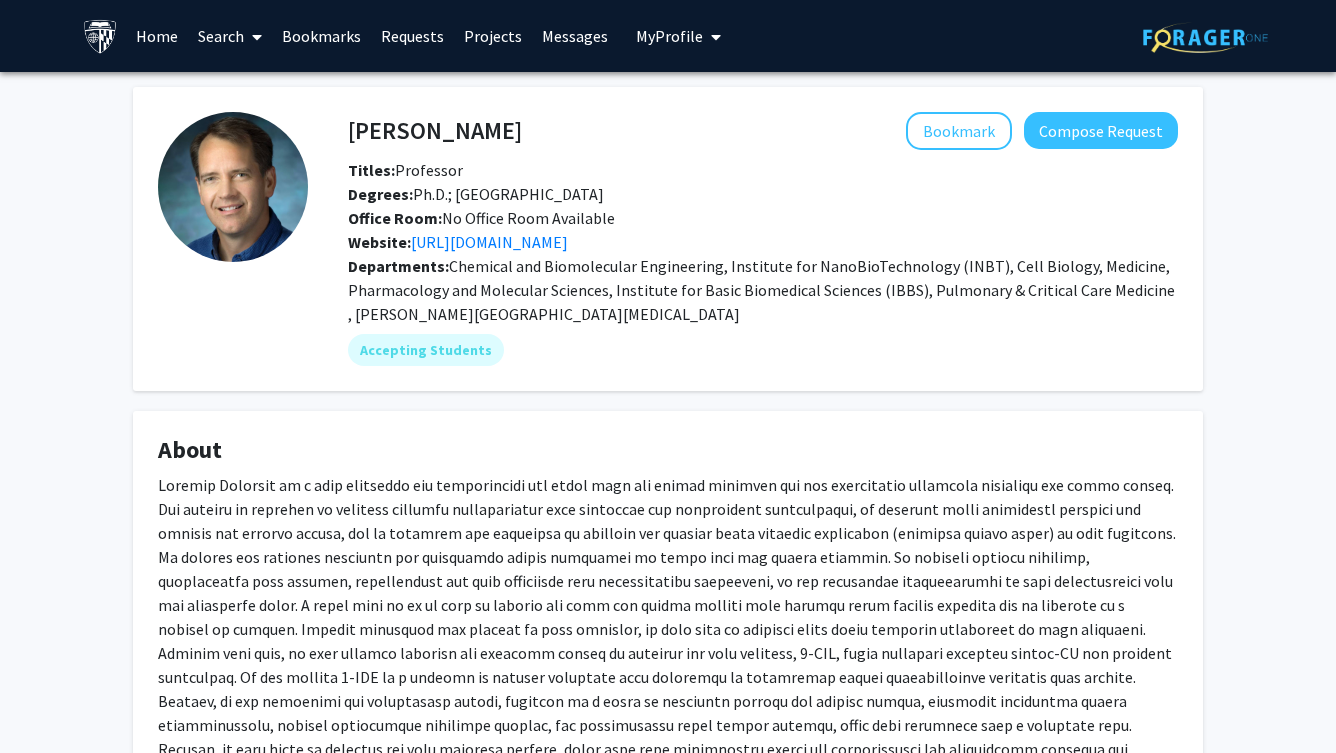 scroll, scrollTop: 6, scrollLeft: 0, axis: vertical 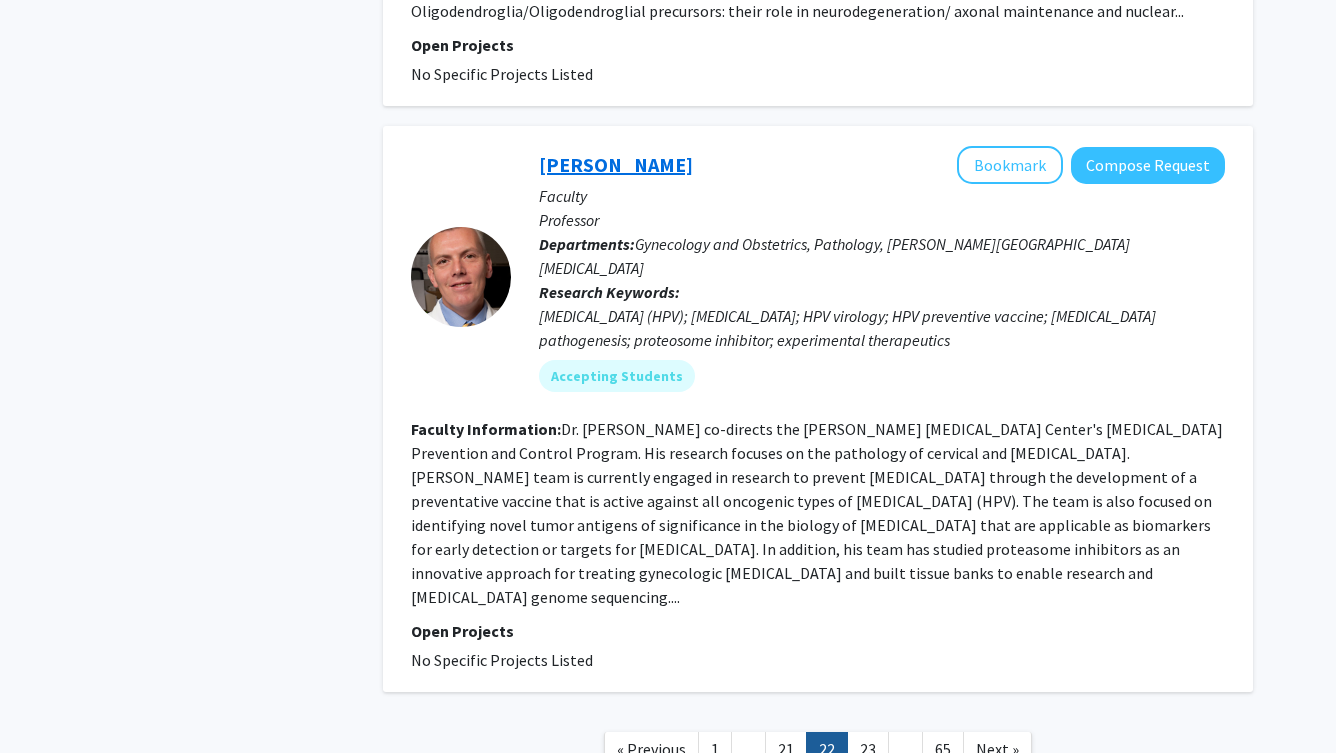 click on "[PERSON_NAME]" 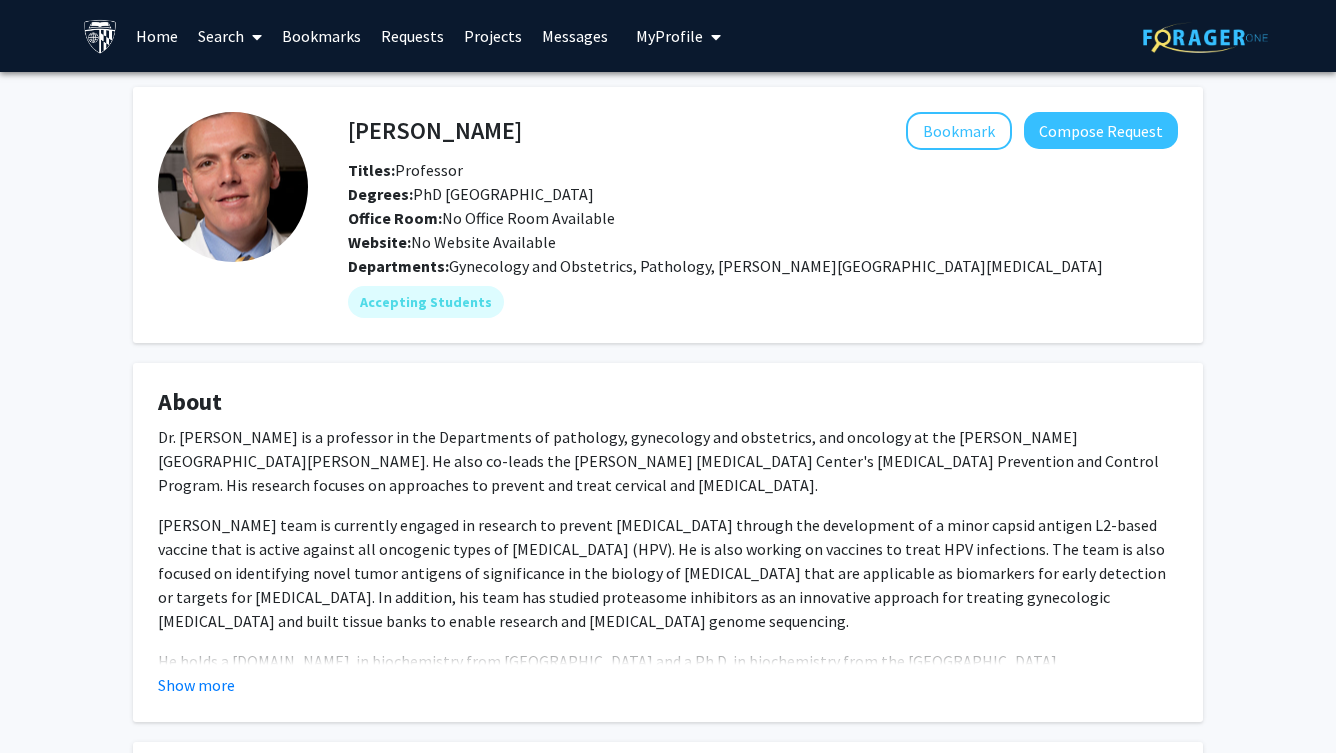 scroll, scrollTop: 0, scrollLeft: 0, axis: both 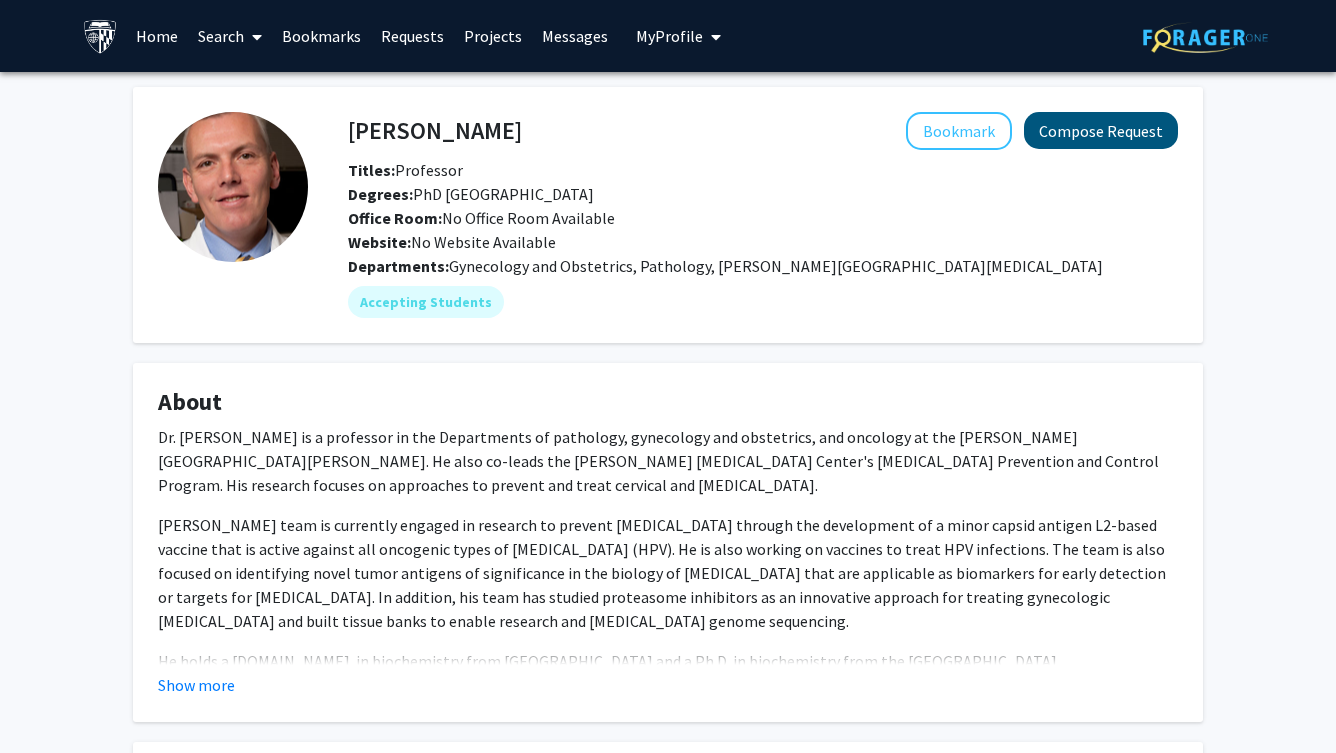 click on "Compose Request" 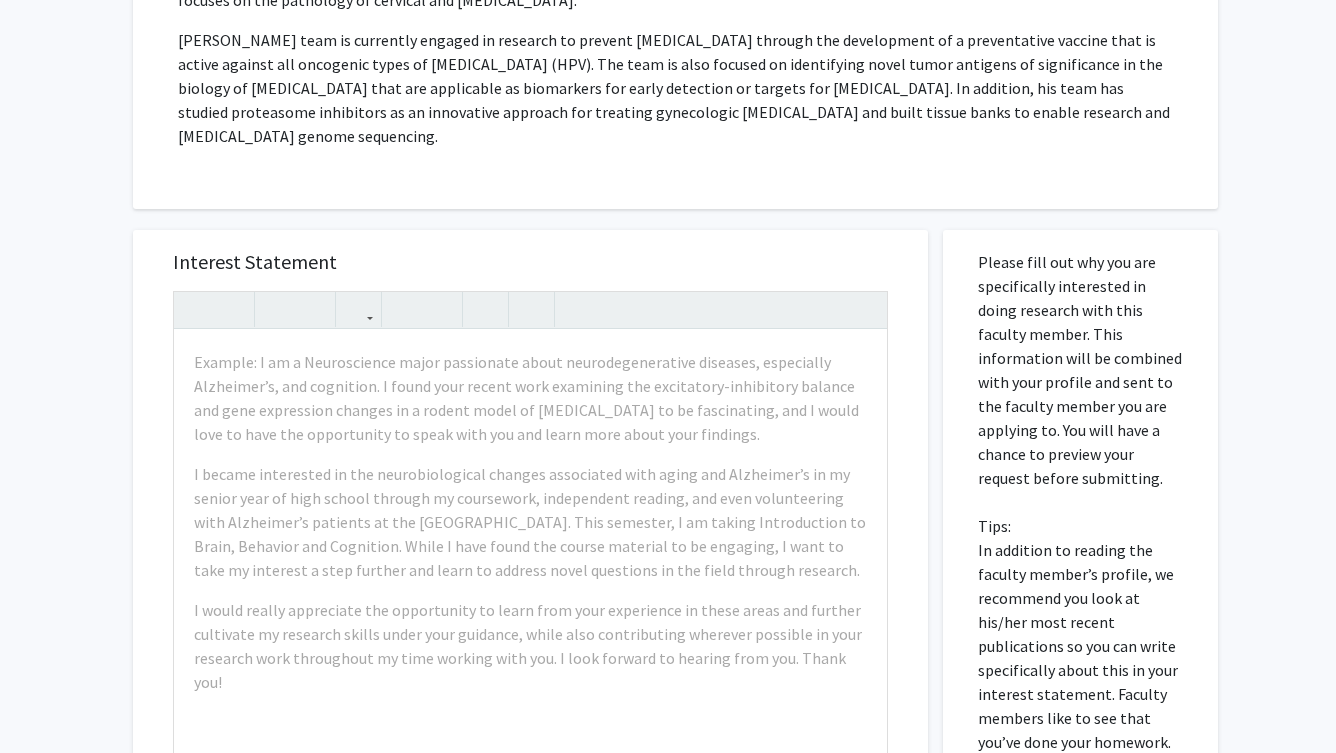 scroll, scrollTop: 455, scrollLeft: 0, axis: vertical 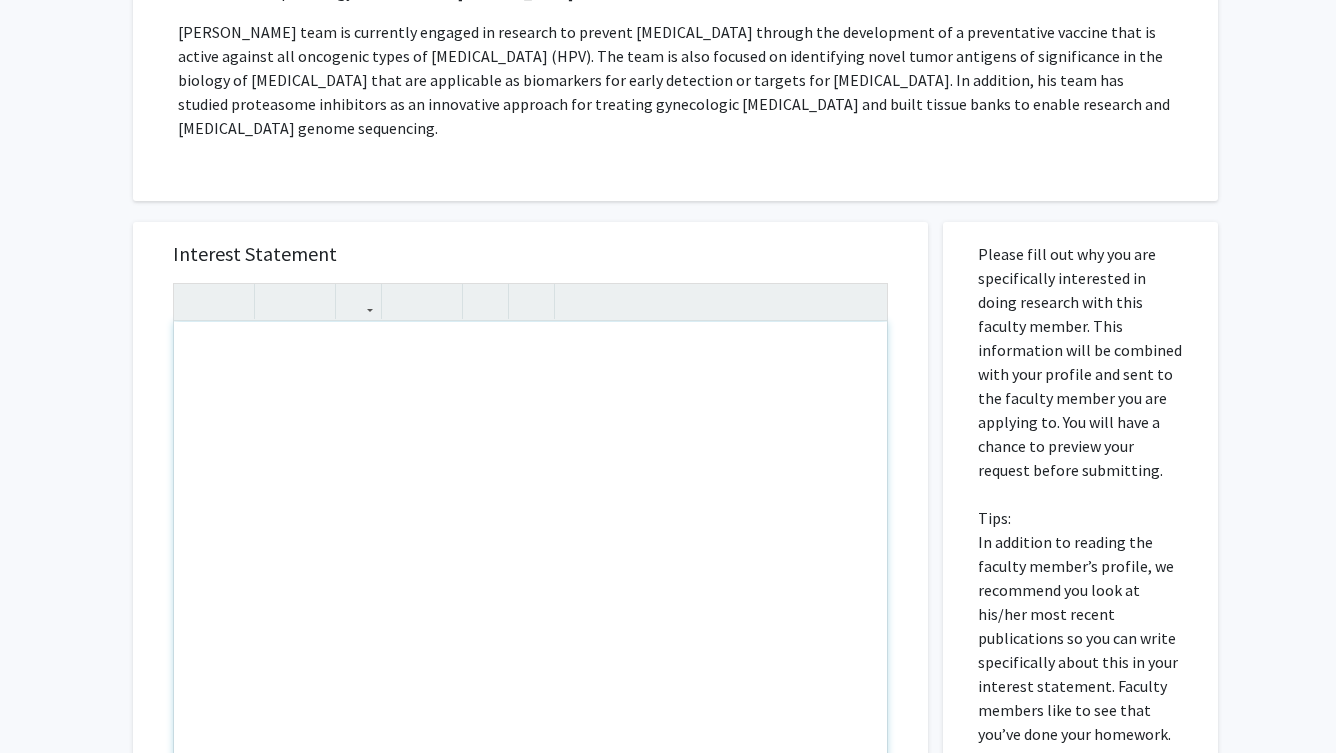 click at bounding box center [530, 551] 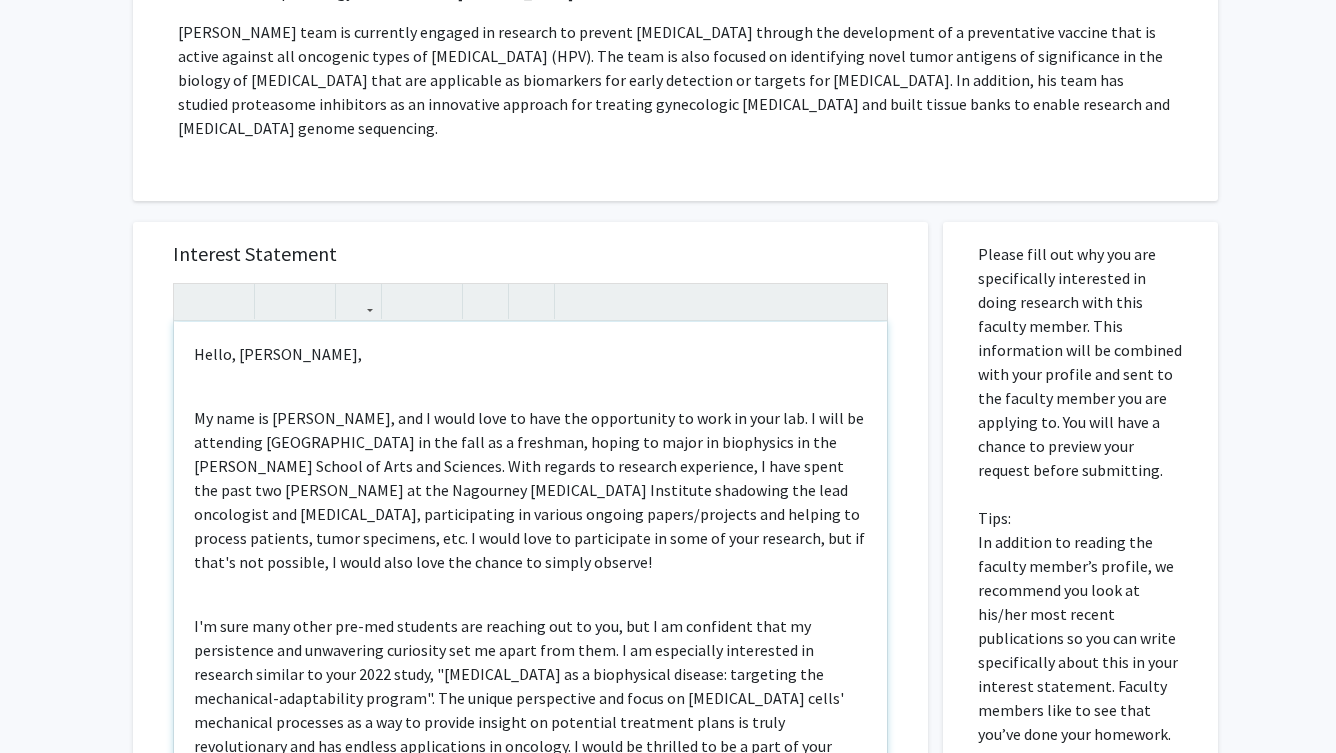 type on "<p>Hello, [PERSON_NAME],</p><br><p>My name is [PERSON_NAME], and I would love to have the opportunity to work in your lab. I will be attending [GEOGRAPHIC_DATA] in the fall as a freshman, hoping to major in biophysics in the [PERSON_NAME] School of Arts and Sciences. With regards to research experience, I have spent the past two [PERSON_NAME] at the Nagourney [MEDICAL_DATA] Institute shadowing the lead oncologist and [MEDICAL_DATA], participating in various ongoing papers/projects and helping to process patients, tumor specimens, etc. I would love to participate in some of your research, but if that's not possible, I would also love the chance to simply observe!</p><br><p>I'm sure many other pre-med students are reaching out to you, but I am confident that my persistence and unwavering curiosity set me apart from them. I am especially interested in research similar to your 2022 study, "[MEDICAL_DATA] as a biophysical disease: targeting the mechanical-adaptability program". The unique perspective and focus on [MEDICAL_DATA] cells' mechanical processes as a w..." 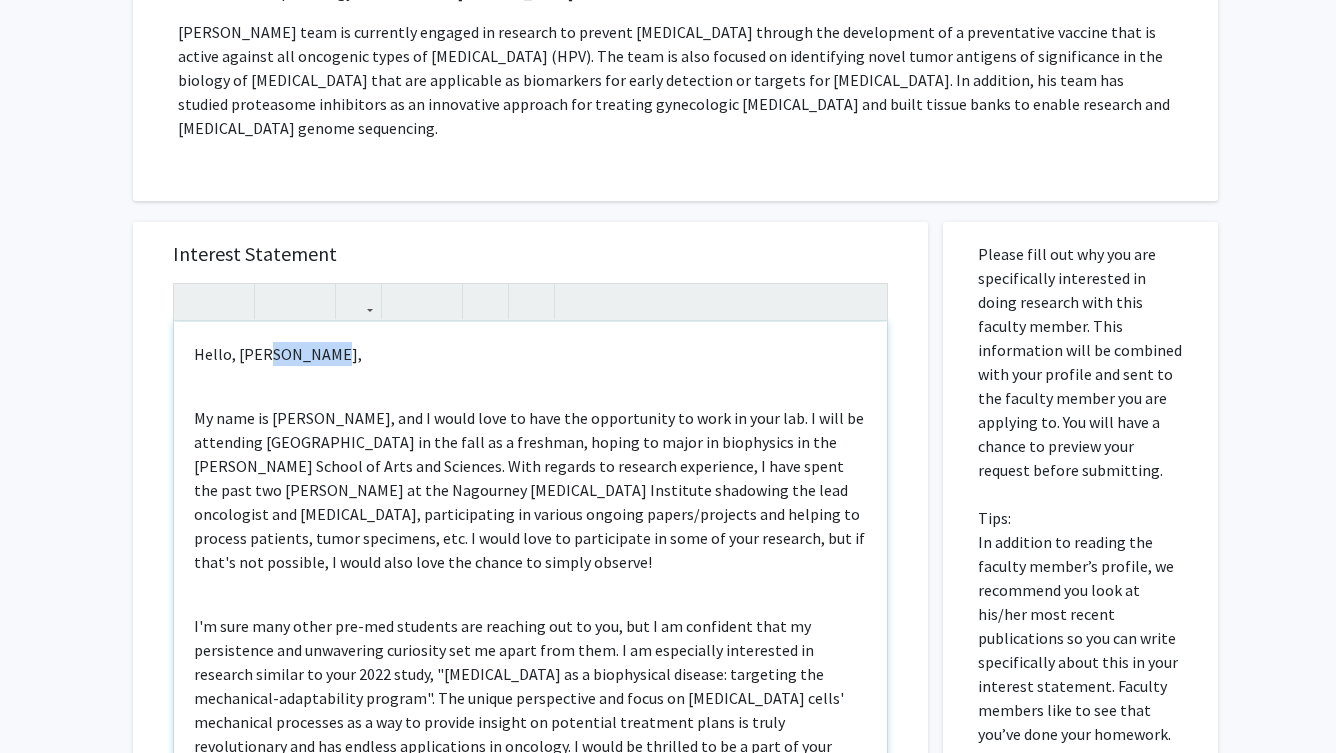 click on "Hello, [PERSON_NAME]," at bounding box center [530, 354] 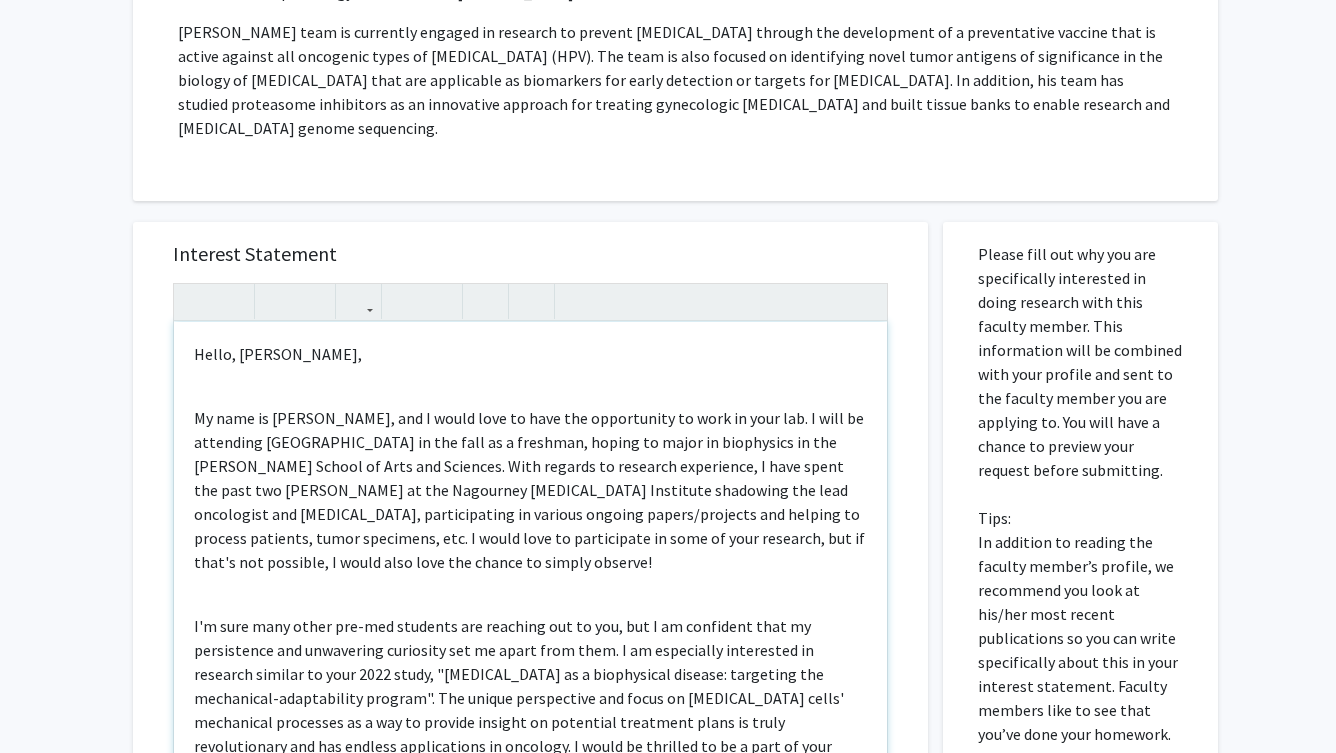type on "<p>Hello, [PERSON_NAME],</p><br><p>My name is [PERSON_NAME], and I would love to have the opportunity to work in your lab. I will be attending [GEOGRAPHIC_DATA] in the fall as a freshman, hoping to major in biophysics in the [PERSON_NAME] School of Arts and Sciences. With regards to research experience, I have spent the past two [PERSON_NAME] at the Nagourney [MEDICAL_DATA] Institute shadowing the lead oncologist and [MEDICAL_DATA], participating in various ongoing papers/projects and helping to process patients, tumor specimens, etc. I would love to participate in some of your research, but if that's not possible, I would also love the chance to simply observe!</p><br><p>I'm sure many other pre-med students are reaching out to you, but I am confident that my persistence and unwavering curiosity set me apart from them. I am especially interested in research similar to your 2022 study, "[MEDICAL_DATA] as a biophysical disease: targeting the mechanical-adaptability program". The unique perspective and focus on [MEDICAL_DATA] cells' mechanical processes as a way ..." 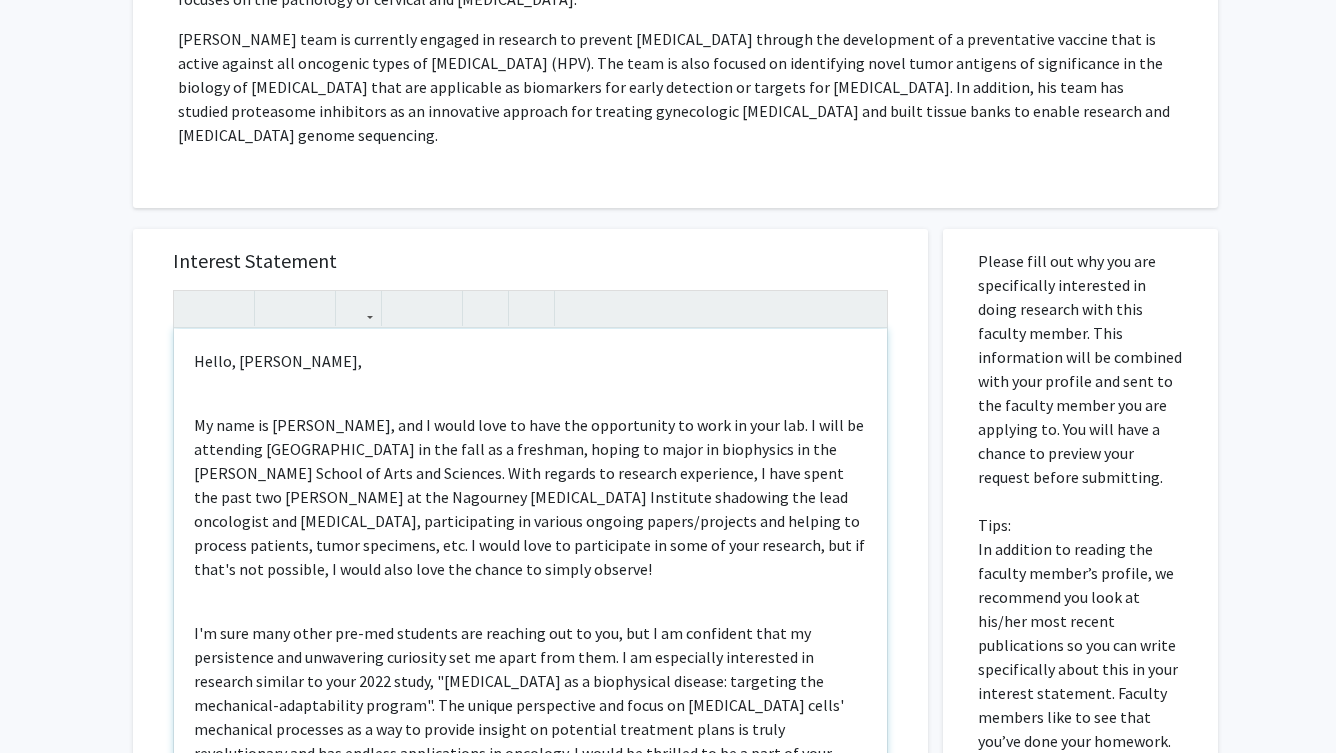 scroll, scrollTop: 445, scrollLeft: 0, axis: vertical 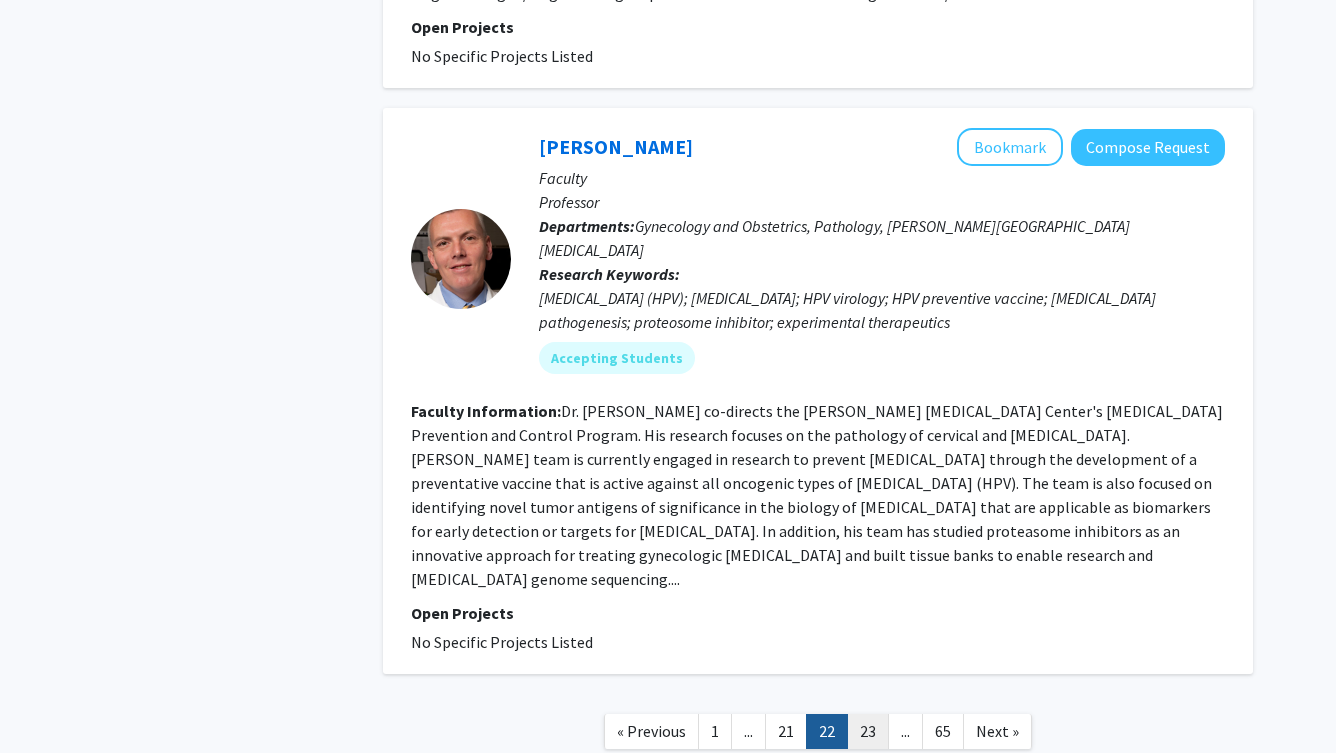 click on "23" 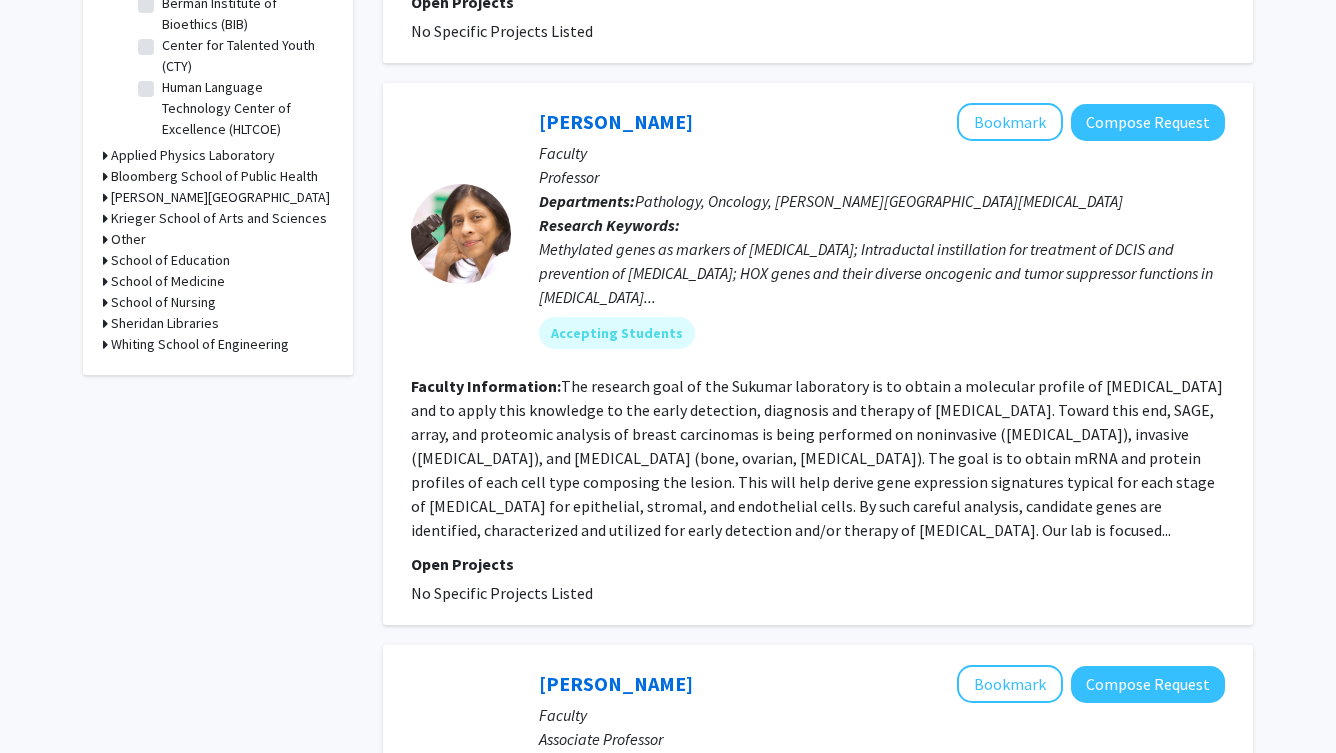 scroll, scrollTop: 706, scrollLeft: 0, axis: vertical 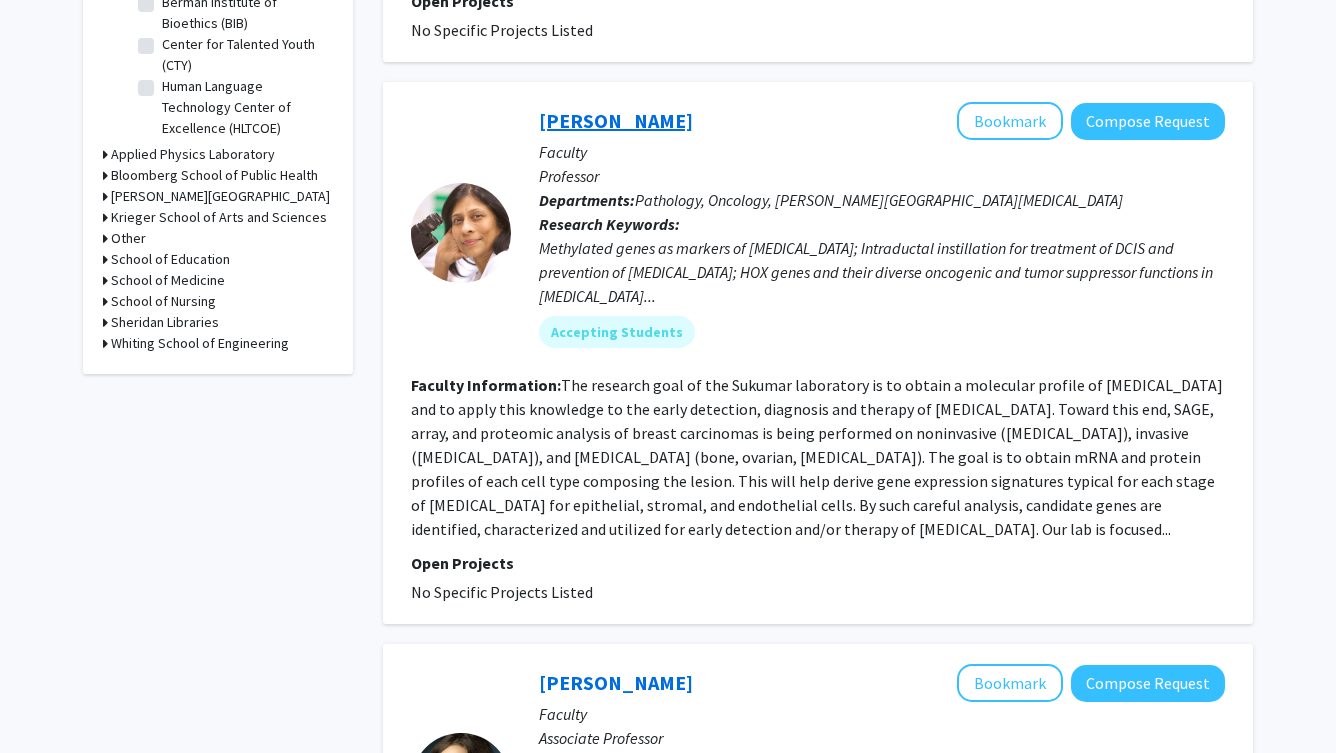 click on "[PERSON_NAME]" 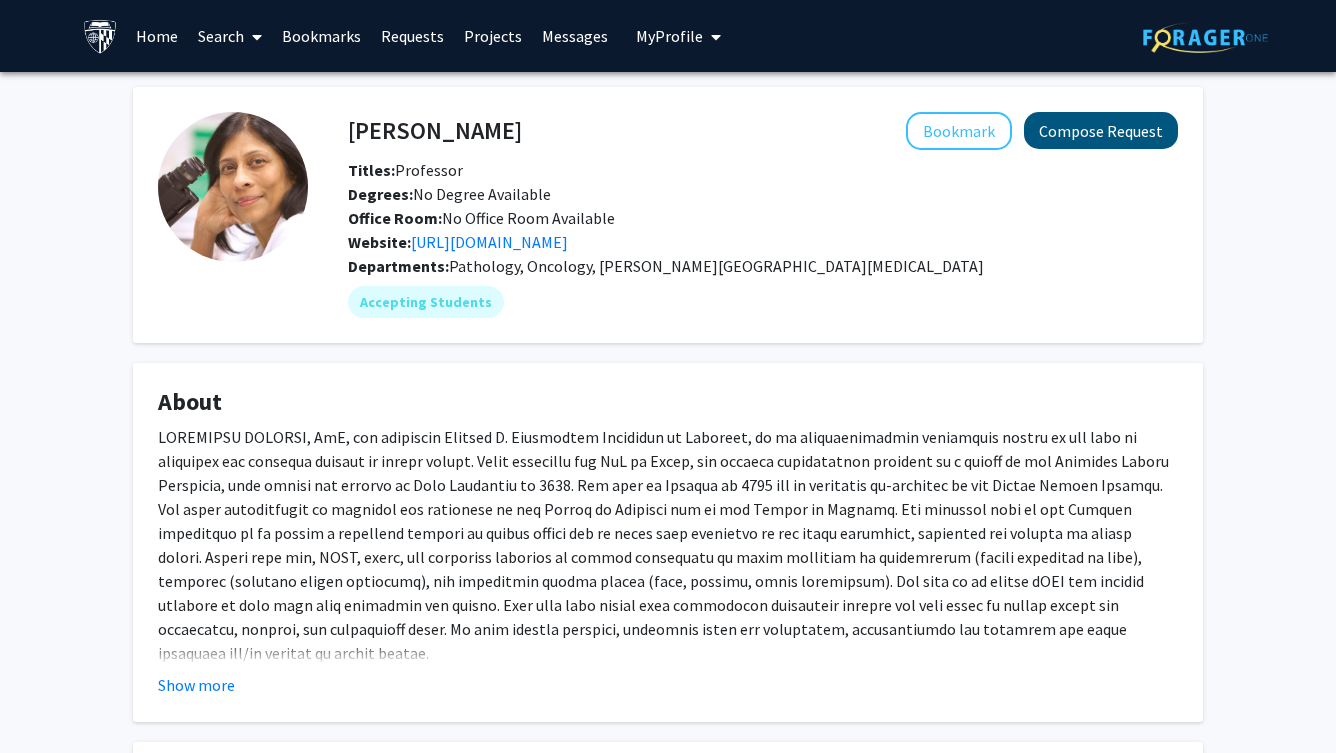 click on "Compose Request" 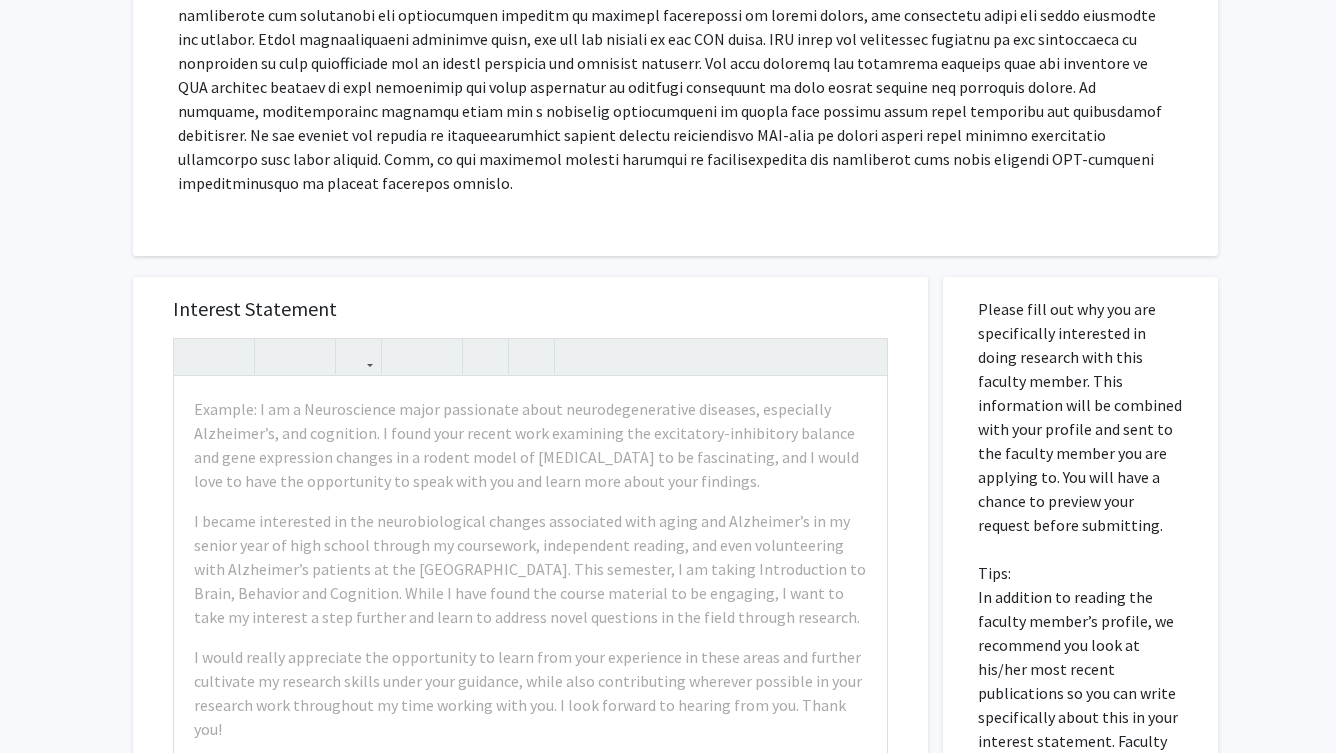 scroll, scrollTop: 722, scrollLeft: 0, axis: vertical 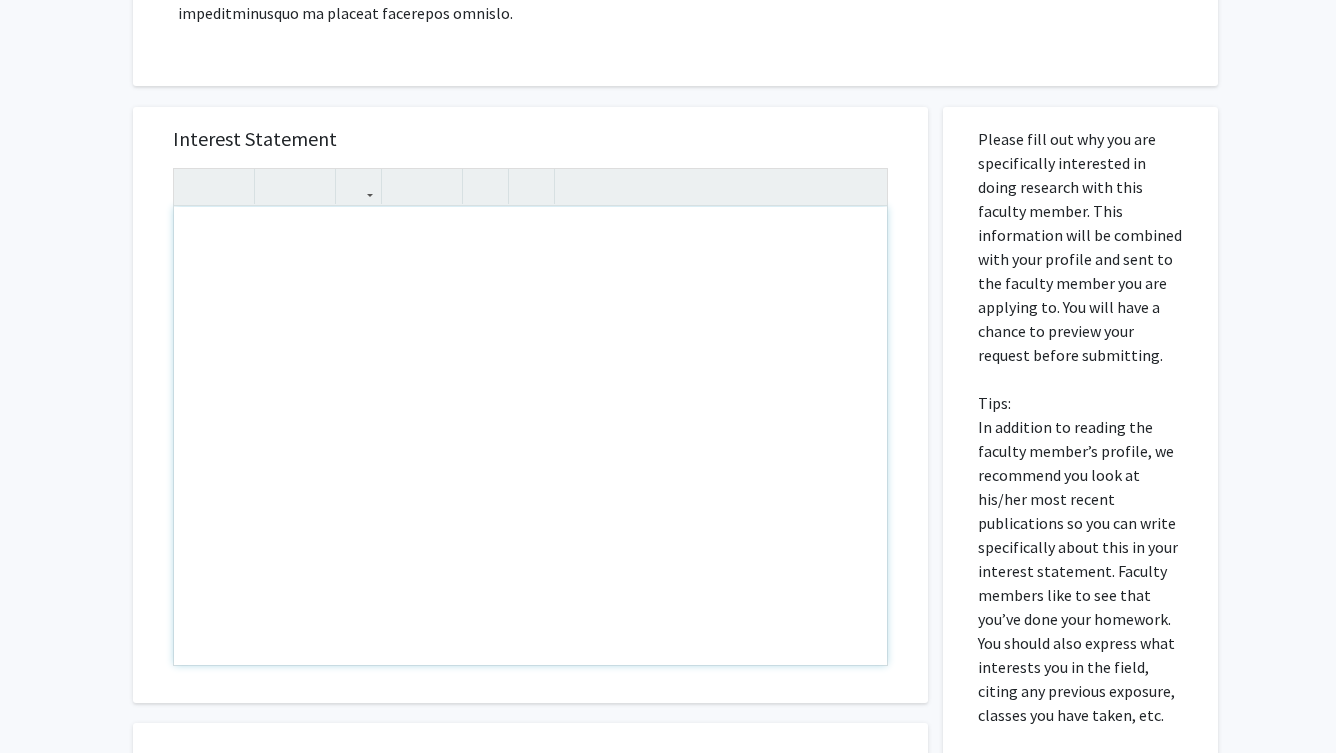 click at bounding box center (530, 436) 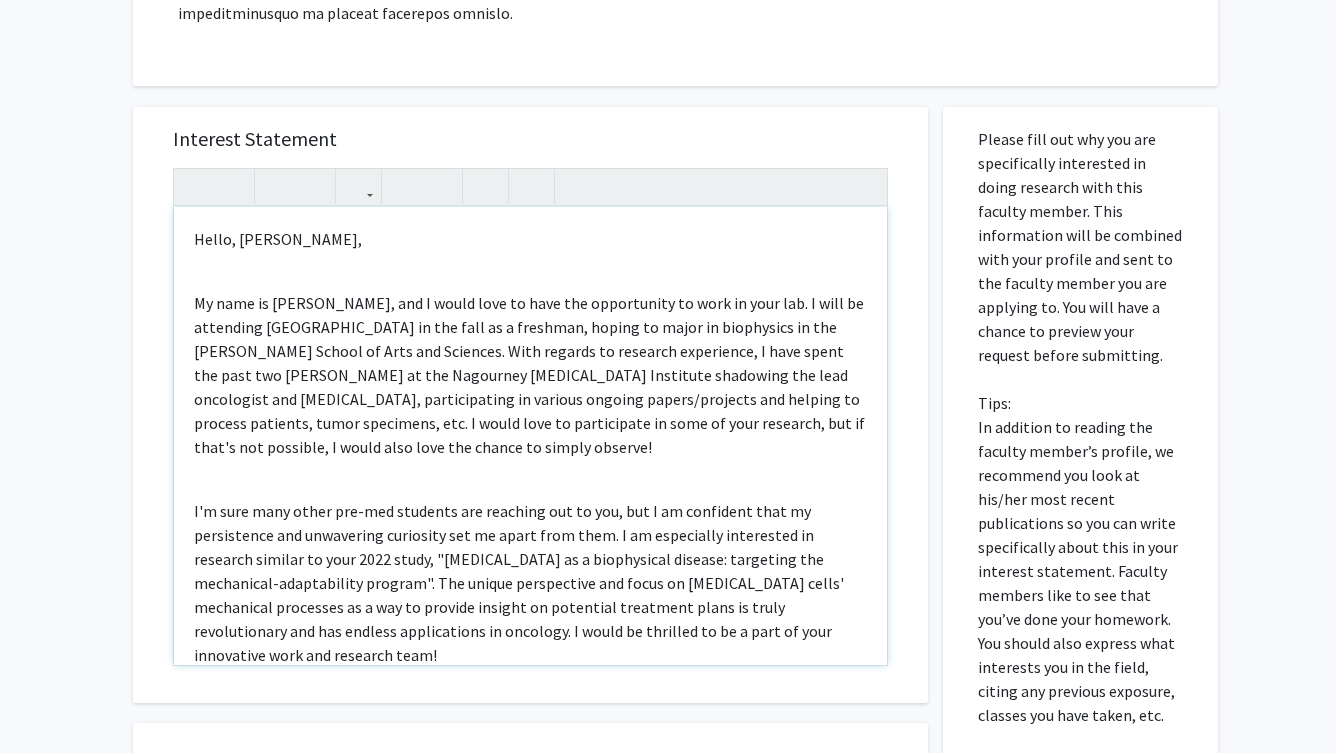 click on "Hello, [PERSON_NAME]," at bounding box center (530, 239) 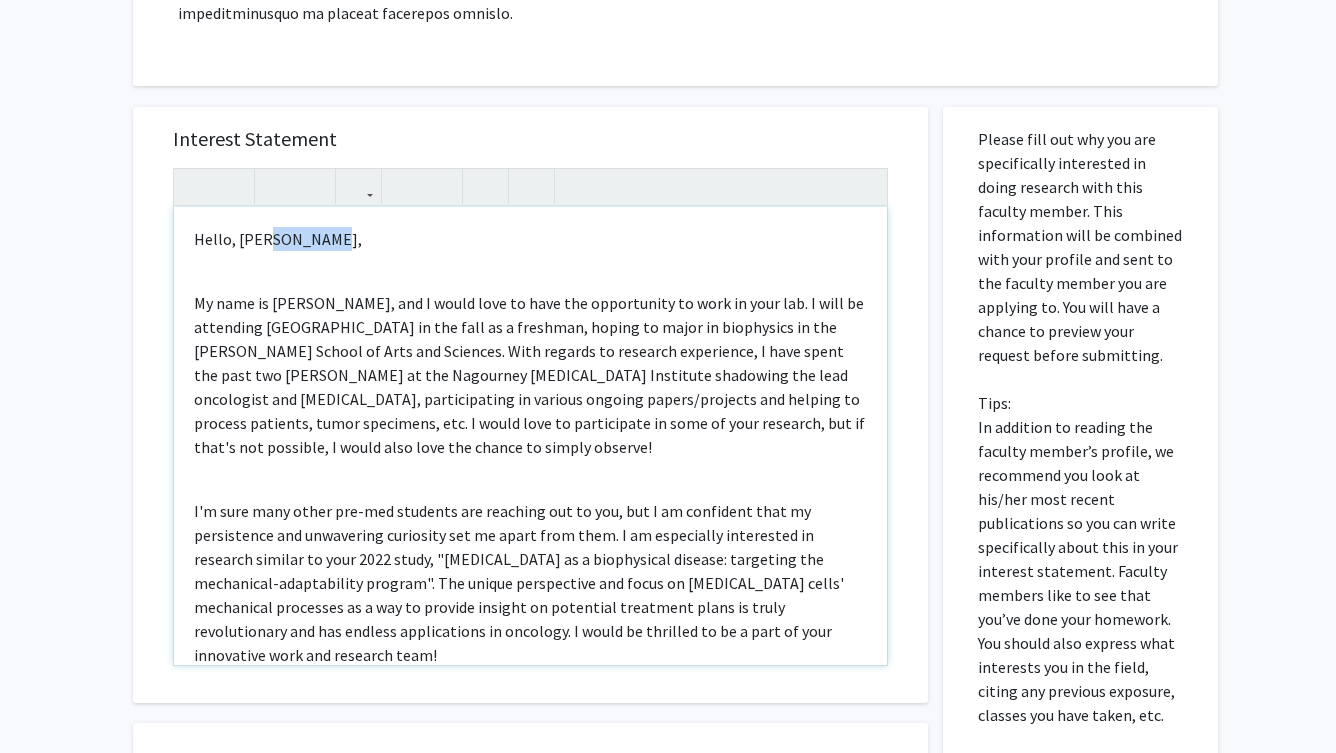 click on "Hello, [PERSON_NAME]," at bounding box center (530, 239) 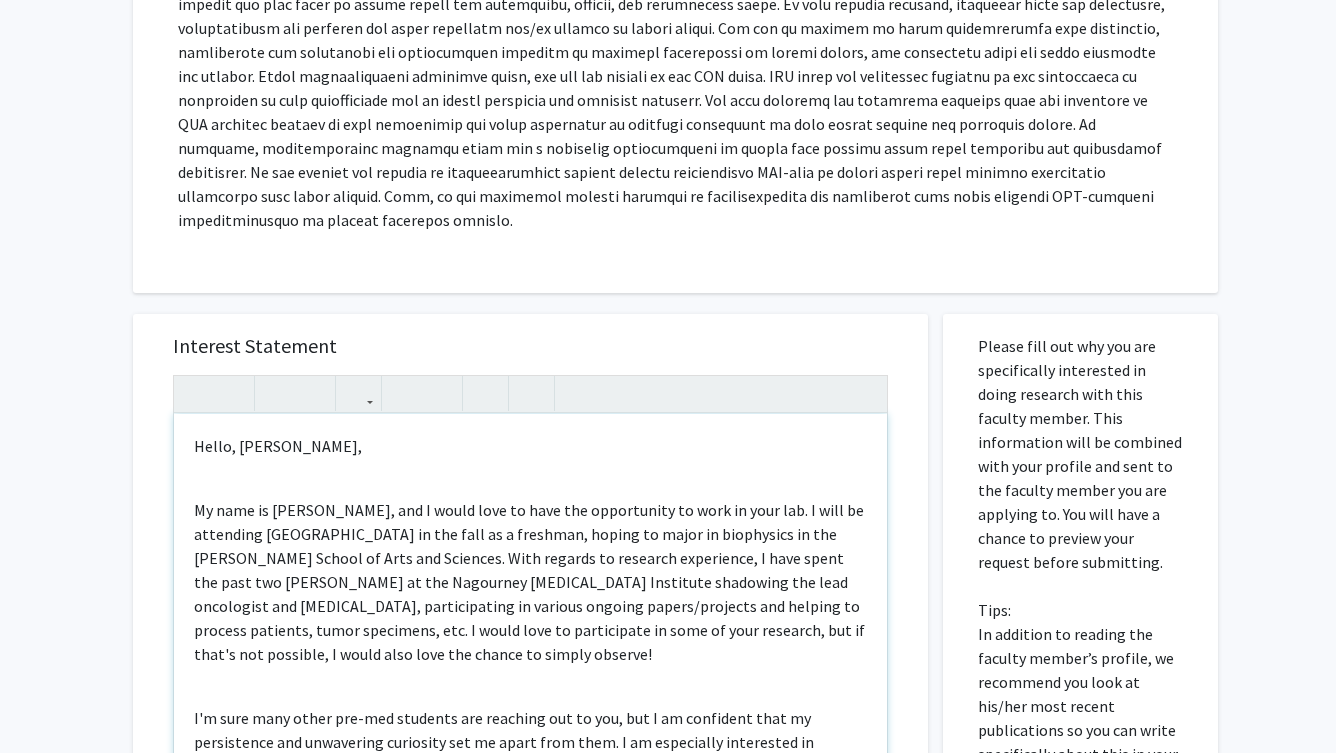 scroll, scrollTop: 519, scrollLeft: 0, axis: vertical 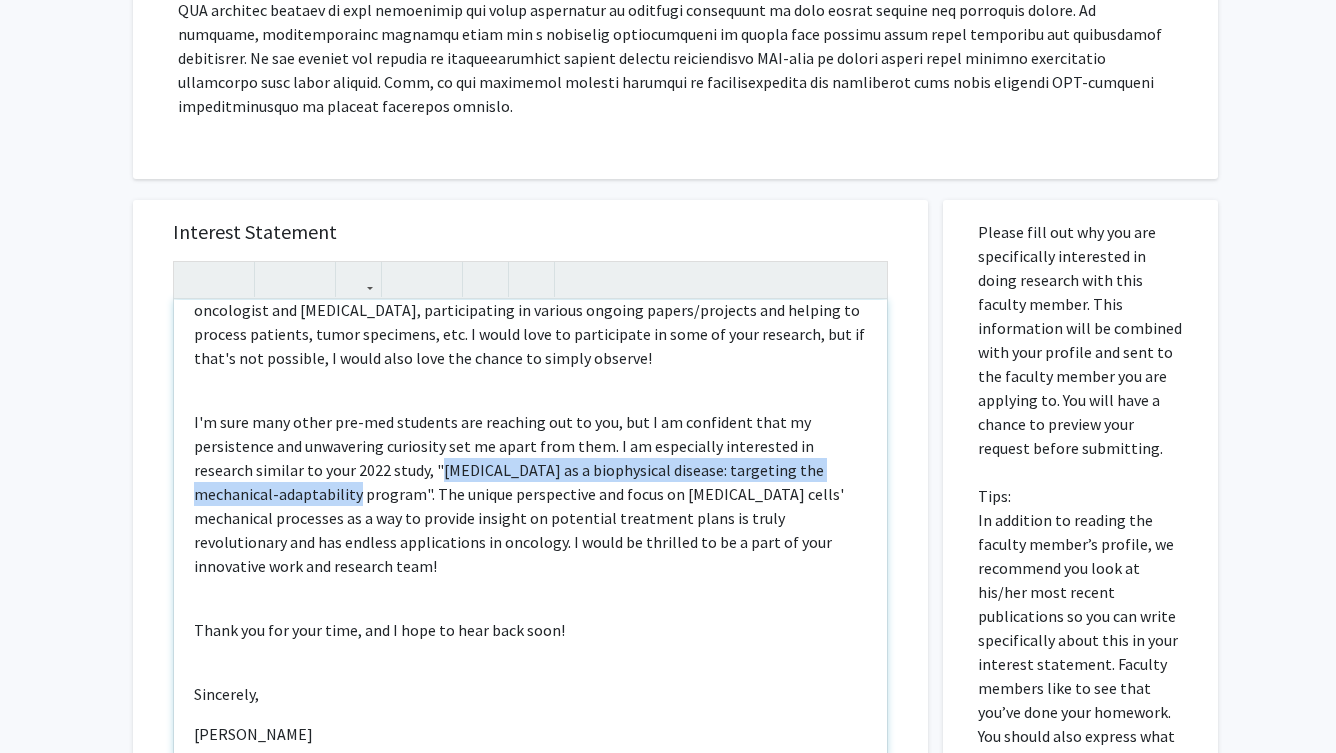 drag, startPoint x: 379, startPoint y: 450, endPoint x: 252, endPoint y: 480, distance: 130.49521 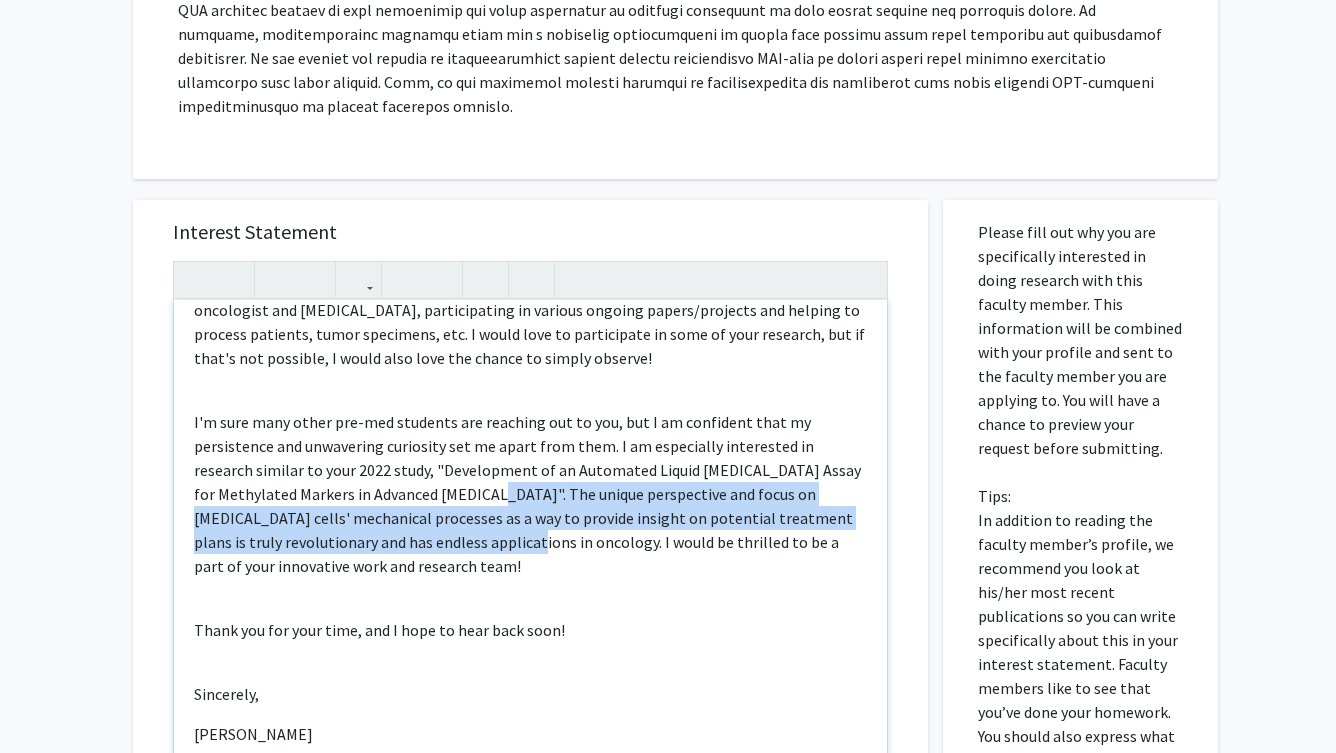drag, startPoint x: 441, startPoint y: 472, endPoint x: 413, endPoint y: 517, distance: 53 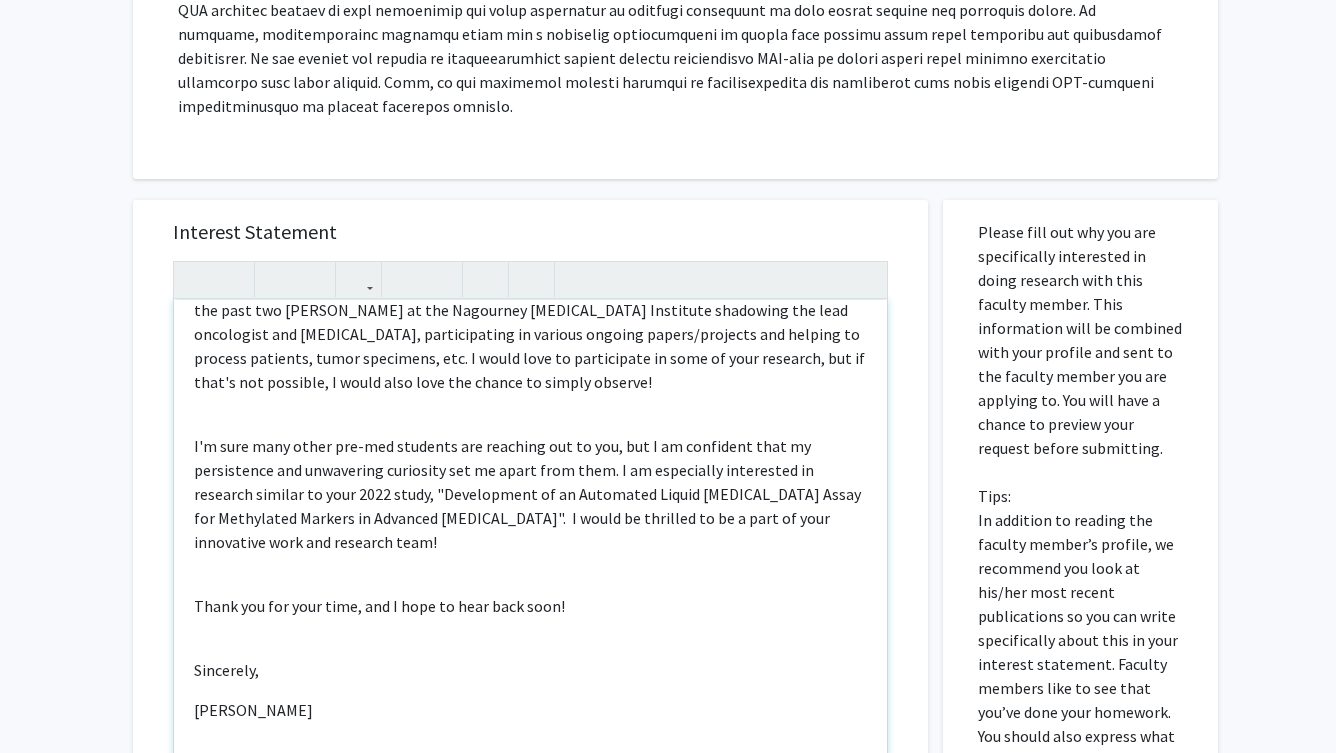 scroll, scrollTop: 158, scrollLeft: 0, axis: vertical 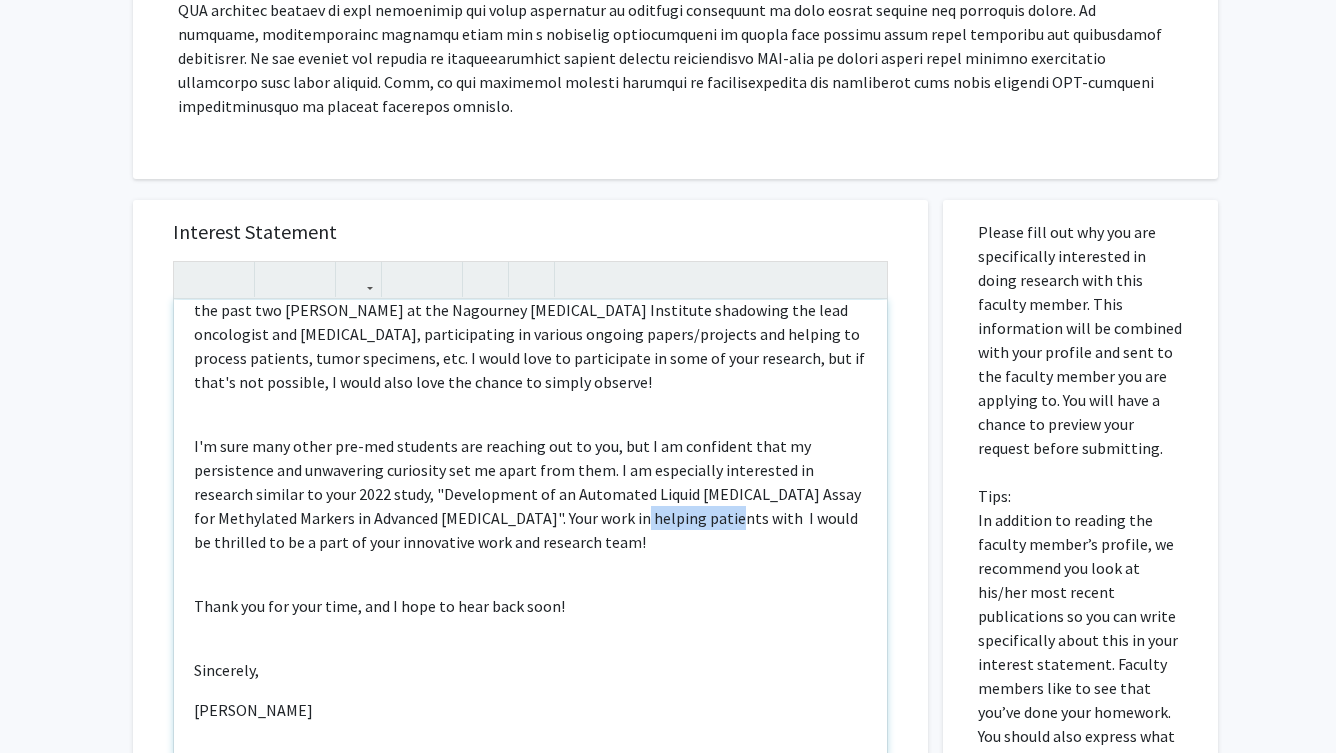 drag, startPoint x: 667, startPoint y: 501, endPoint x: 578, endPoint y: 504, distance: 89.050545 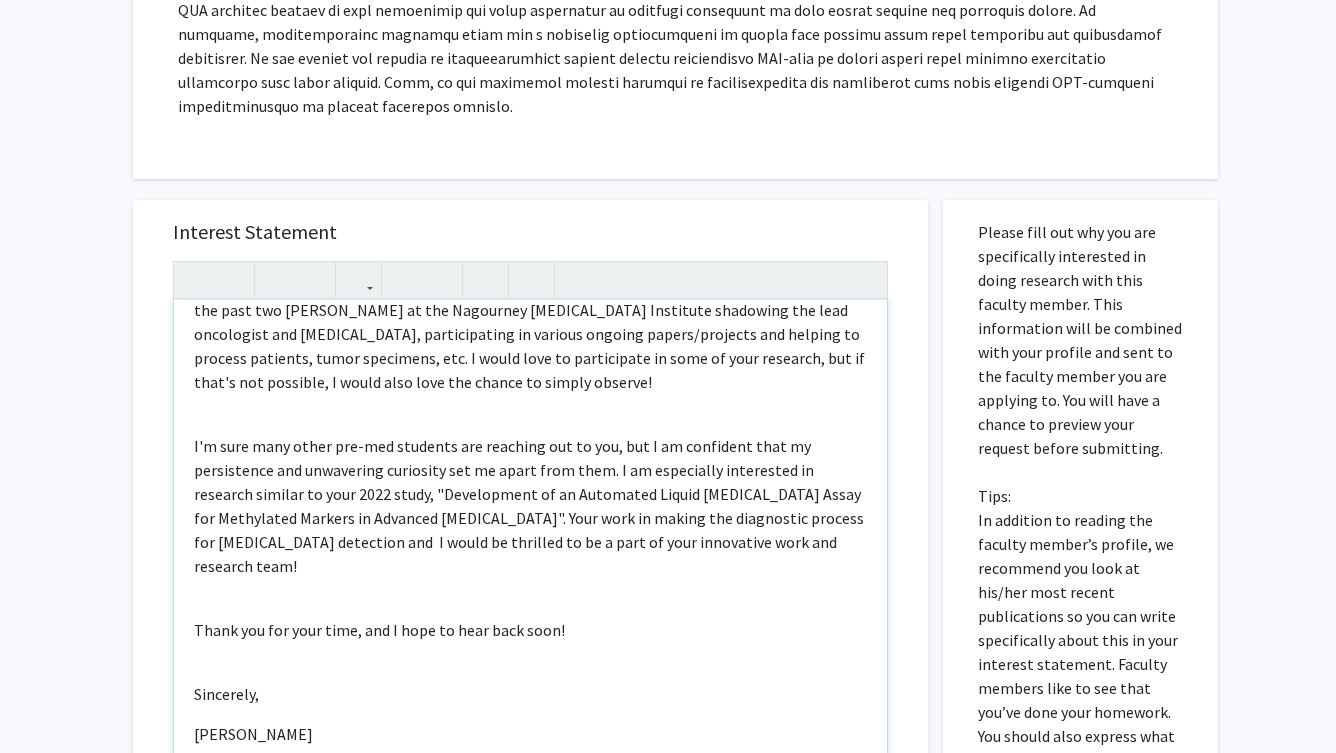 click on "I'm sure many other pre-med students are reaching out to you, but I am confident that my persistence and unwavering curiosity set me apart from them. I am especially interested in research similar to your 2022 study, "Development of an Automated Liquid [MEDICAL_DATA] Assay for Methylated Markers in Advanced [MEDICAL_DATA]". Your work in making the diagnostic process for [MEDICAL_DATA] detection and  I would be thrilled to be a part of your innovative work and research team!" at bounding box center [530, 506] 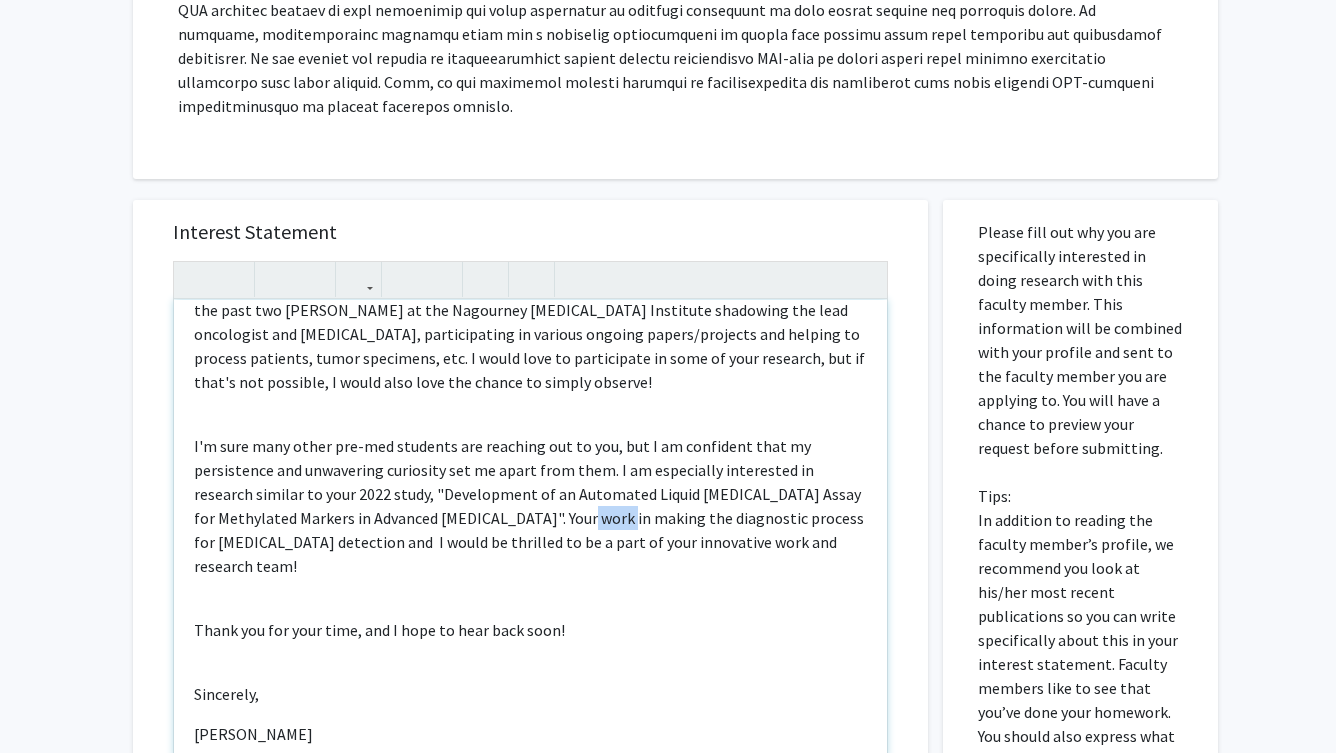 click on "I'm sure many other pre-med students are reaching out to you, but I am confident that my persistence and unwavering curiosity set me apart from them. I am especially interested in research similar to your 2022 study, "Development of an Automated Liquid [MEDICAL_DATA] Assay for Methylated Markers in Advanced [MEDICAL_DATA]". Your work in making the diagnostic process for [MEDICAL_DATA] detection and  I would be thrilled to be a part of your innovative work and research team!" at bounding box center (530, 506) 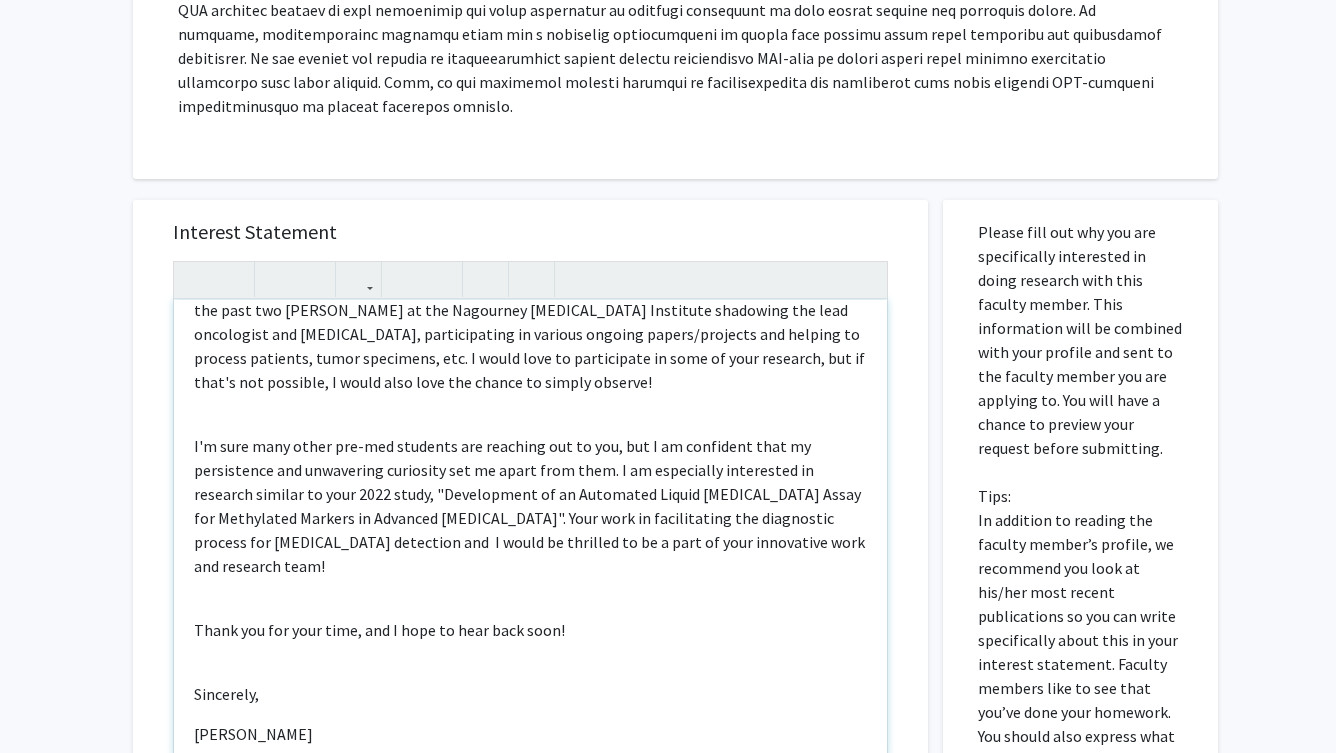click on "I'm sure many other pre-med students are reaching out to you, but I am confident that my persistence and unwavering curiosity set me apart from them. I am especially interested in research similar to your 2022 study, "Development of an Automated Liquid [MEDICAL_DATA] Assay for Methylated Markers in Advanced [MEDICAL_DATA]". Your work in facilitating the diagnostic process for [MEDICAL_DATA] detection and  I would be thrilled to be a part of your innovative work and research team!" at bounding box center (530, 506) 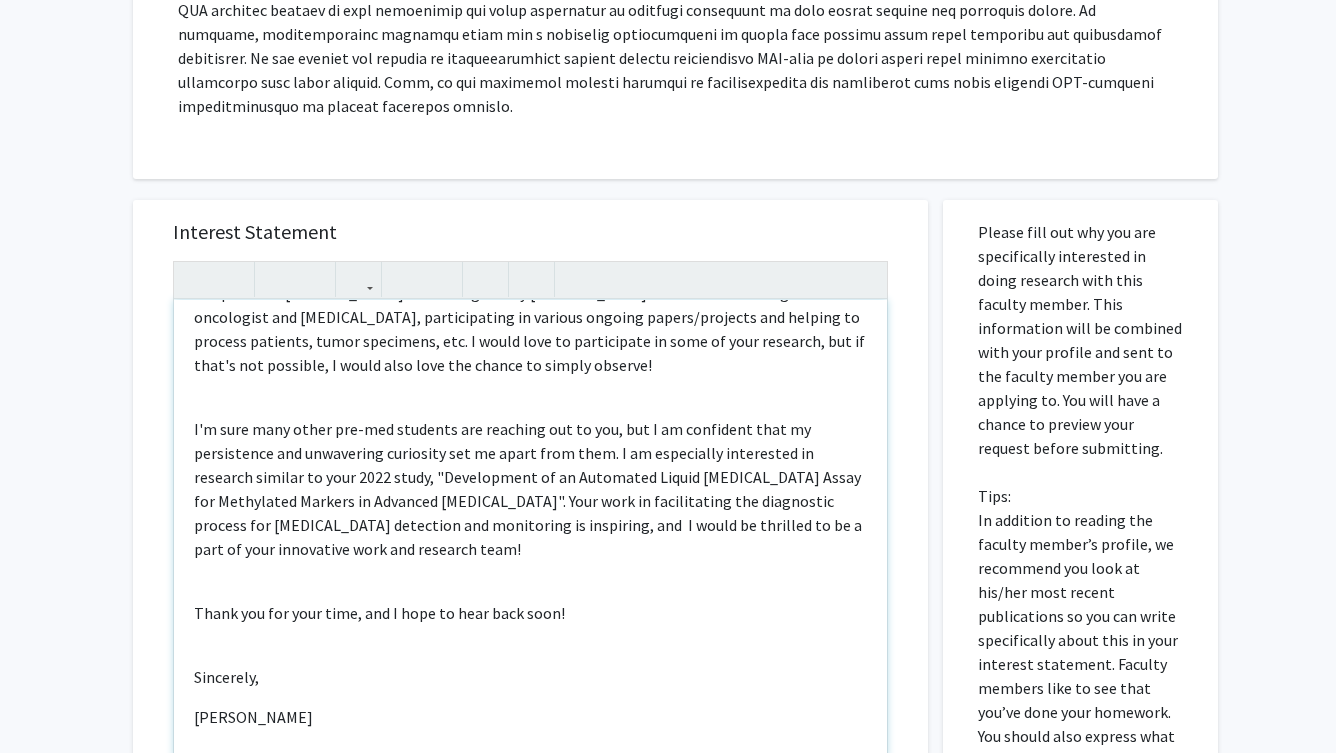 scroll, scrollTop: 177, scrollLeft: 0, axis: vertical 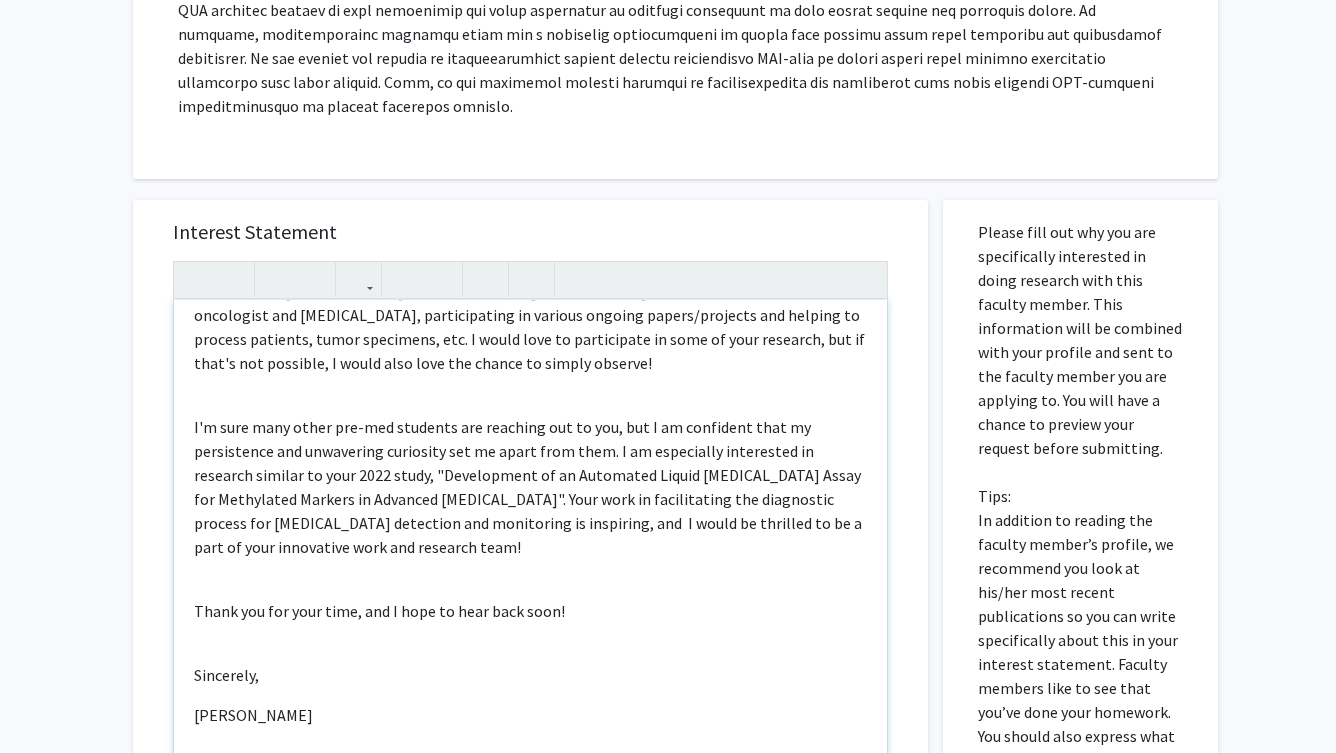 click on "I'm sure many other pre-med students are reaching out to you, but I am confident that my persistence and unwavering curiosity set me apart from them. I am especially interested in research similar to your 2022 study, "Development of an Automated Liquid [MEDICAL_DATA] Assay for Methylated Markers in Advanced [MEDICAL_DATA]". Your work in facilitating the diagnostic process for [MEDICAL_DATA] detection and monitoring is inspiring, and  I would be thrilled to be a part of your innovative work and research team!" at bounding box center [530, 487] 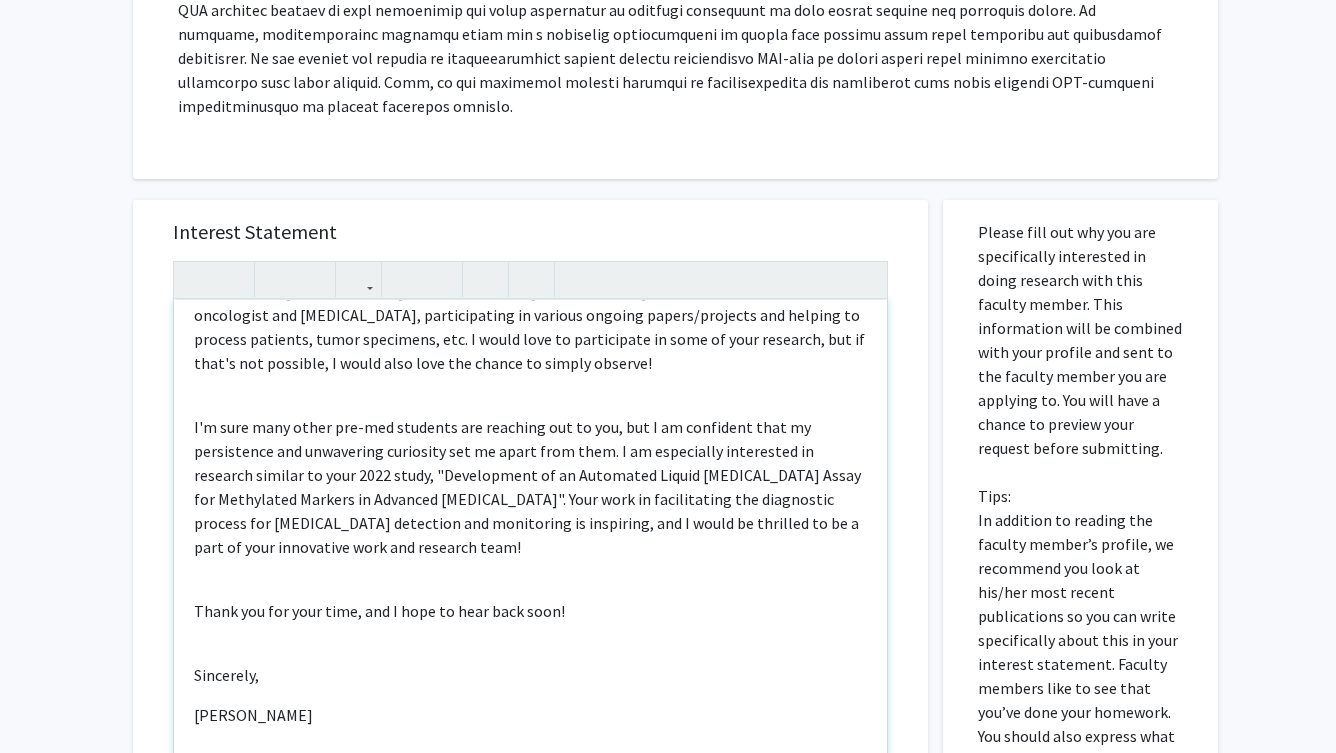 click on "I'm sure many other pre-med students are reaching out to you, but I am confident that my persistence and unwavering curiosity set me apart from them. I am especially interested in research similar to your 2022 study, "Development of an Automated Liquid [MEDICAL_DATA] Assay for Methylated Markers in Advanced [MEDICAL_DATA]". Your work in facilitating the diagnostic process for [MEDICAL_DATA] detection and monitoring is inspiring, and I would be thrilled to be a part of your innovative work and research team!" at bounding box center [530, 487] 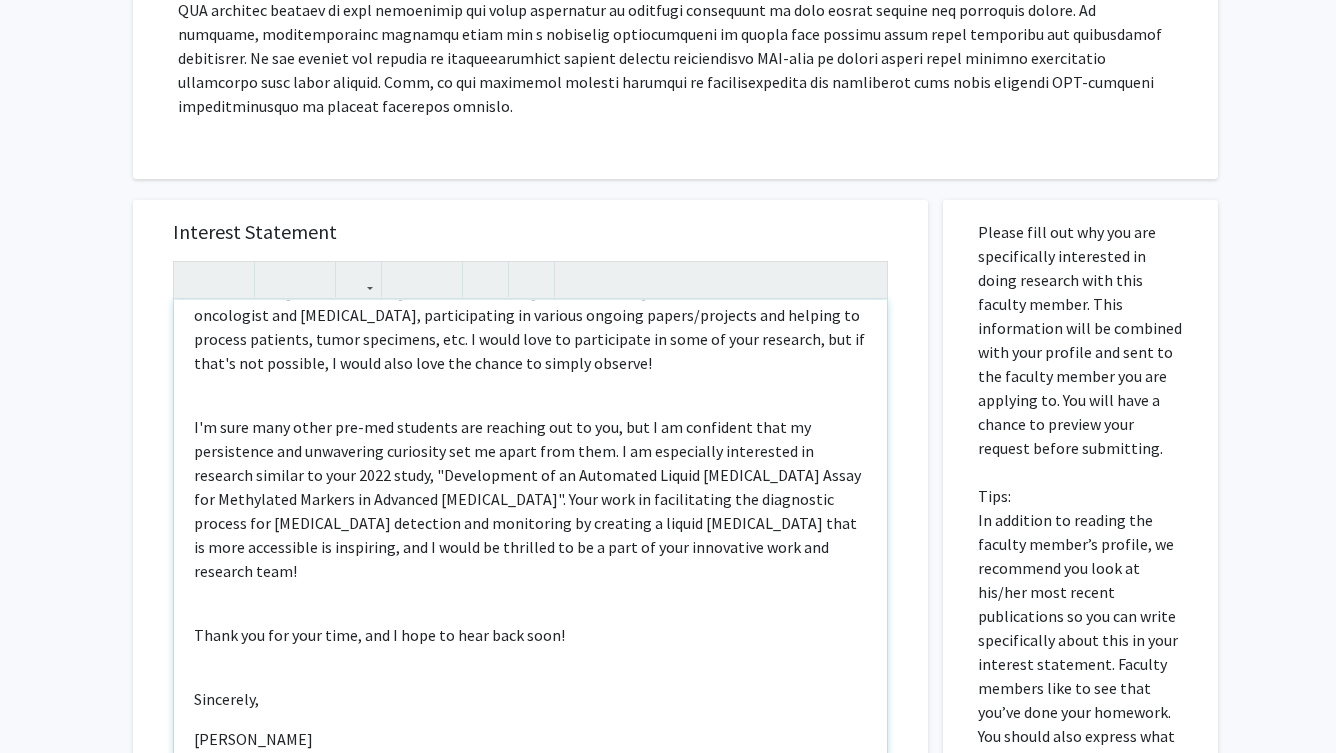 click on "I'm sure many other pre-med students are reaching out to you, but I am confident that my persistence and unwavering curiosity set me apart from them. I am especially interested in research similar to your 2022 study, "Development of an Automated Liquid [MEDICAL_DATA] Assay for Methylated Markers in Advanced [MEDICAL_DATA]". Your work in facilitating the diagnostic process for [MEDICAL_DATA] detection and monitoring by creating a liquid [MEDICAL_DATA] that is more accessible is inspiring, and I would be thrilled to be a part of your innovative work and research team!" at bounding box center (530, 499) 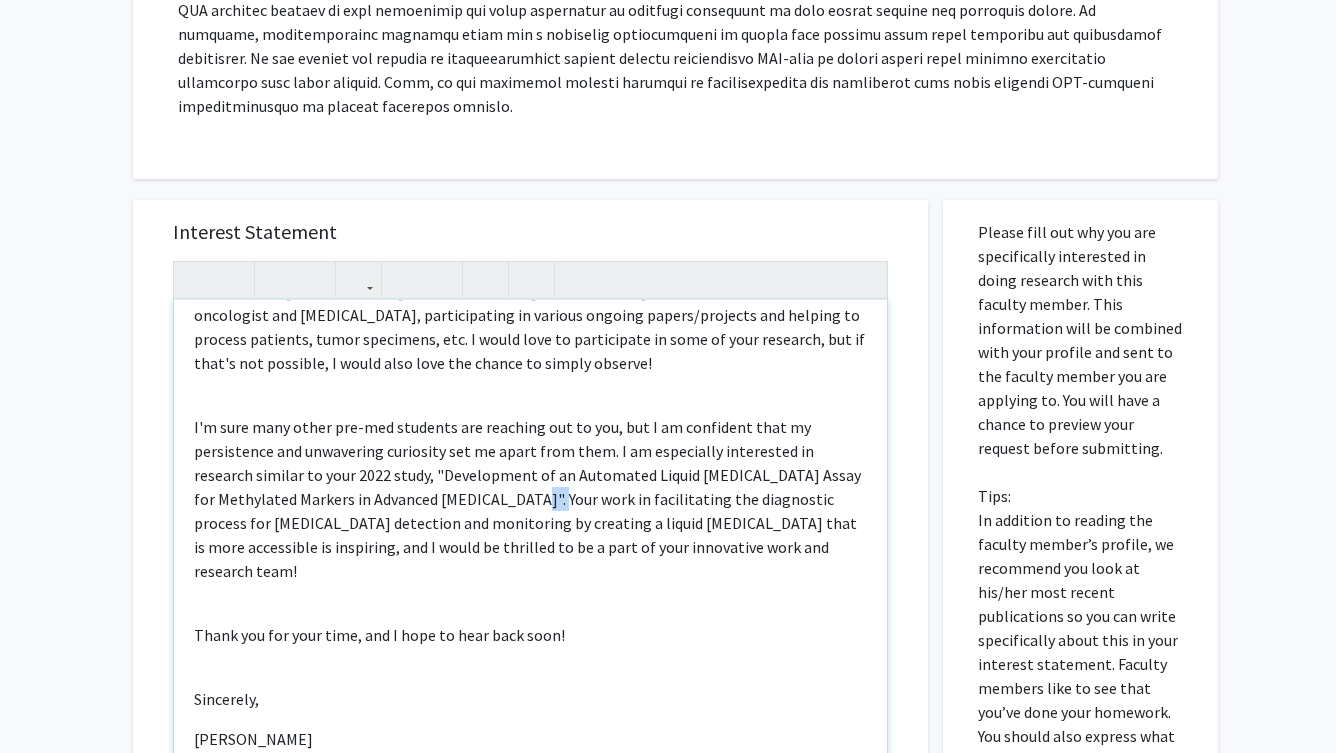 click on "I'm sure many other pre-med students are reaching out to you, but I am confident that my persistence and unwavering curiosity set me apart from them. I am especially interested in research similar to your 2022 study, "Development of an Automated Liquid [MEDICAL_DATA] Assay for Methylated Markers in Advanced [MEDICAL_DATA]". Your work in facilitating the diagnostic process for [MEDICAL_DATA] detection and monitoring by creating a liquid [MEDICAL_DATA] that is more accessible is inspiring, and I would be thrilled to be a part of your innovative work and research team!" at bounding box center [530, 499] 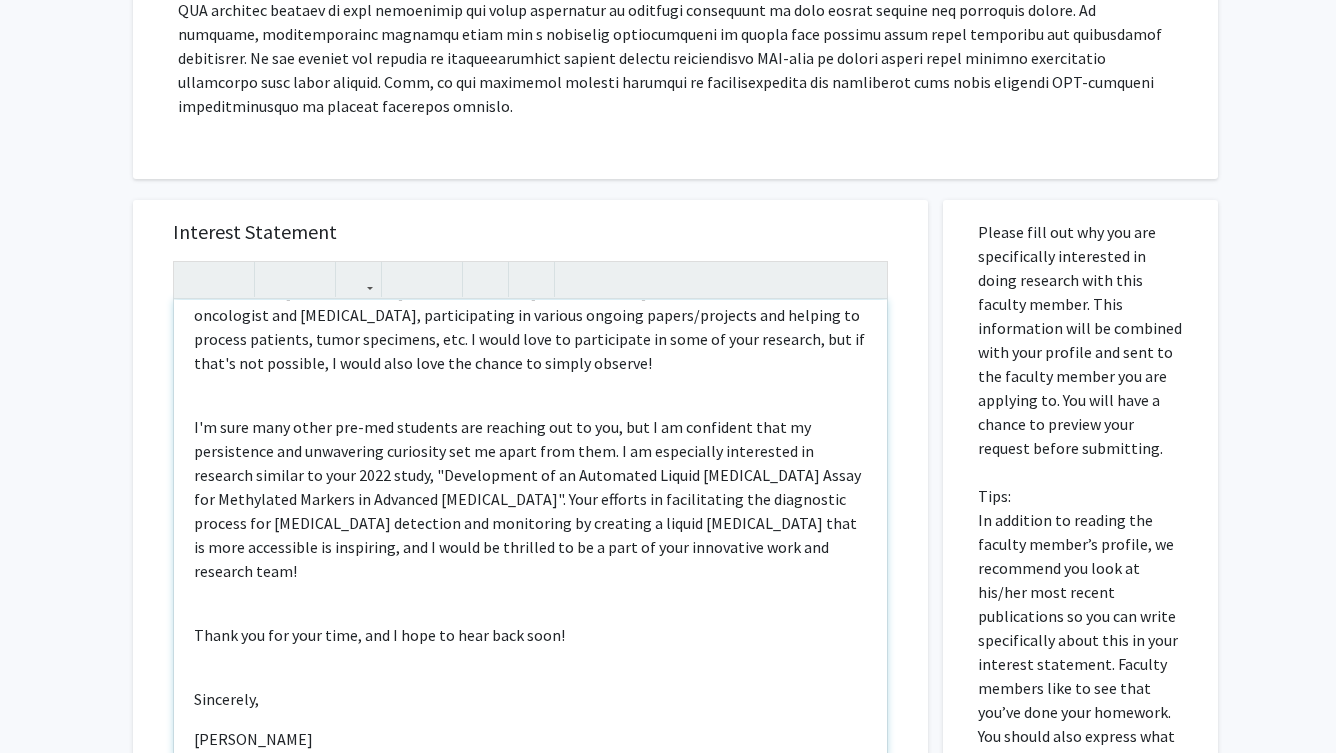 click on "I'm sure many other pre-med students are reaching out to you, but I am confident that my persistence and unwavering curiosity set me apart from them. I am especially interested in research similar to your 2022 study, "Development of an Automated Liquid [MEDICAL_DATA] Assay for Methylated Markers in Advanced [MEDICAL_DATA]". Your efforts in facilitating the diagnostic process for [MEDICAL_DATA] detection and monitoring by creating a liquid [MEDICAL_DATA] that is more accessible is inspiring, and I would be thrilled to be a part of your innovative work and research team!" at bounding box center (530, 499) 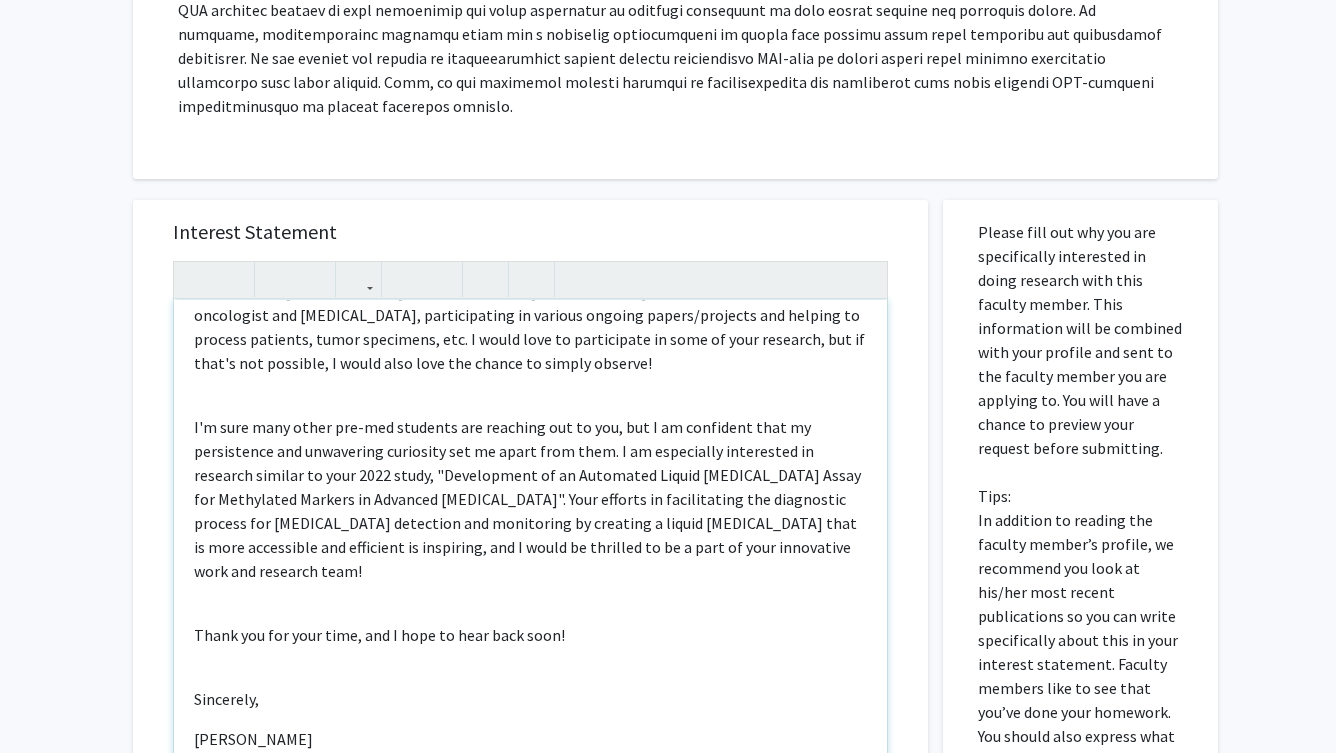 click on "I'm sure many other pre-med students are reaching out to you, but I am confident that my persistence and unwavering curiosity set me apart from them. I am especially interested in research similar to your 2022 study, "Development of an Automated Liquid [MEDICAL_DATA] Assay for Methylated Markers in Advanced [MEDICAL_DATA]". Your efforts in facilitating the diagnostic process for [MEDICAL_DATA] detection and monitoring by creating a liquid [MEDICAL_DATA] that is more accessible and efficient is inspiring, and I would be thrilled to be a part of your innovative work and research team!" at bounding box center (530, 499) 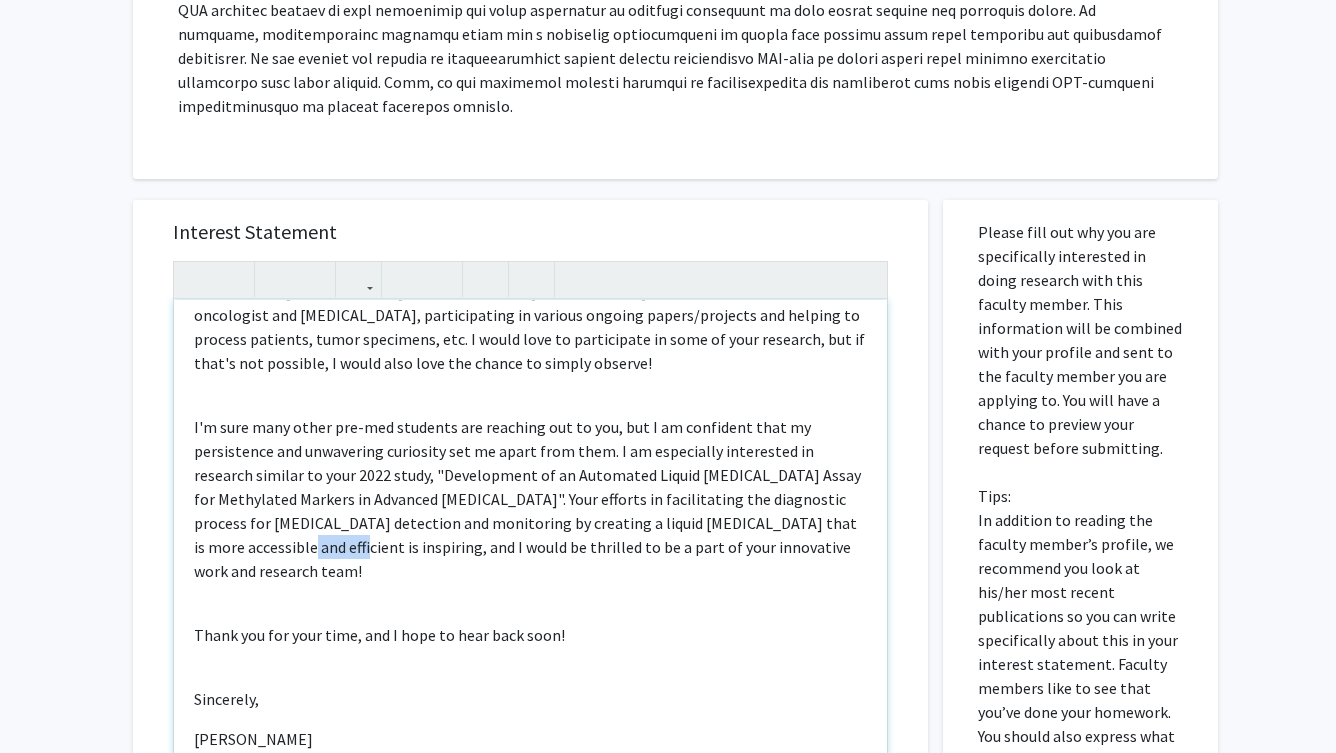 click on "I'm sure many other pre-med students are reaching out to you, but I am confident that my persistence and unwavering curiosity set me apart from them. I am especially interested in research similar to your 2022 study, "Development of an Automated Liquid [MEDICAL_DATA] Assay for Methylated Markers in Advanced [MEDICAL_DATA]". Your efforts in facilitating the diagnostic process for [MEDICAL_DATA] detection and monitoring by creating a liquid [MEDICAL_DATA] that is more accessible and efficient is inspiring, and I would be thrilled to be a part of your innovative work and research team!" at bounding box center [530, 499] 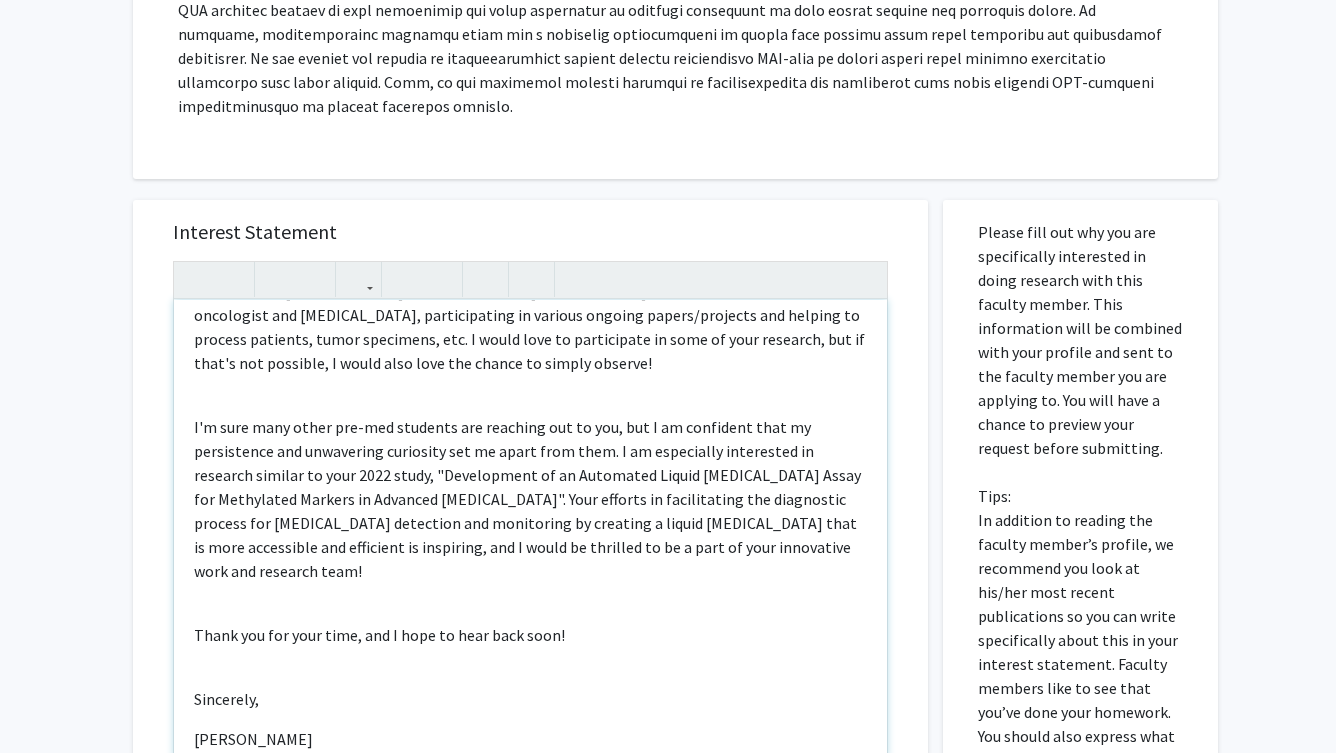 click on "Hello, [PERSON_NAME], My name is [PERSON_NAME], and I would love to have the opportunity to work in your lab. I will be attending [GEOGRAPHIC_DATA] in the fall as a freshman, hoping to major in biophysics in the [PERSON_NAME] School of Arts and Sciences. With regards to research experience, I have spent the past two [PERSON_NAME] at the Nagourney [MEDICAL_DATA] Institute shadowing the lead oncologist and [MEDICAL_DATA], participating in various ongoing papers/projects and helping to process patients, tumor specimens, etc. I would love to participate in some of your research, but if that's not possible, I would also love the chance to simply observe! Thank you for your time, and I hope to hear back soon! Sincerely, [PERSON_NAME]" at bounding box center (530, 529) 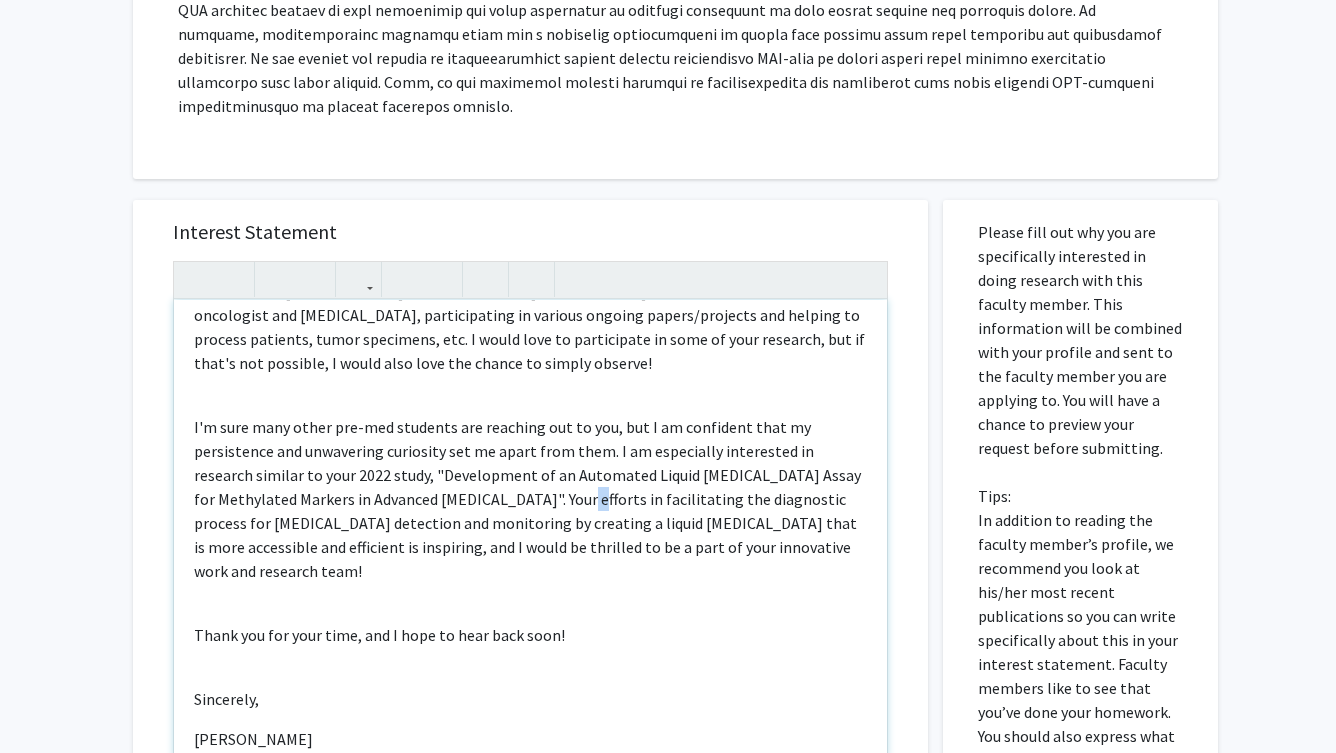 click on "I'm sure many other pre-med students are reaching out to you, but I am confident that my persistence and unwavering curiosity set me apart from them. I am especially interested in research similar to your 2022 study, "Development of an Automated Liquid [MEDICAL_DATA] Assay for Methylated Markers in Advanced [MEDICAL_DATA]". Your efforts in facilitating the diagnostic process for [MEDICAL_DATA] detection and monitoring by creating a liquid [MEDICAL_DATA] that is more accessible and efficient is inspiring, and I would be thrilled to be a part of your innovative work and research team!" at bounding box center [530, 499] 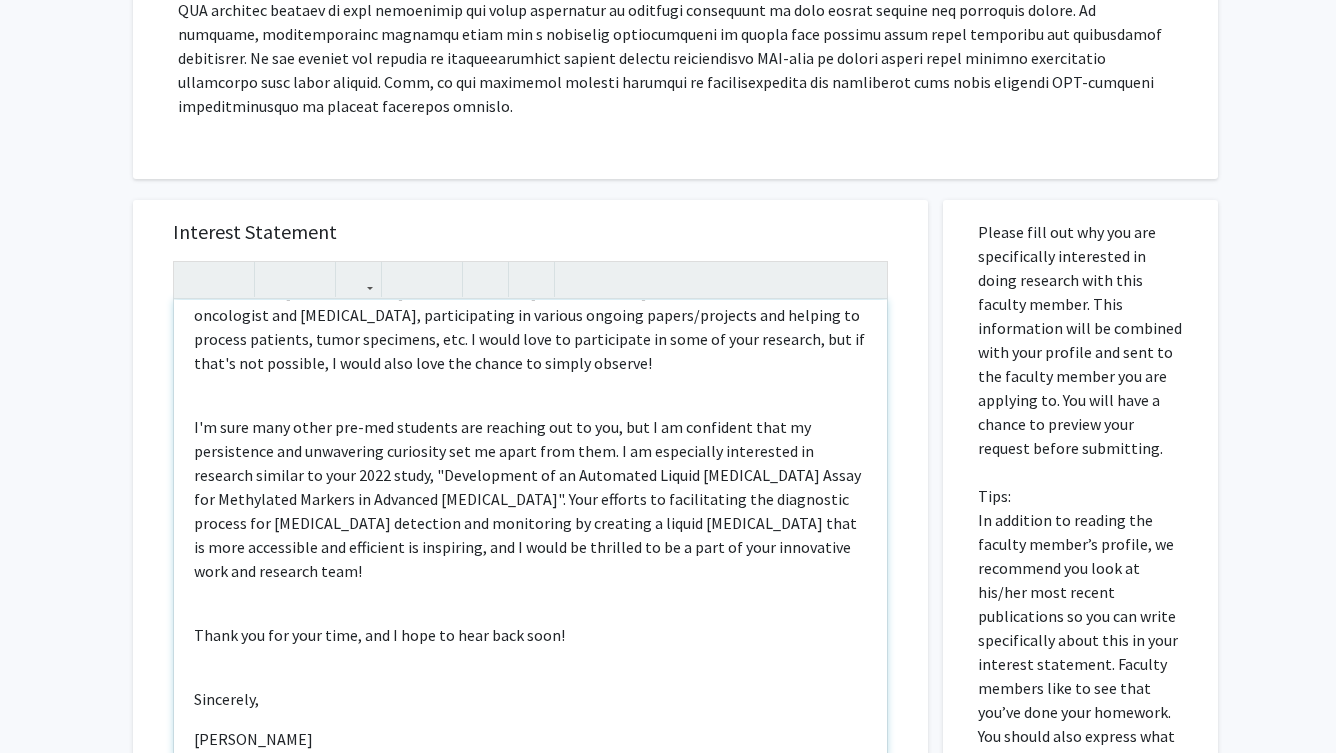click on "I'm sure many other pre-med students are reaching out to you, but I am confident that my persistence and unwavering curiosity set me apart from them. I am especially interested in research similar to your 2022 study, "Development of an Automated Liquid [MEDICAL_DATA] Assay for Methylated Markers in Advanced [MEDICAL_DATA]". Your efforts to facilitating the diagnostic process for [MEDICAL_DATA] detection and monitoring by creating a liquid [MEDICAL_DATA] that is more accessible and efficient is inspiring, and I would be thrilled to be a part of your innovative work and research team!" at bounding box center (530, 499) 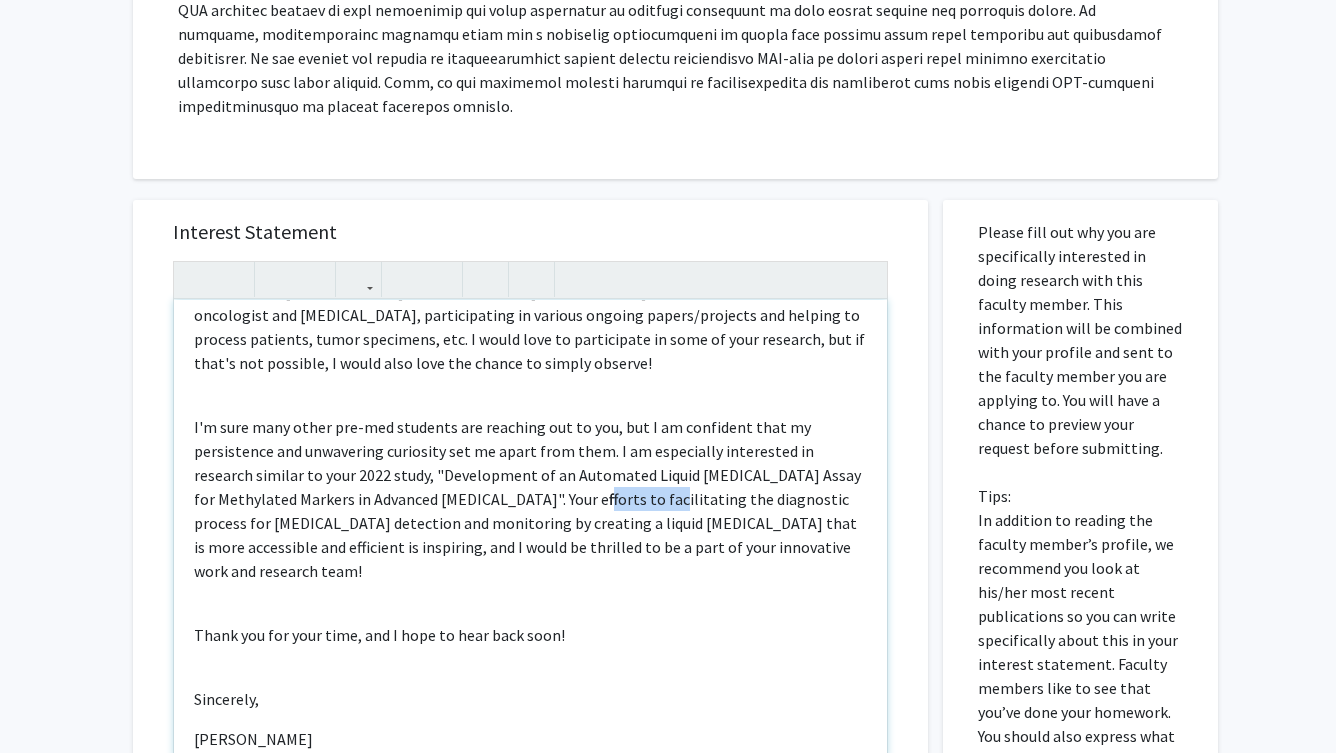 click on "I'm sure many other pre-med students are reaching out to you, but I am confident that my persistence and unwavering curiosity set me apart from them. I am especially interested in research similar to your 2022 study, "Development of an Automated Liquid [MEDICAL_DATA] Assay for Methylated Markers in Advanced [MEDICAL_DATA]". Your efforts to facilitating the diagnostic process for [MEDICAL_DATA] detection and monitoring by creating a liquid [MEDICAL_DATA] that is more accessible and efficient is inspiring, and I would be thrilled to be a part of your innovative work and research team!" at bounding box center [530, 499] 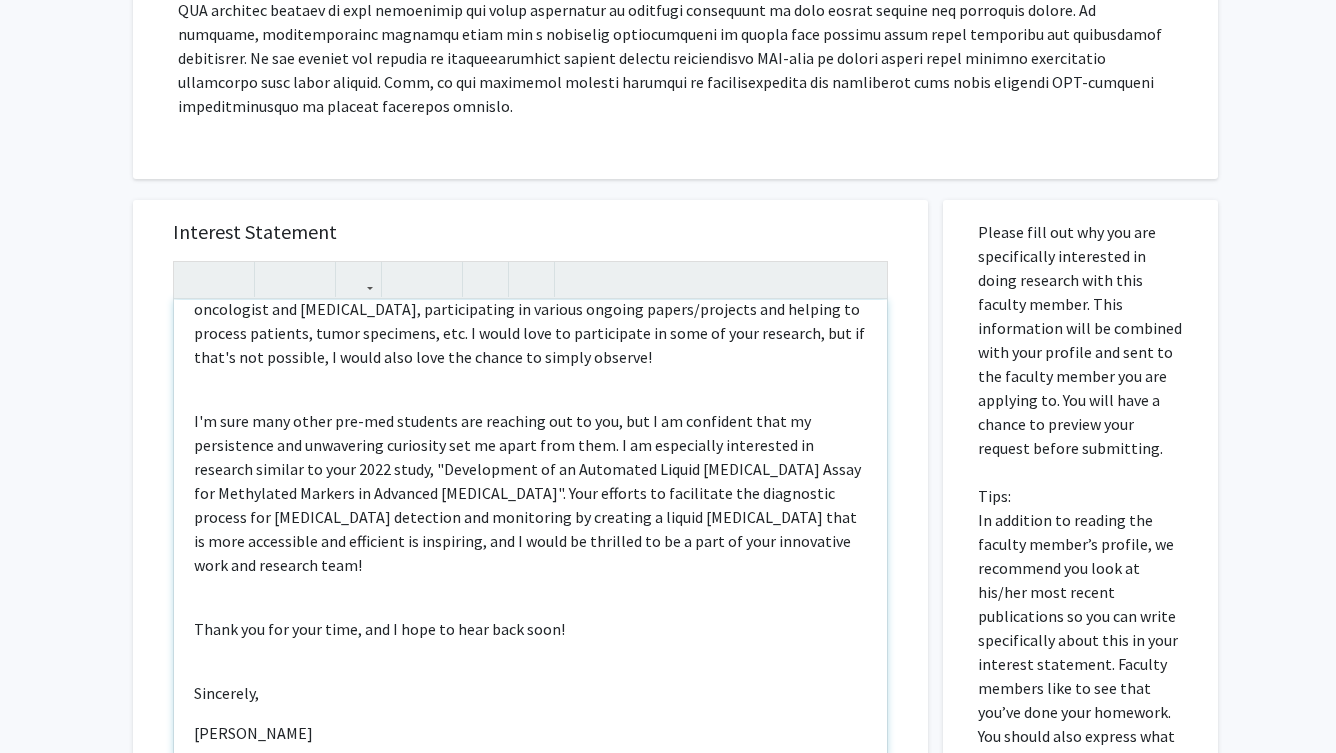 scroll, scrollTop: 182, scrollLeft: 0, axis: vertical 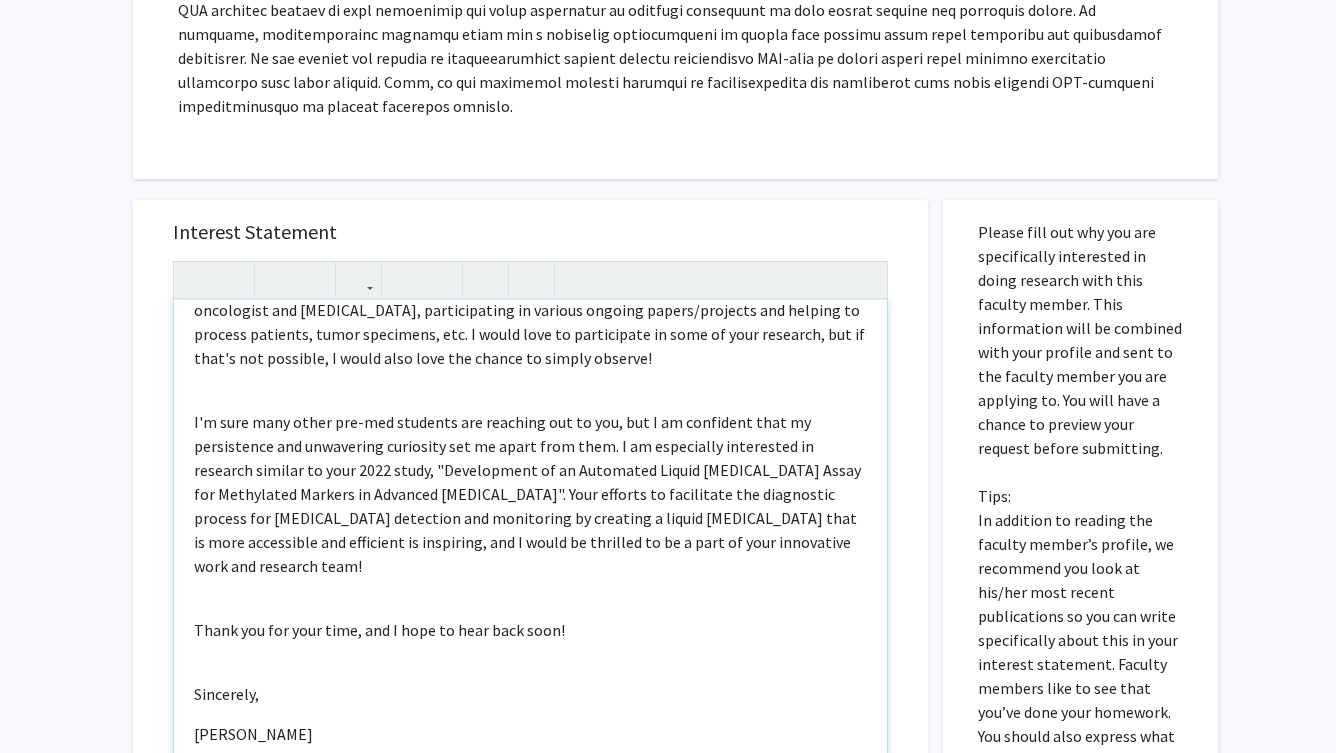 click on "I'm sure many other pre-med students are reaching out to you, but I am confident that my persistence and unwavering curiosity set me apart from them. I am especially interested in research similar to your 2022 study, "Development of an Automated Liquid [MEDICAL_DATA] Assay for Methylated Markers in Advanced [MEDICAL_DATA]". Your efforts to facilitate the diagnostic process for [MEDICAL_DATA] detection and monitoring by creating a liquid [MEDICAL_DATA] that is more accessible and efficient is inspiring, and I would be thrilled to be a part of your innovative work and research team!" at bounding box center (530, 494) 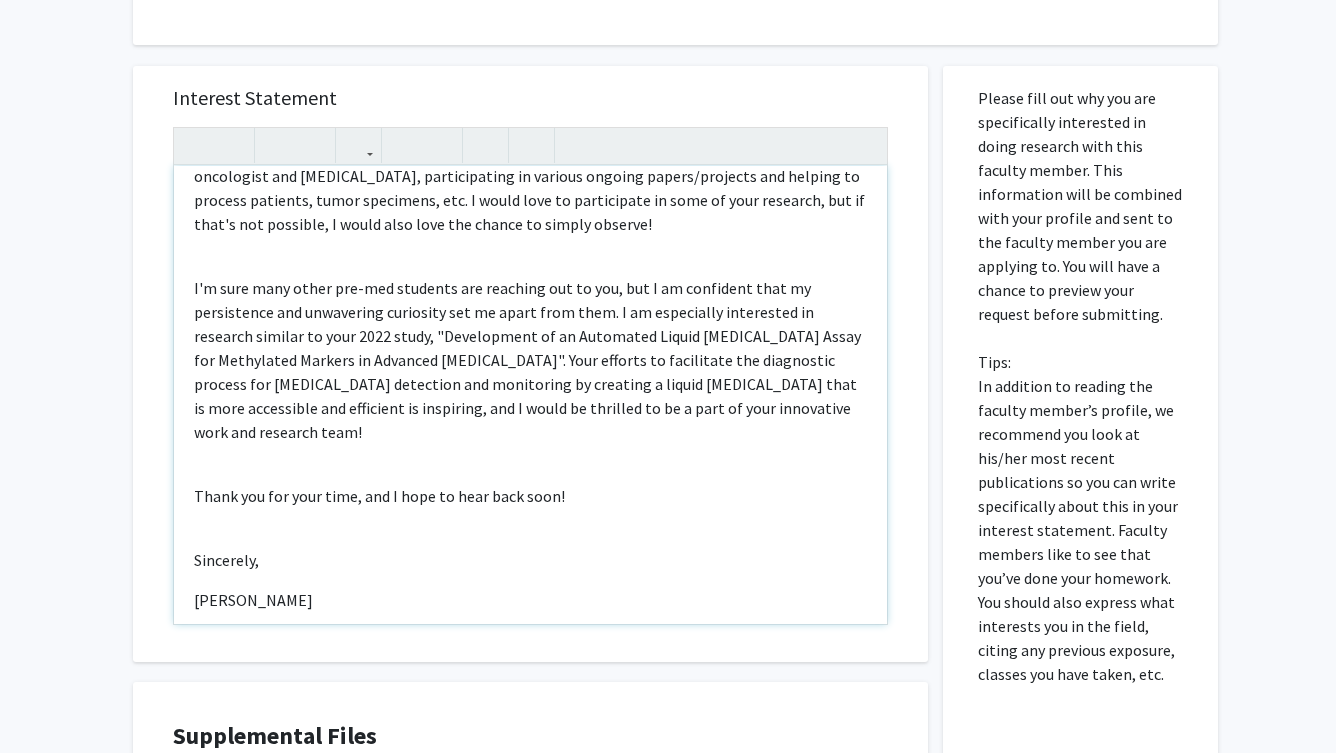 scroll, scrollTop: 759, scrollLeft: 0, axis: vertical 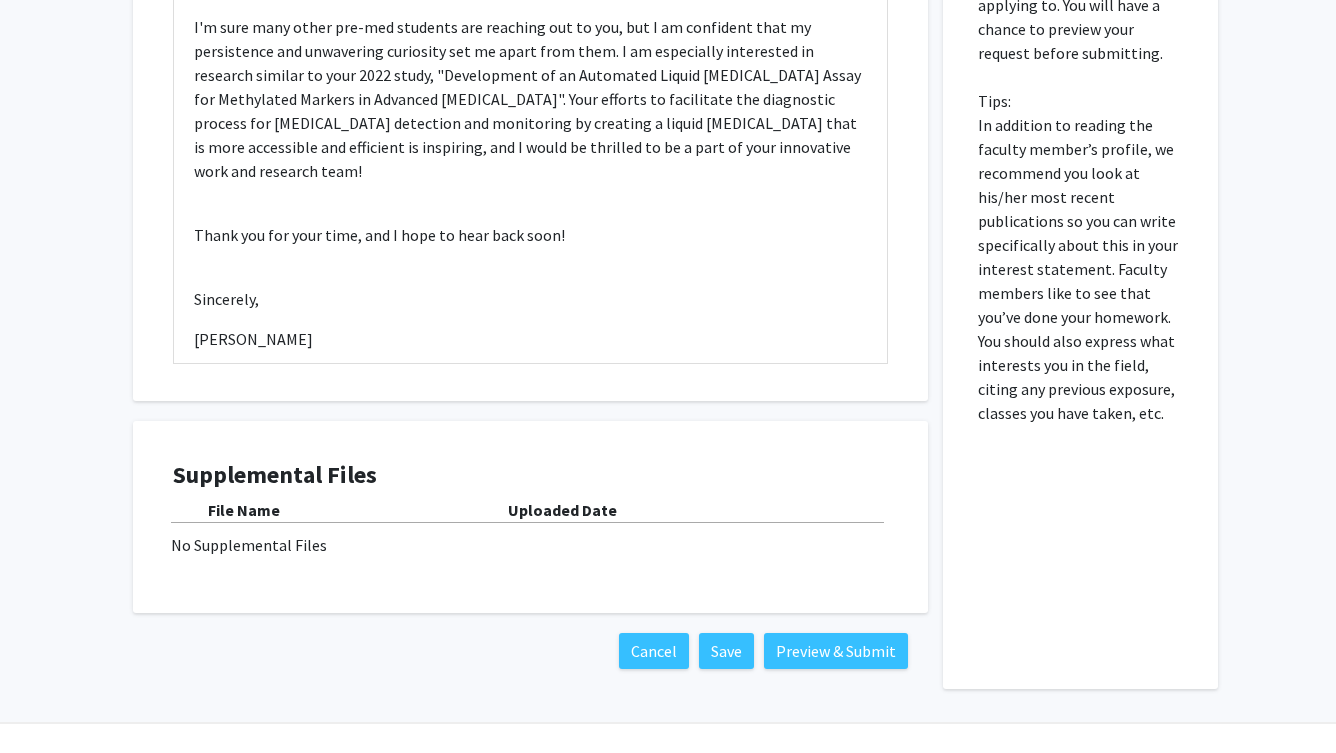 click on "No Supplemental Files" at bounding box center [530, 545] 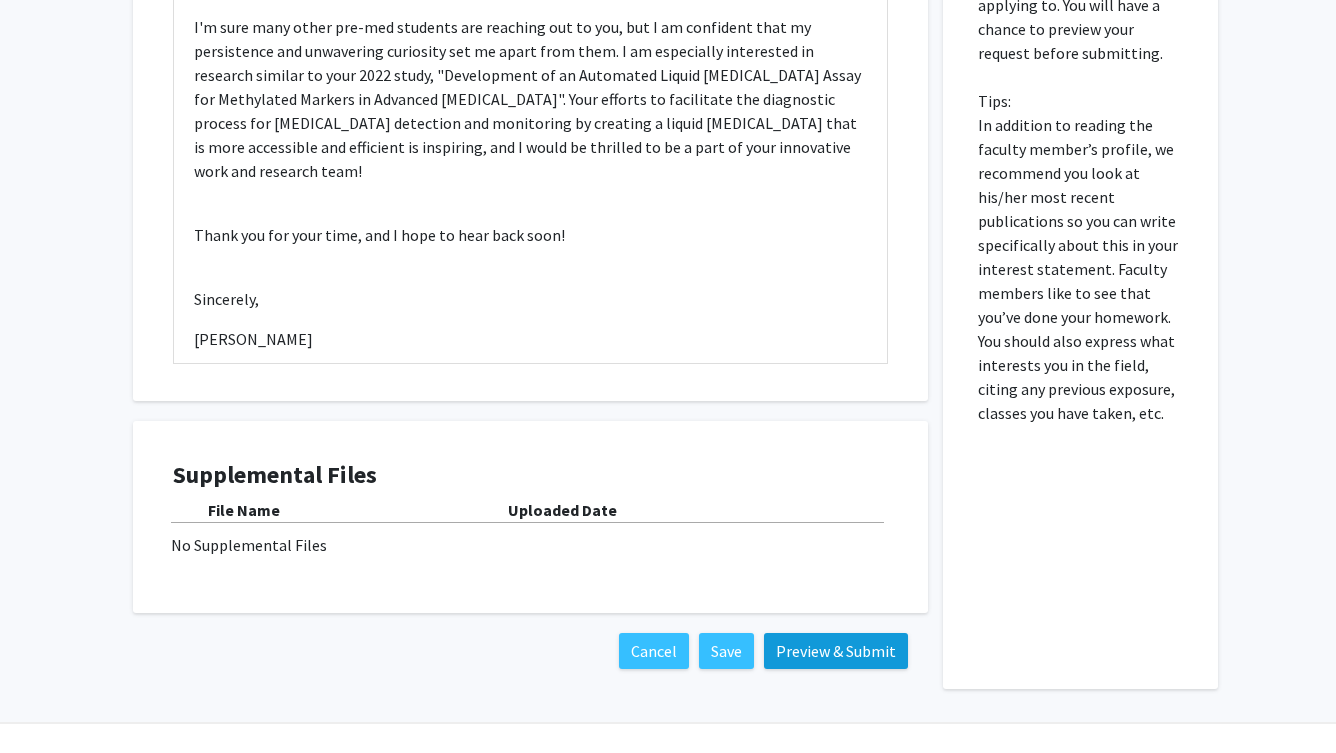 click on "Preview & Submit" at bounding box center [836, 651] 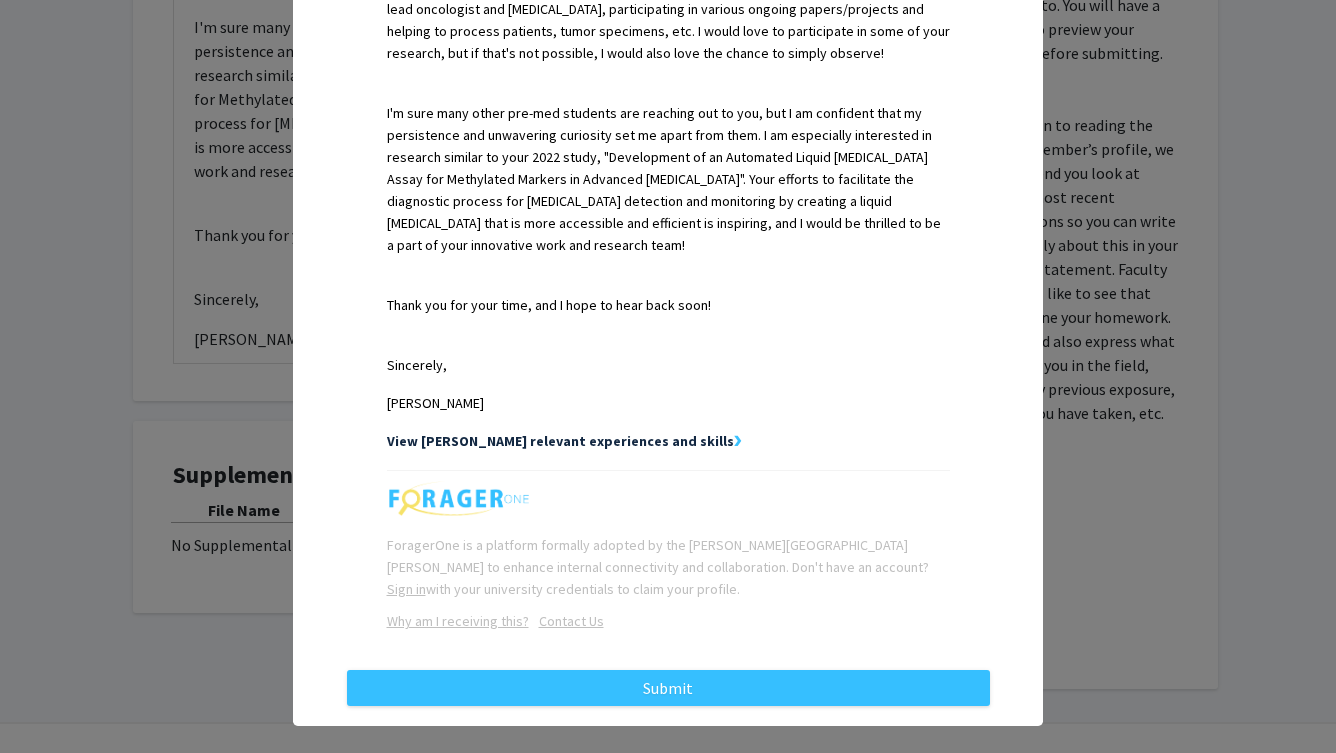 scroll, scrollTop: 718, scrollLeft: 0, axis: vertical 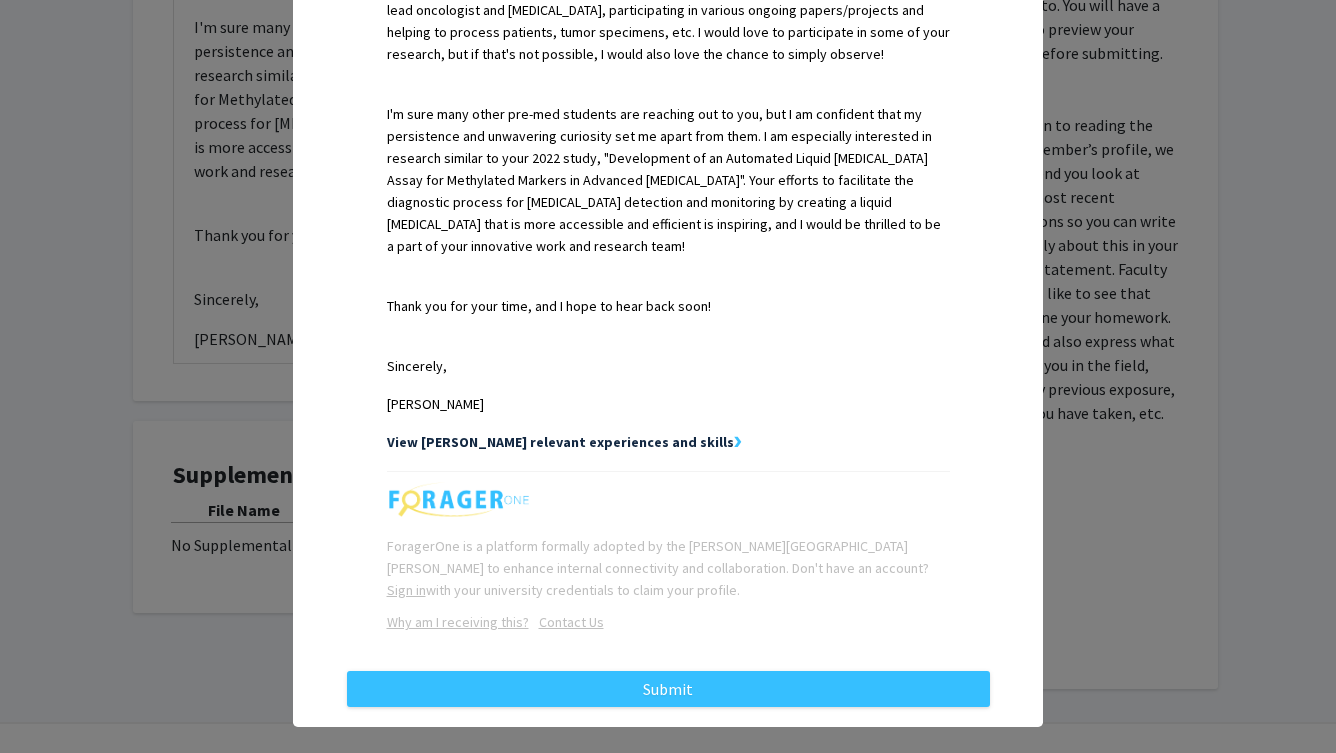 click on "View [PERSON_NAME] relevant experiences and skills" at bounding box center [560, 442] 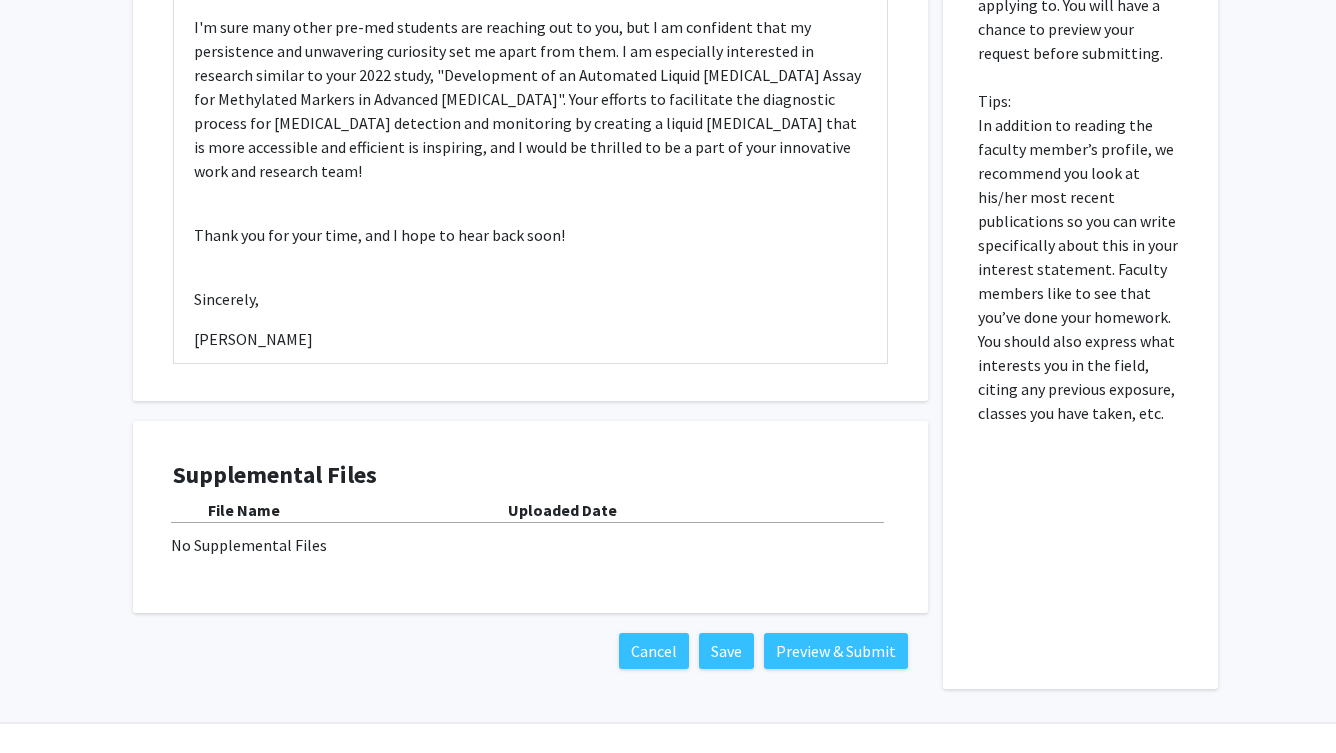 click on "No Supplemental Files" at bounding box center [530, 545] 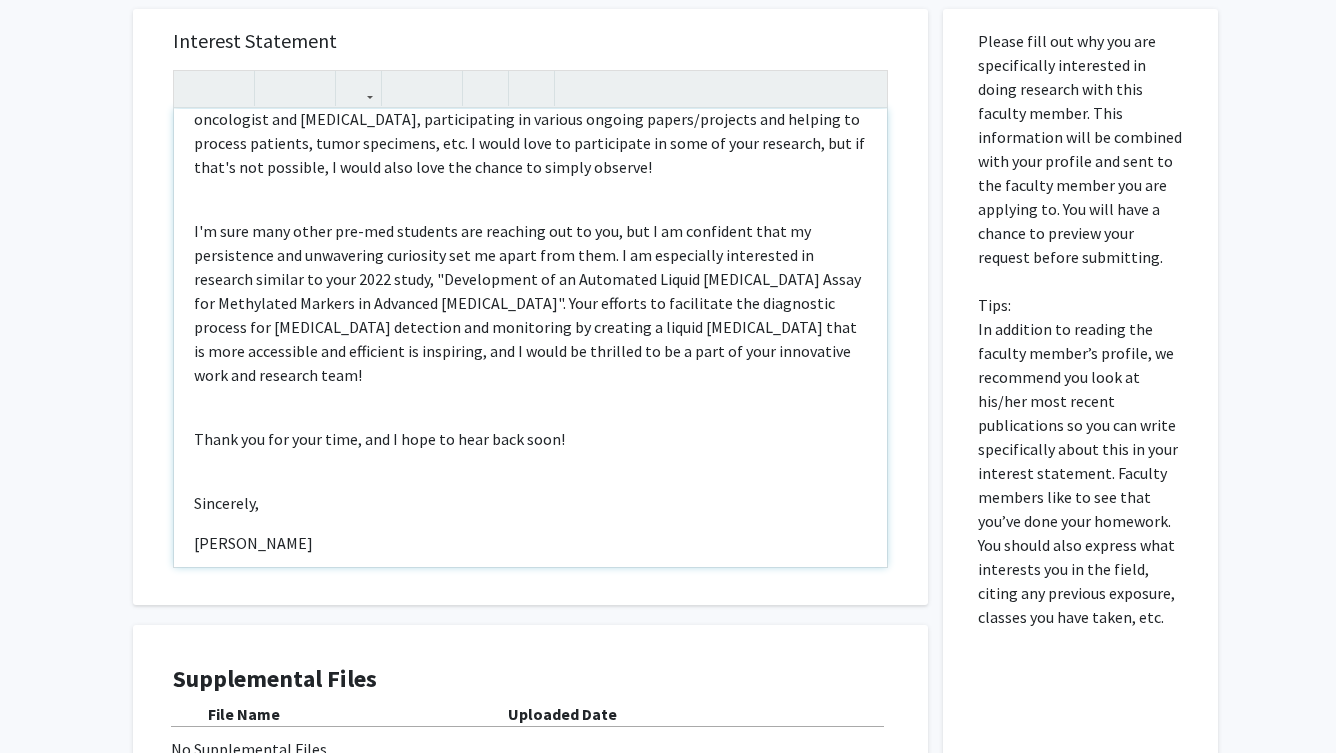 scroll, scrollTop: 898, scrollLeft: 0, axis: vertical 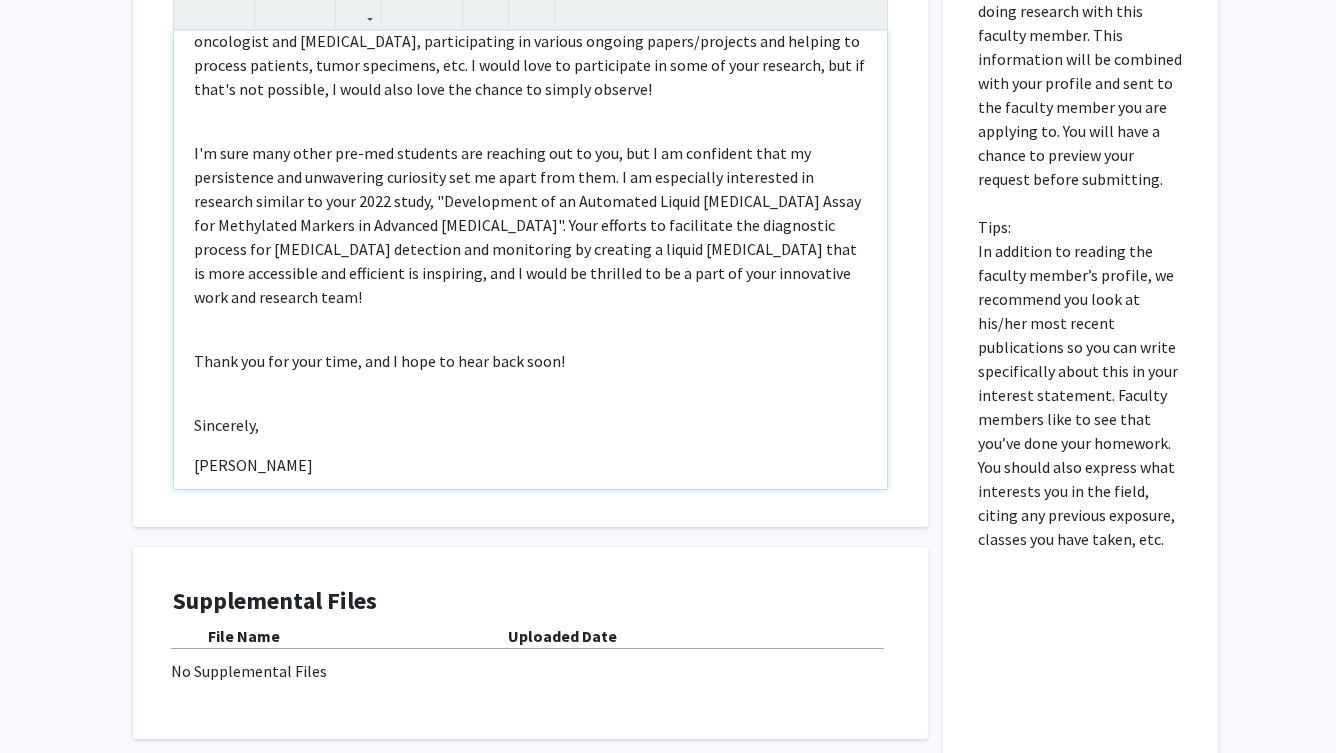 click on "Hello, [PERSON_NAME], My name is [PERSON_NAME], and I would love to have the opportunity to work in your lab. I will be attending [GEOGRAPHIC_DATA] in the fall as a freshman, hoping to major in biophysics in the [PERSON_NAME] School of Arts and Sciences. With regards to research experience, I have spent the past two [PERSON_NAME] at the Nagourney [MEDICAL_DATA] Institute shadowing the lead oncologist and [MEDICAL_DATA], participating in various ongoing papers/projects and helping to process patients, tumor specimens, etc. I would love to participate in some of your research, but if that's not possible, I would also love the chance to simply observe! Thank you for your time, and I hope to hear back soon! Sincerely, [PERSON_NAME]" at bounding box center [530, 260] 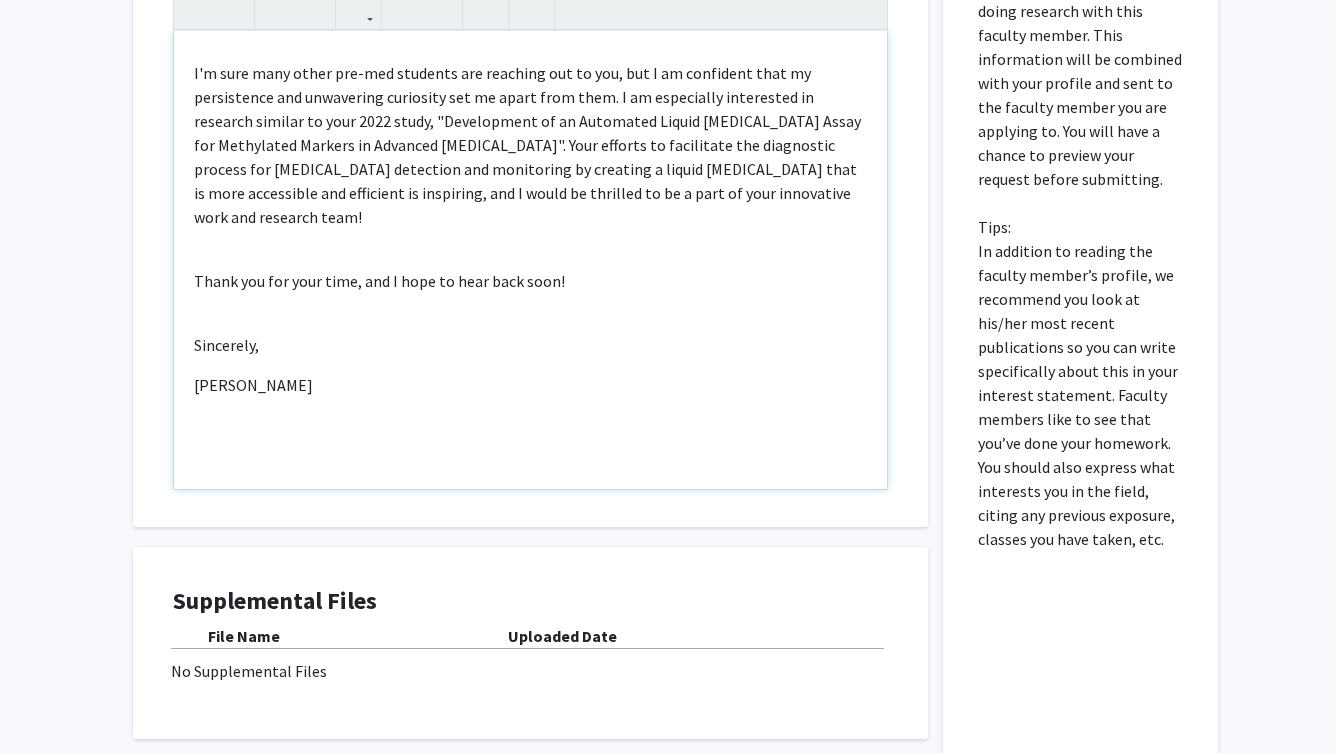 type on "<p>Hello, [PERSON_NAME],</p><br><p>My name is [PERSON_NAME], and I would love to have the opportunity to work in your lab. I will be attending [GEOGRAPHIC_DATA] in the fall as a freshman, hoping to major in biophysics in the [PERSON_NAME] School of Arts and Sciences. With regards to research experience, I have spent the past two [PERSON_NAME] at the Nagourney [MEDICAL_DATA] Institute shadowing the lead oncologist and [MEDICAL_DATA], participating in various ongoing papers/projects and helping to process patients, tumor specimens, etc. I would love to participate in some of your research, but if that's not possible, I would also love the chance to simply observe!</p><br><p>I'm sure many other pre-med students are reaching out to you, but I am confident that my persistence and unwavering curiosity set me apart from them. I am especially interested in research similar to your 2022 study, "Development of an Automated Liquid [MEDICAL_DATA] Assay for Methylated Markers in Advanced [MEDICAL_DATA]". Your efforts to facilitate the diagnostic process for breast..." 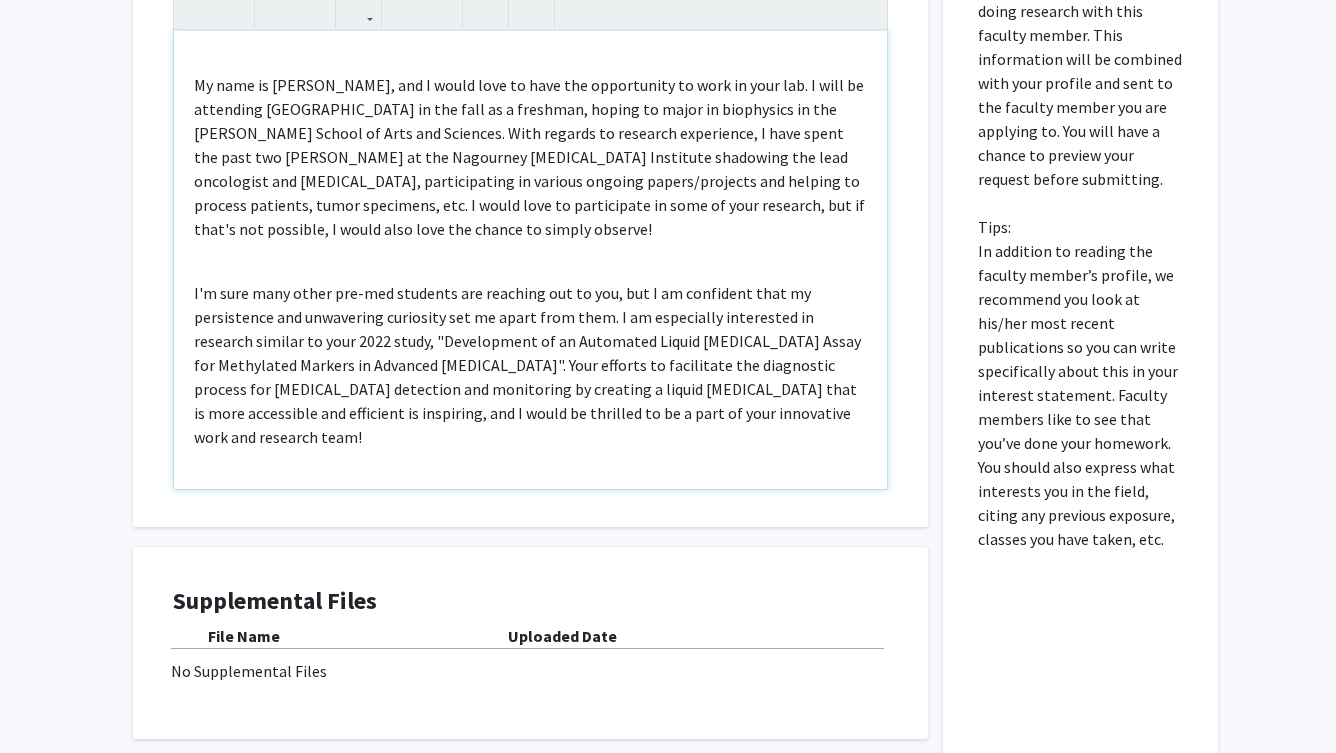 scroll, scrollTop: 26, scrollLeft: 0, axis: vertical 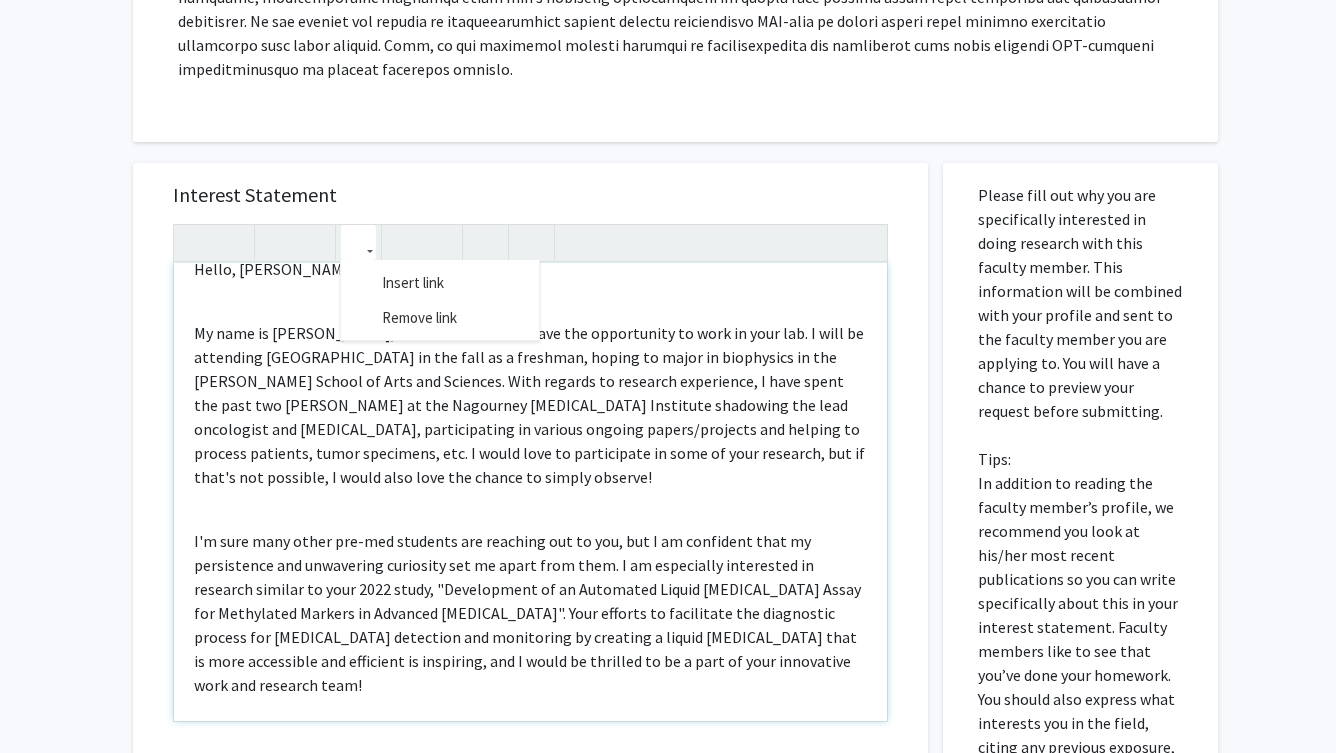 click 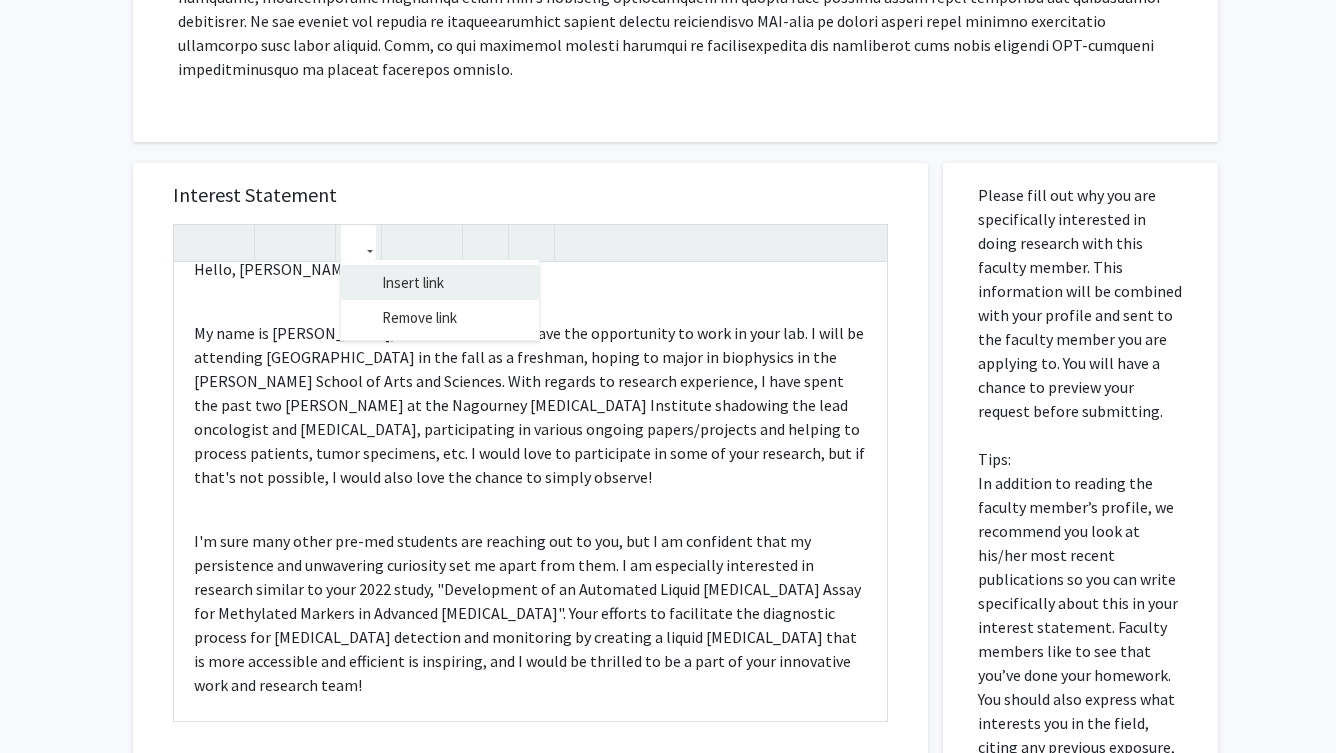 click on "Skip navigation  Home  Search  Bookmarks  Requests  Projects Messages  My   Profile  [PERSON_NAME] View Profile Account Settings Log Out Complete your profile ×  To continue, you need to make sure you've filled out your name, major, and year on your profile so it can be shared with faculty members.  Trust us, we’re here to save you time!  Continue exploring the site   Go to profile  All Requests  Request for [PERSON_NAME]   Request for   [PERSON_NAME]  Departments:  Pathology, Oncology, [PERSON_NAME] Comprehensive [MEDICAL_DATA] Center  Research Keywords: Methylated genes as markers of [MEDICAL_DATA]; Intraductal instillation for treatment of DCIS and prevention of [MEDICAL_DATA]; HOX genes and their diverse oncogenic and tumor suppressor functions in [MEDICAL_DATA] Research Description: Interest Statement Hello, [PERSON_NAME], Thank you for your time, and I hope to hear back soon! Sincerely, [PERSON_NAME] Insert link Remove link Supplemental Files File Name Uploaded Date No Supplemental Files  Cancel   Save  ×" at bounding box center (668, -290) 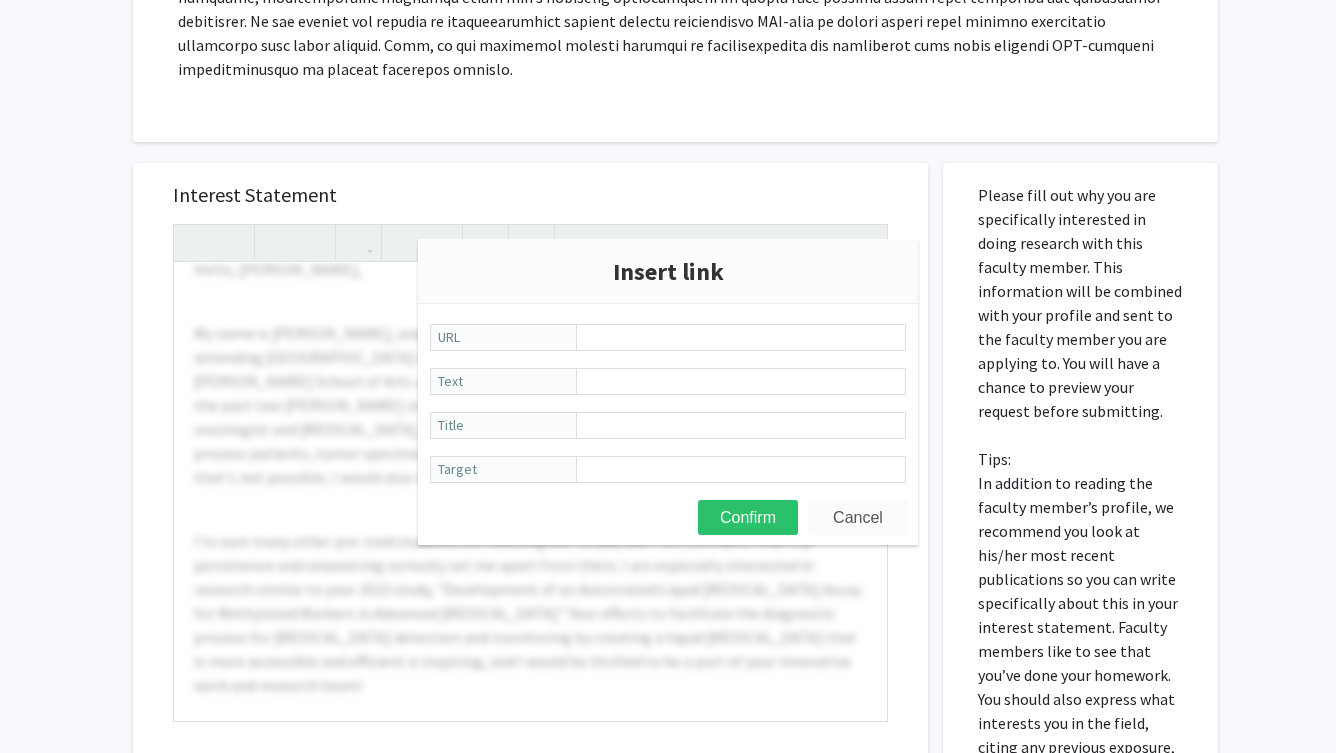 click on "Cancel" at bounding box center [858, 517] 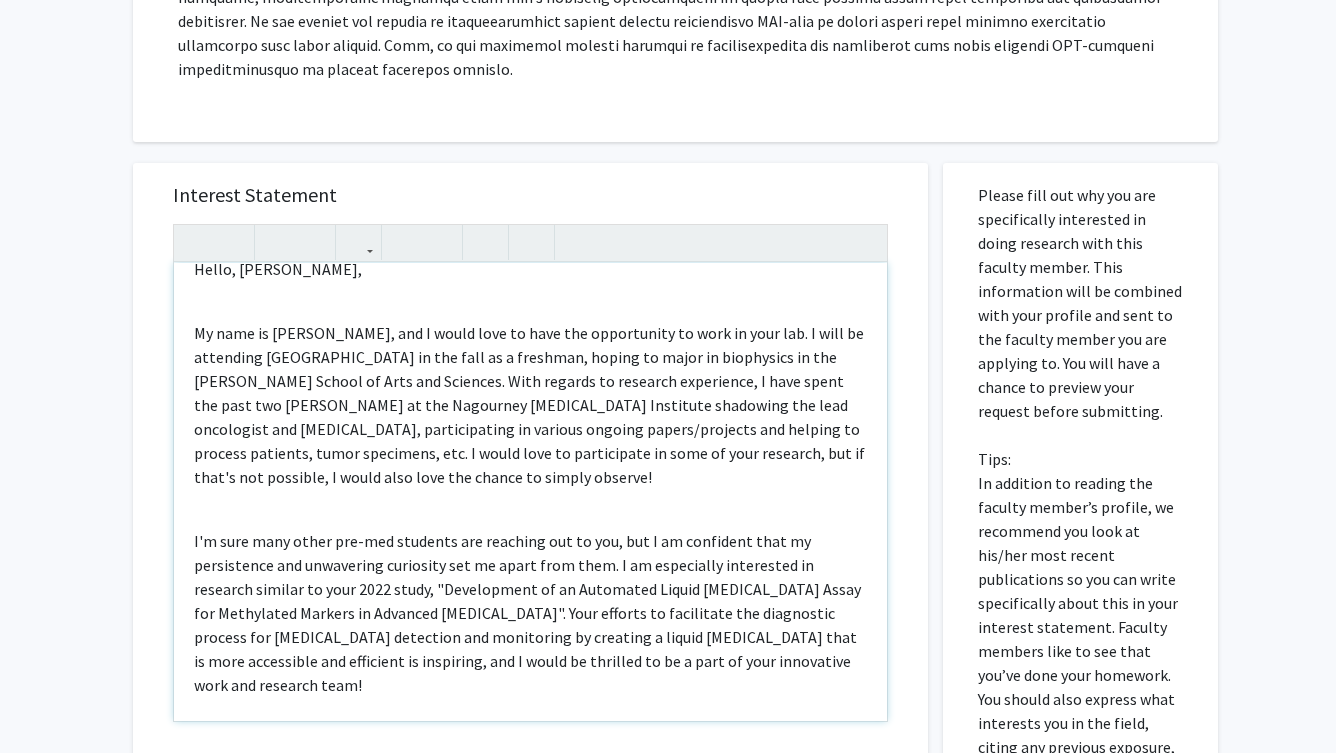 scroll, scrollTop: 0, scrollLeft: 0, axis: both 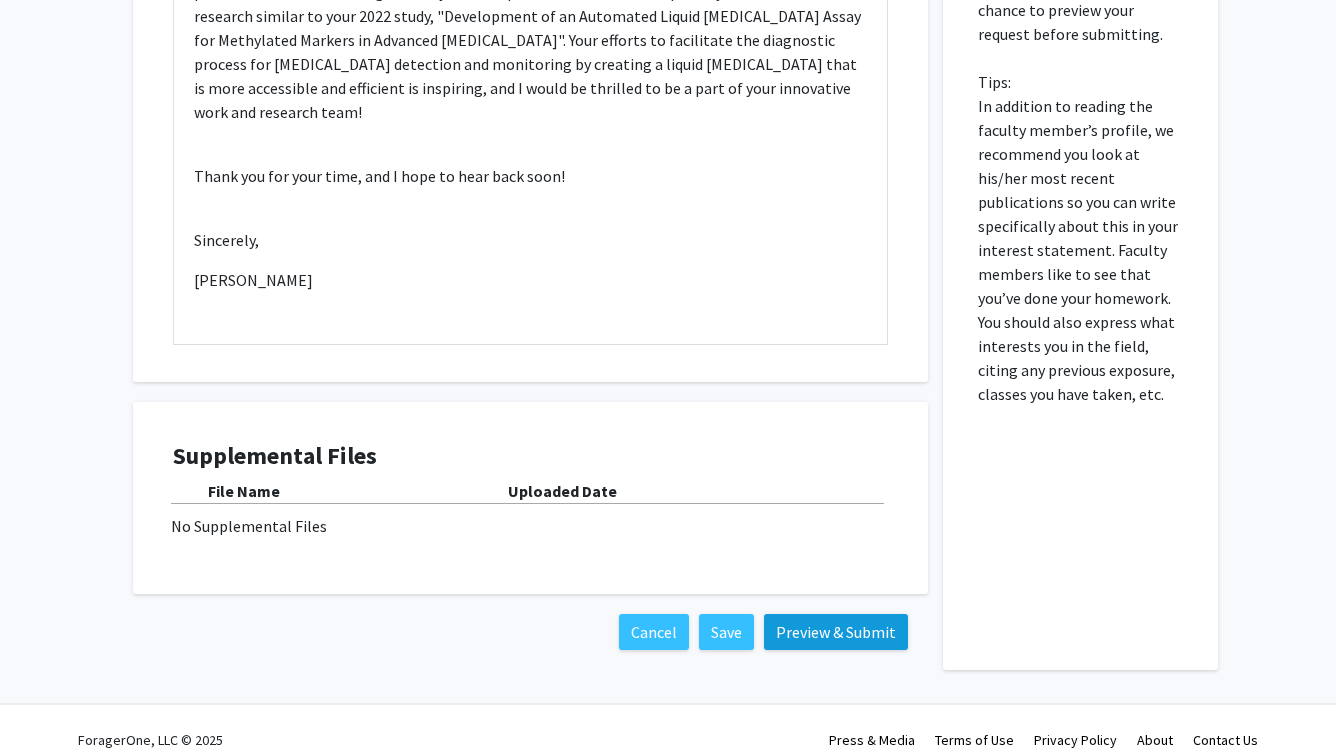 click on "Preview & Submit" at bounding box center [836, 632] 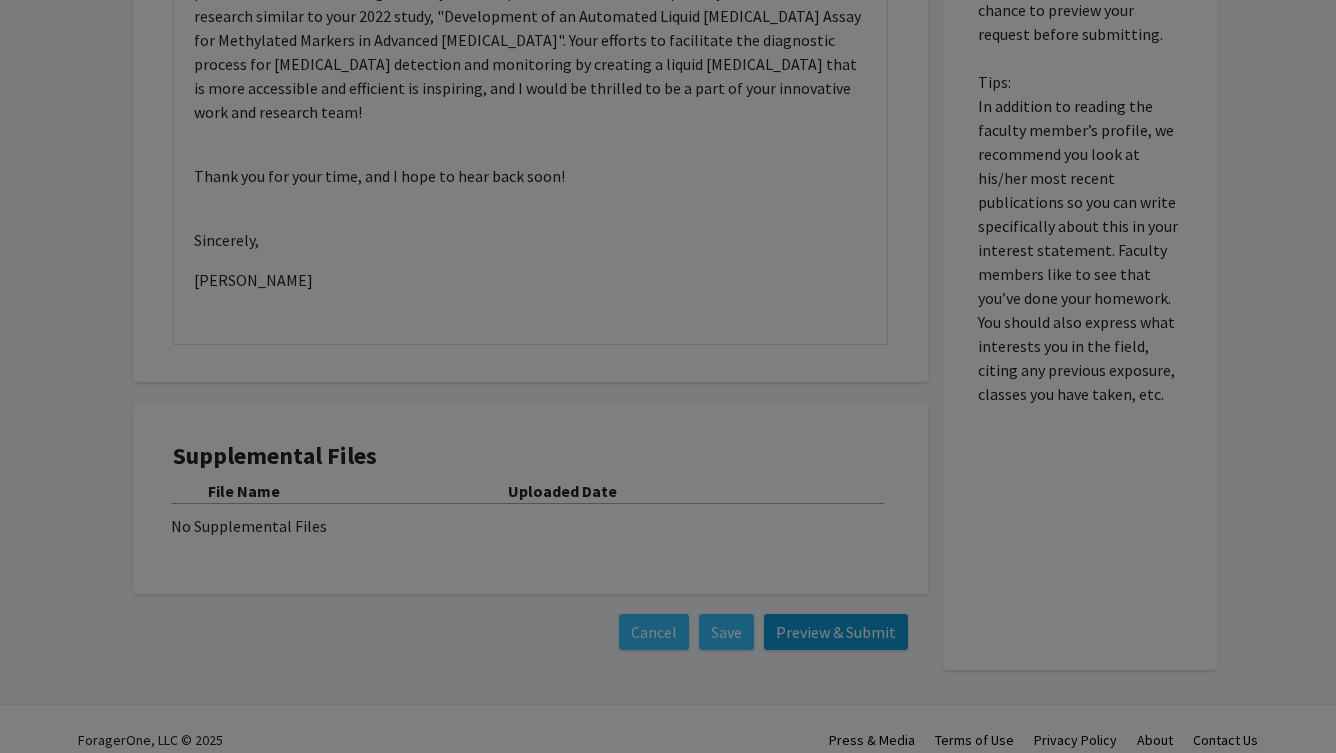 scroll, scrollTop: 0, scrollLeft: 0, axis: both 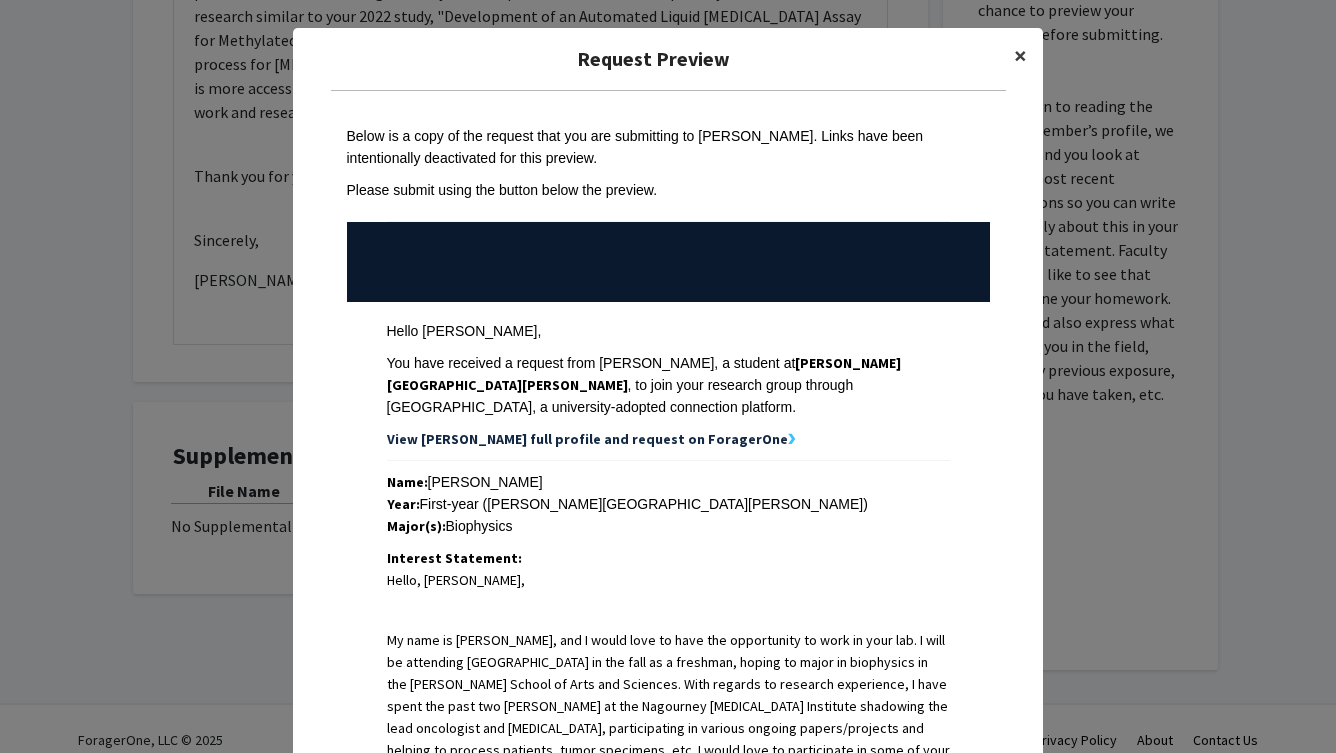 click on "×" at bounding box center (1020, 55) 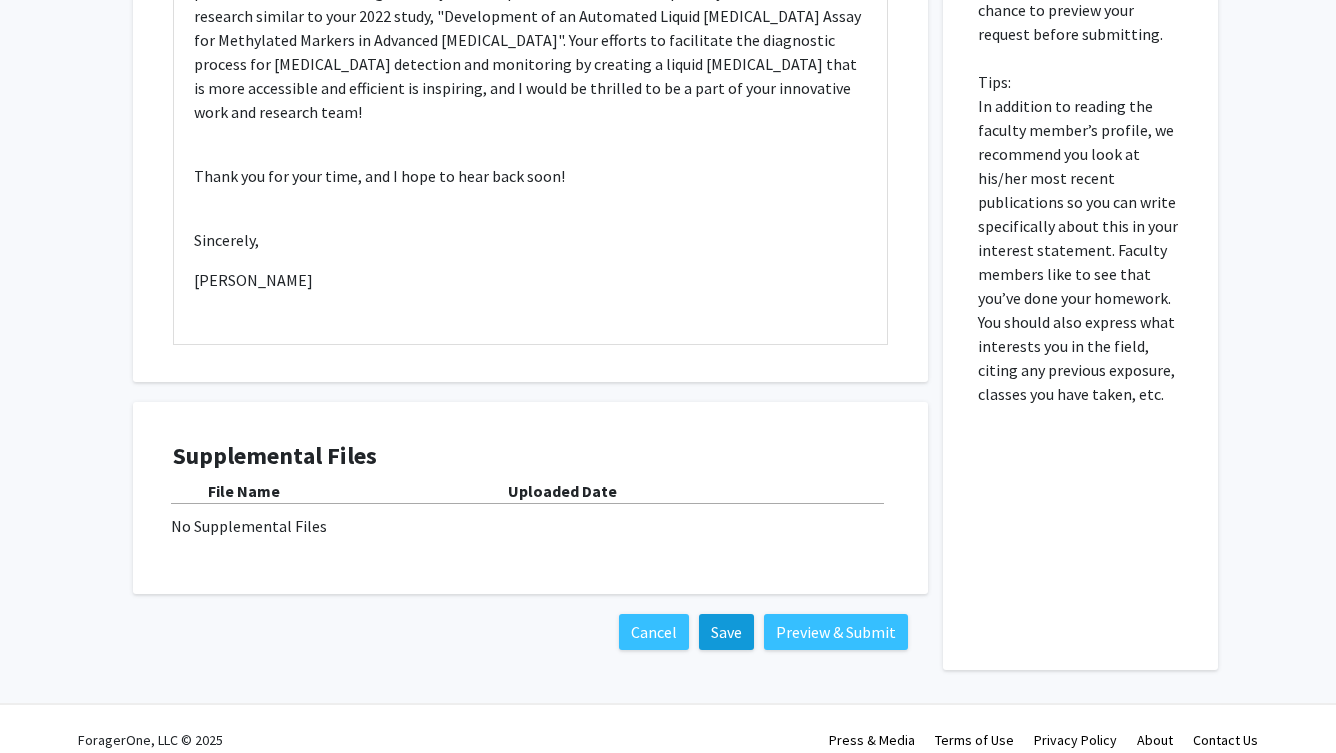 click on "Save" at bounding box center (726, 632) 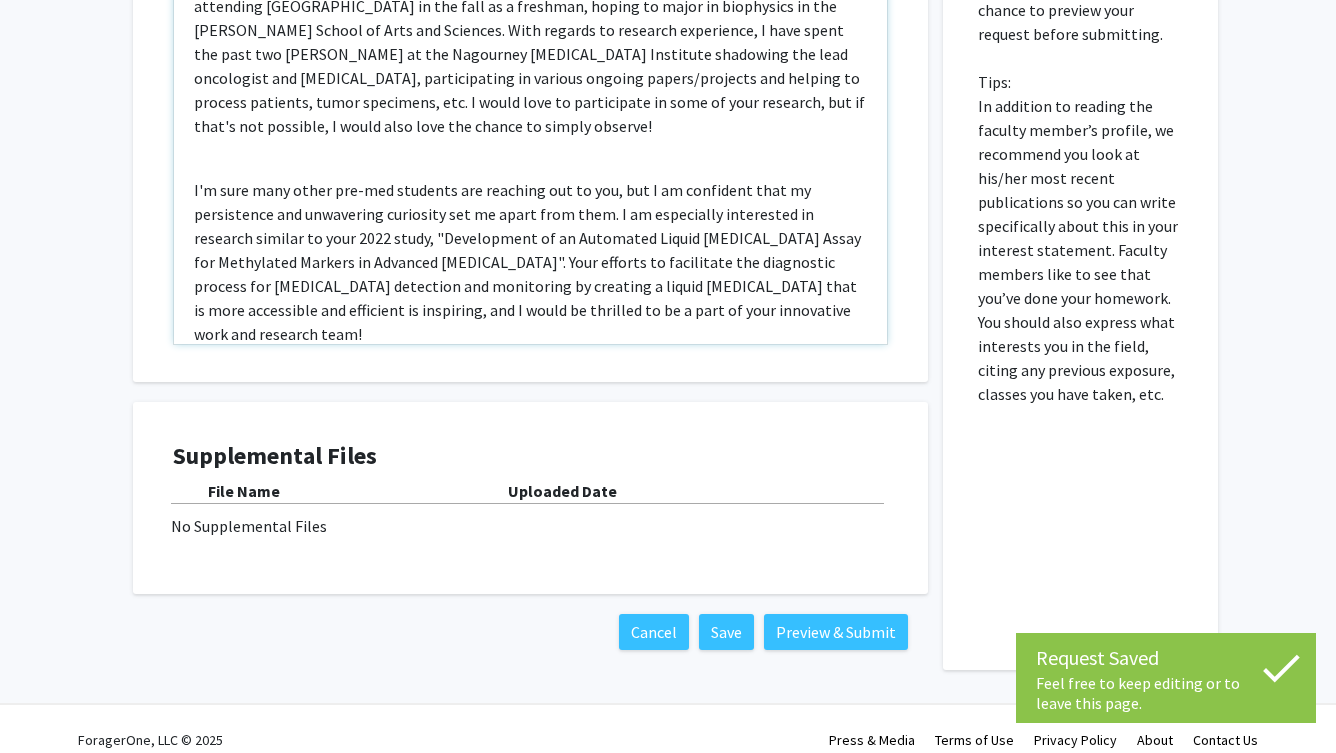 scroll, scrollTop: 0, scrollLeft: 0, axis: both 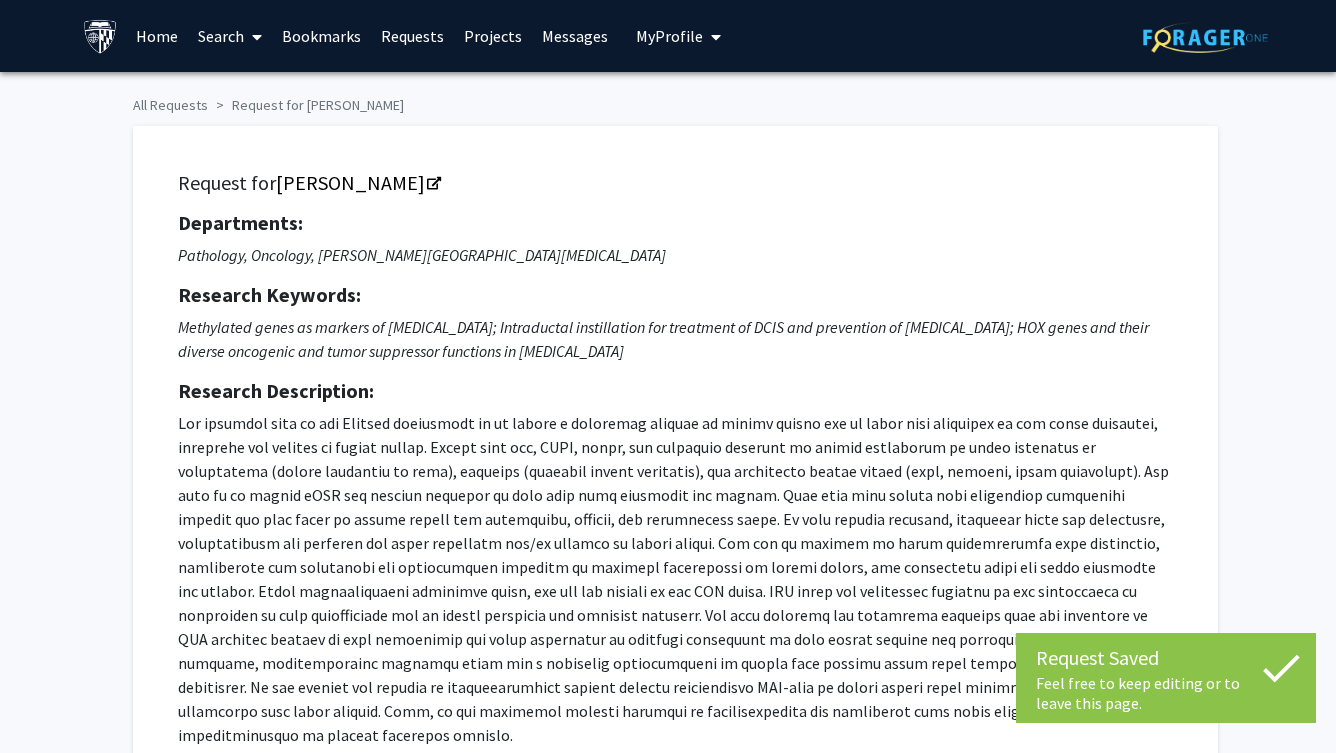 click on "My   Profile" at bounding box center (669, 36) 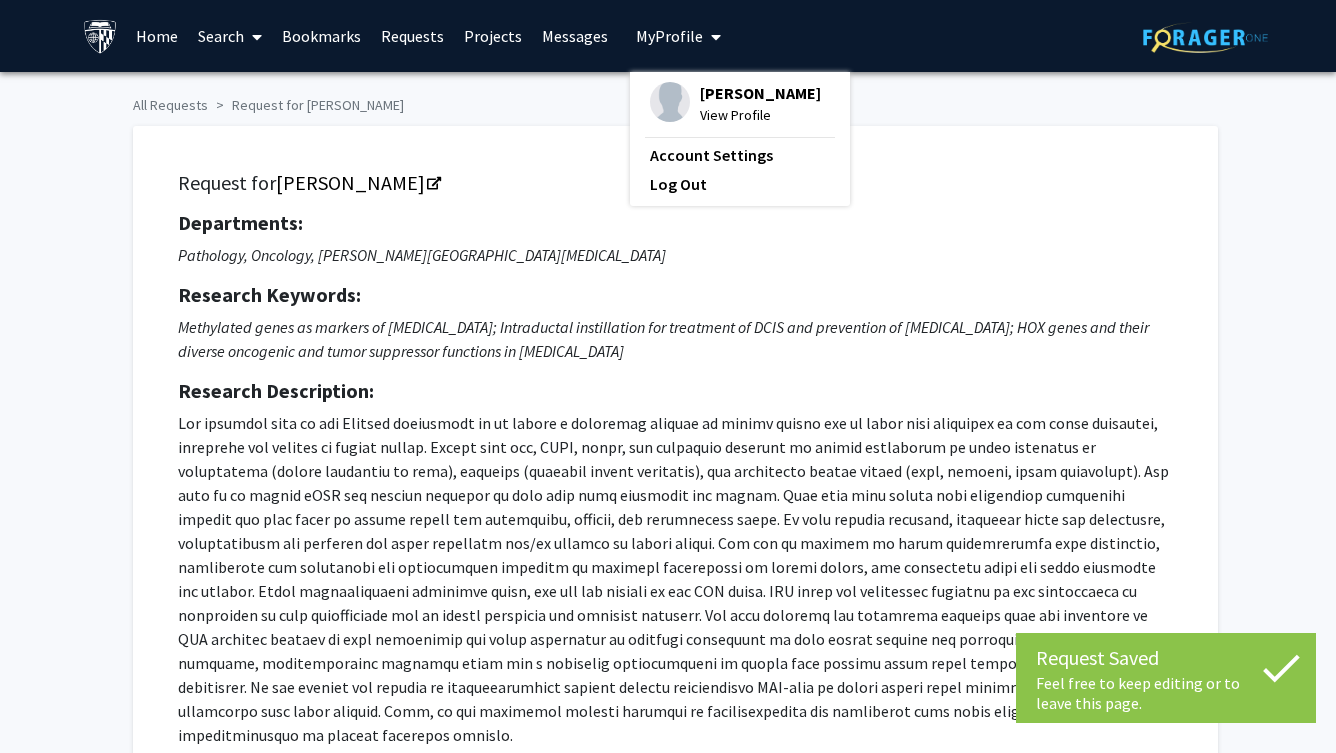 click on "[PERSON_NAME]" at bounding box center (760, 93) 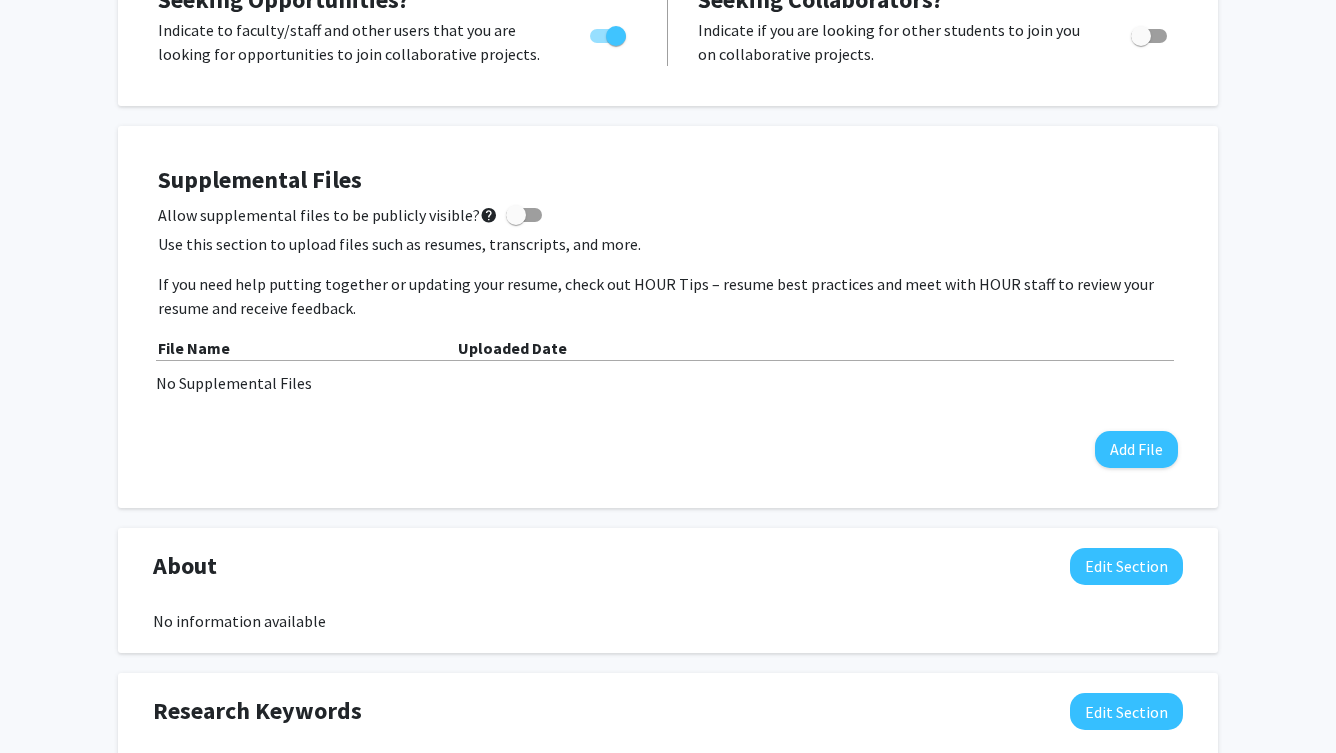 scroll, scrollTop: 468, scrollLeft: 0, axis: vertical 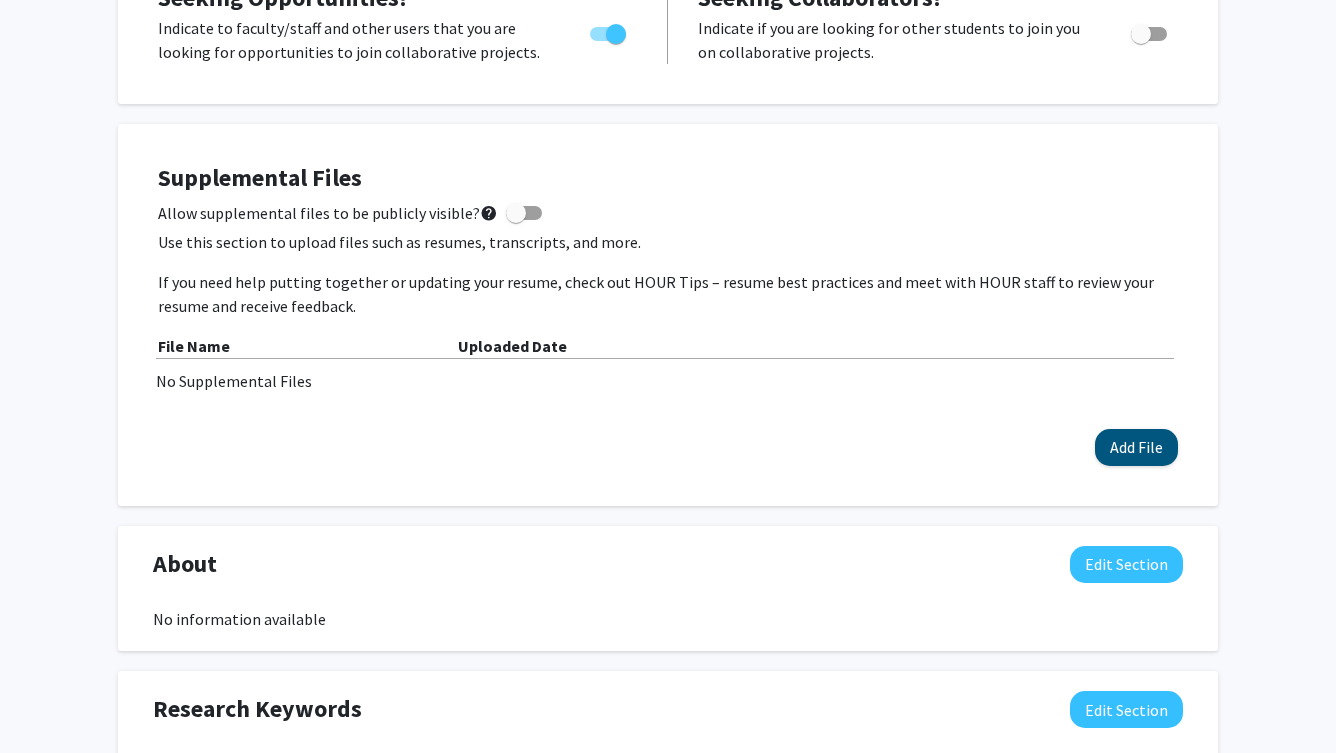 click on "Add File" 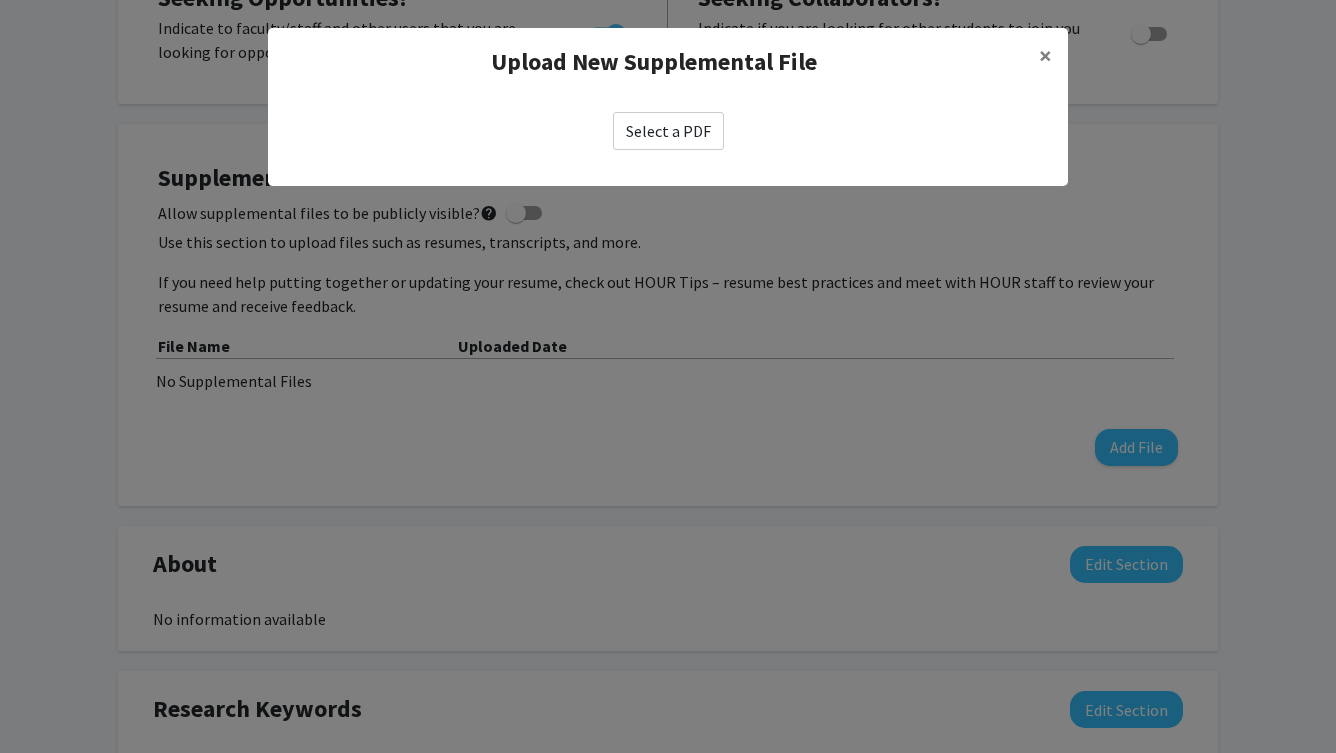 click on "Select a PDF" 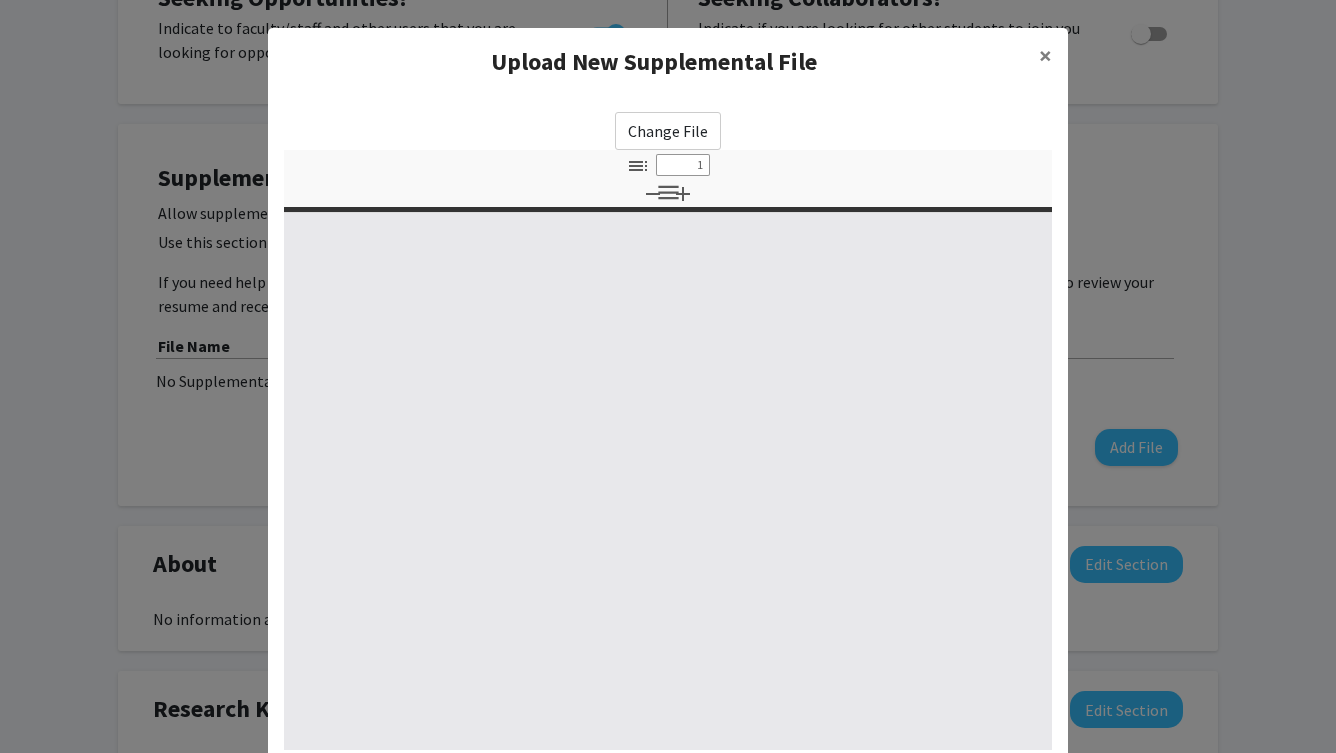 select on "custom" 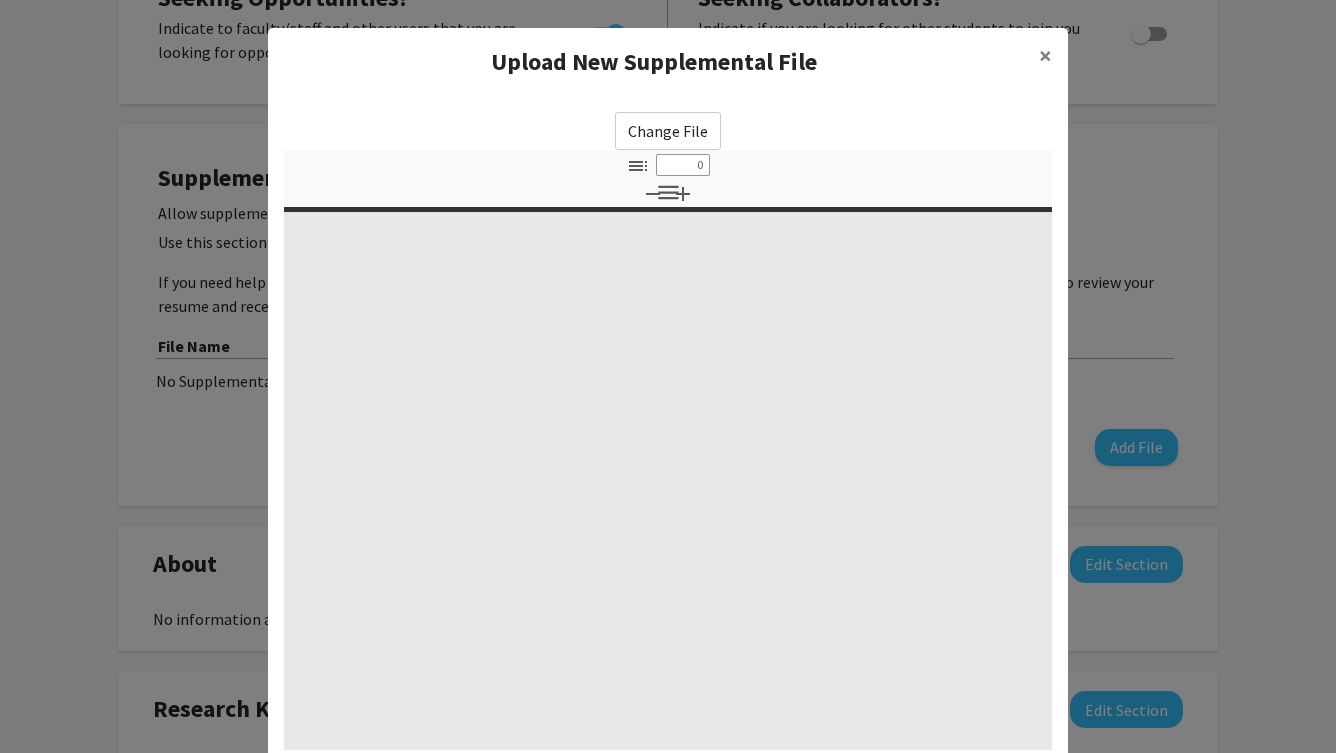select on "custom" 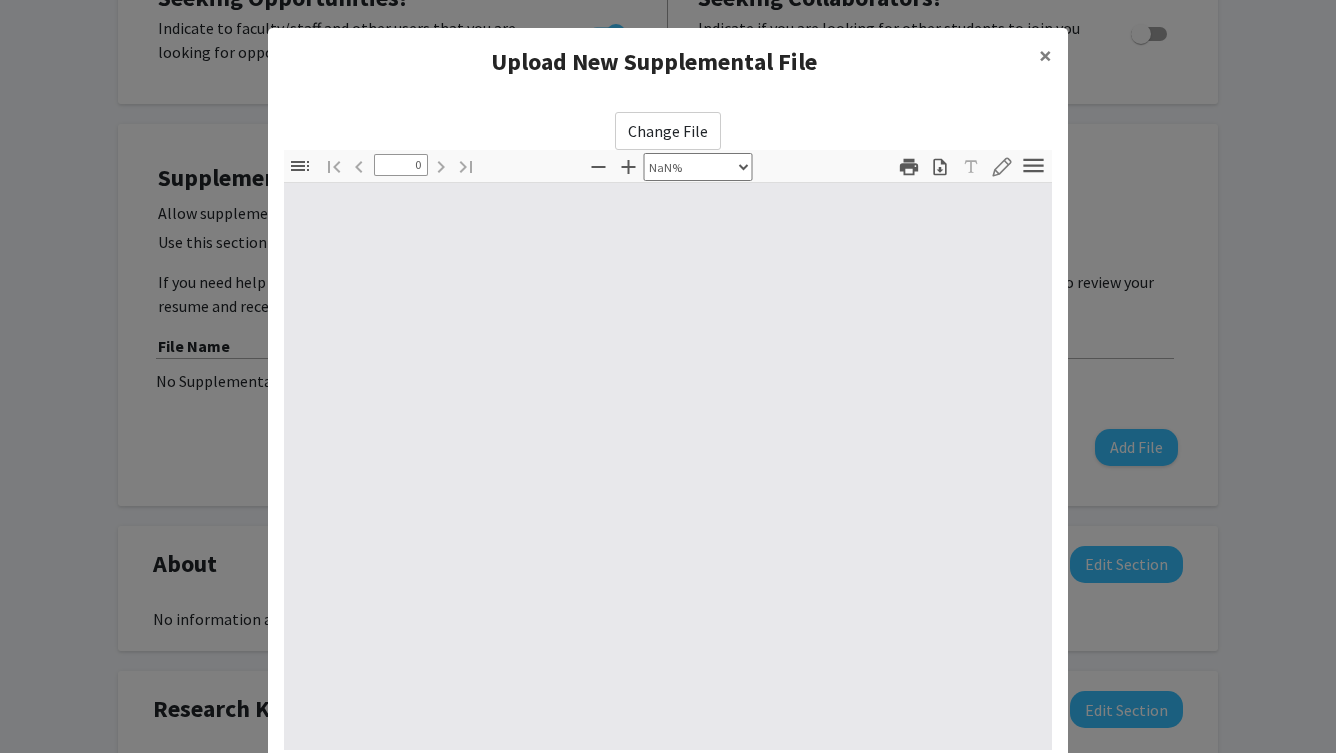 type on "1" 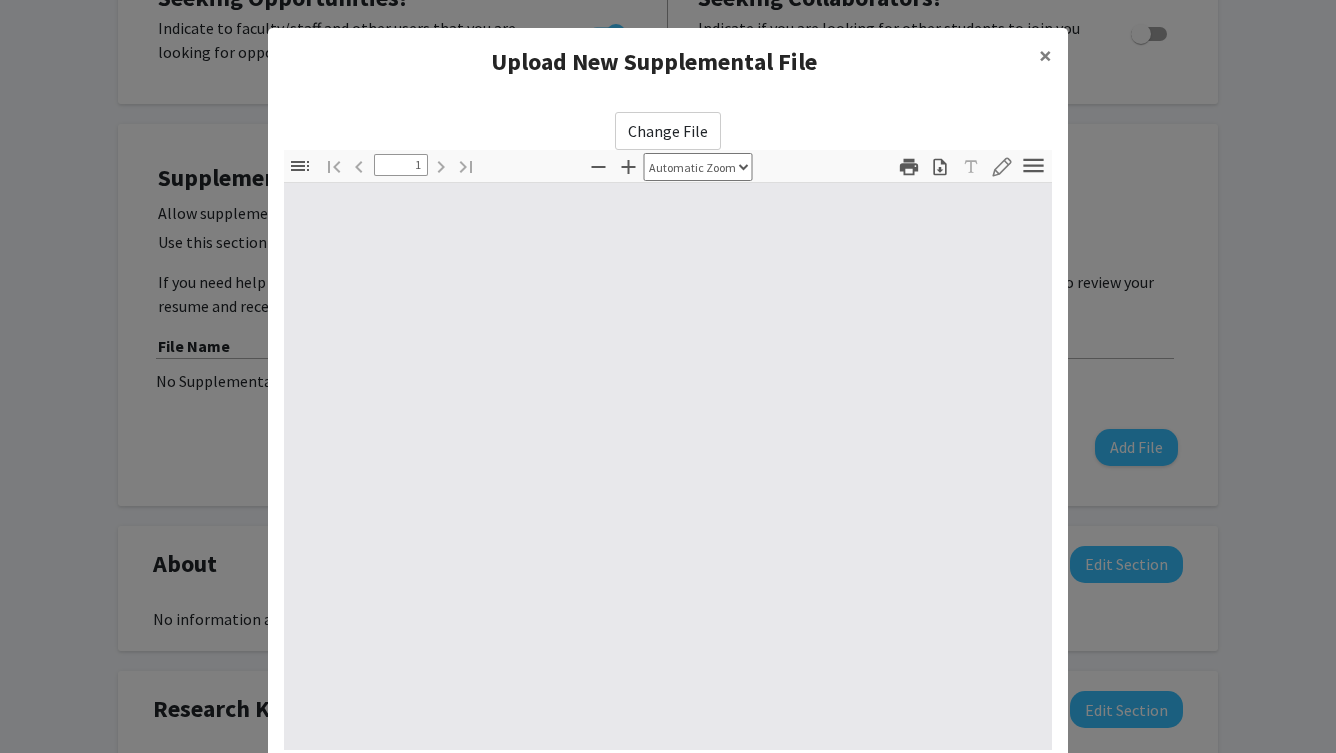 select on "auto" 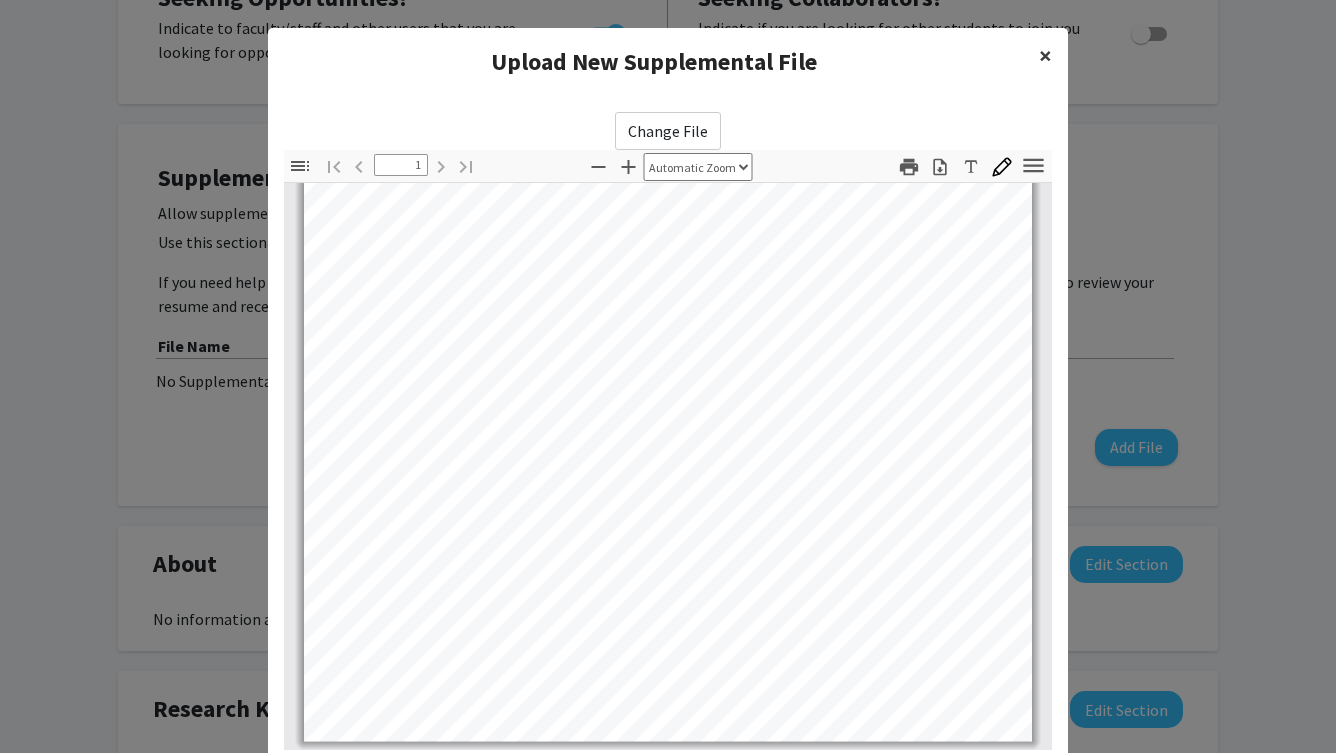 scroll, scrollTop: 394, scrollLeft: 0, axis: vertical 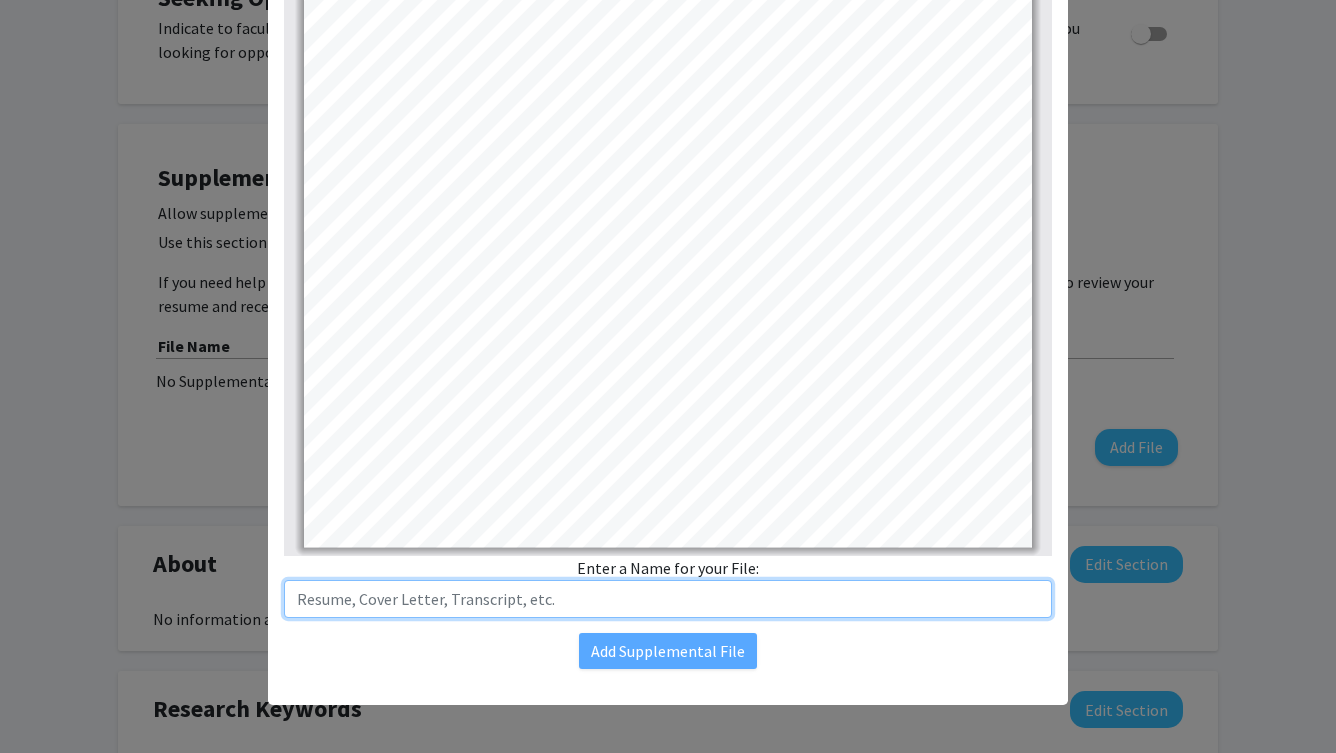 click at bounding box center (668, 599) 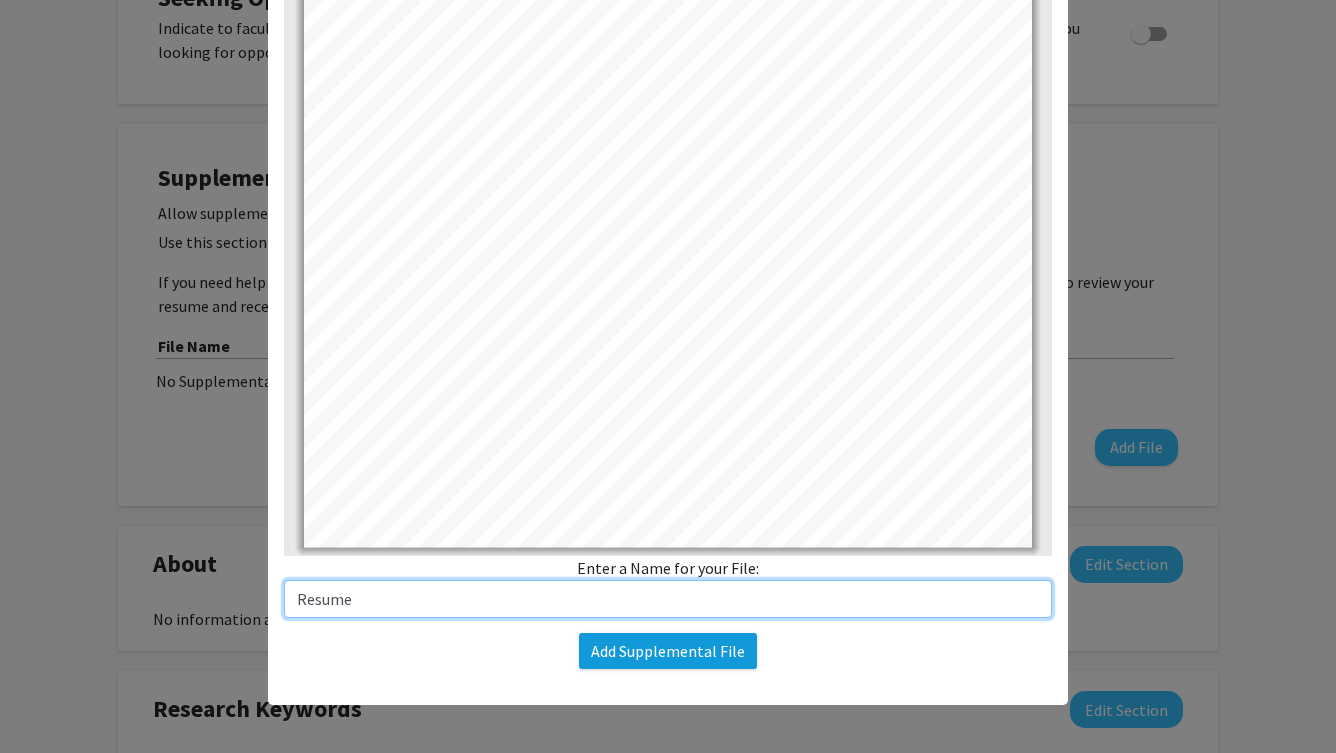 type on "Resume" 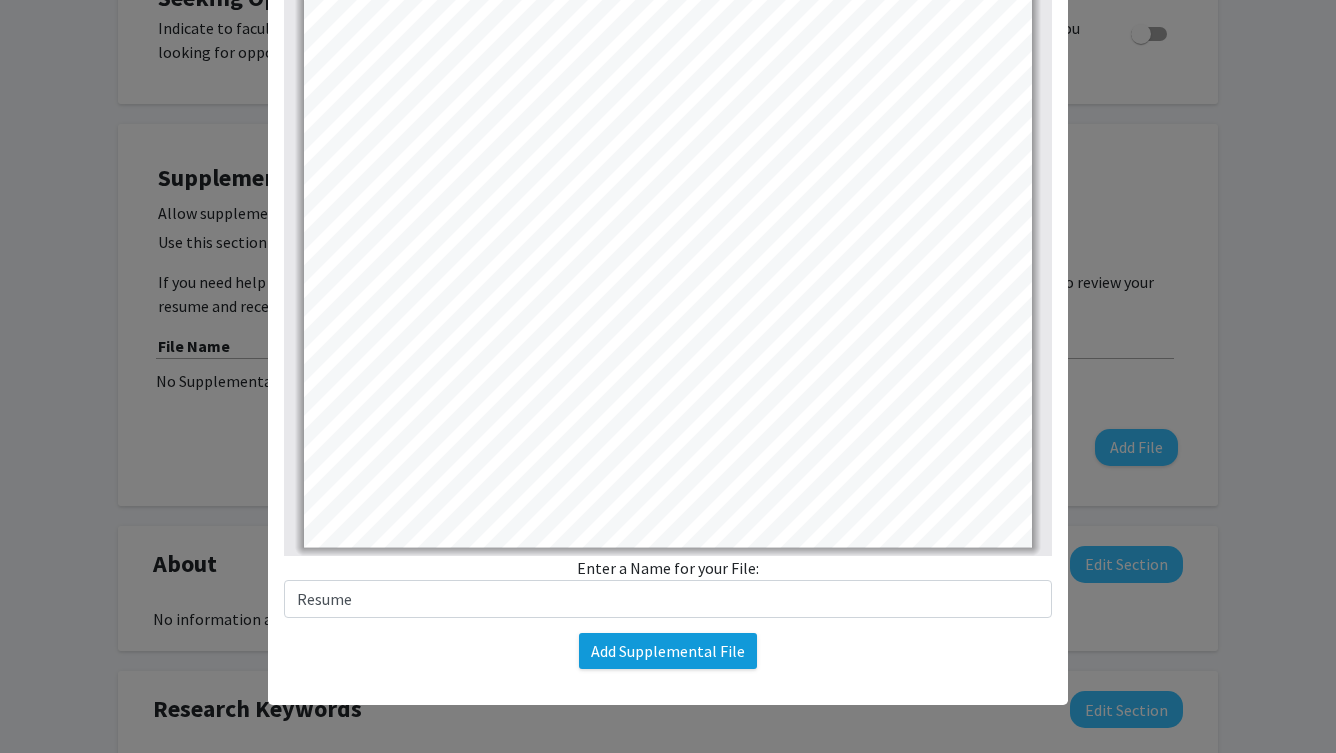click on "Add Supplemental File" 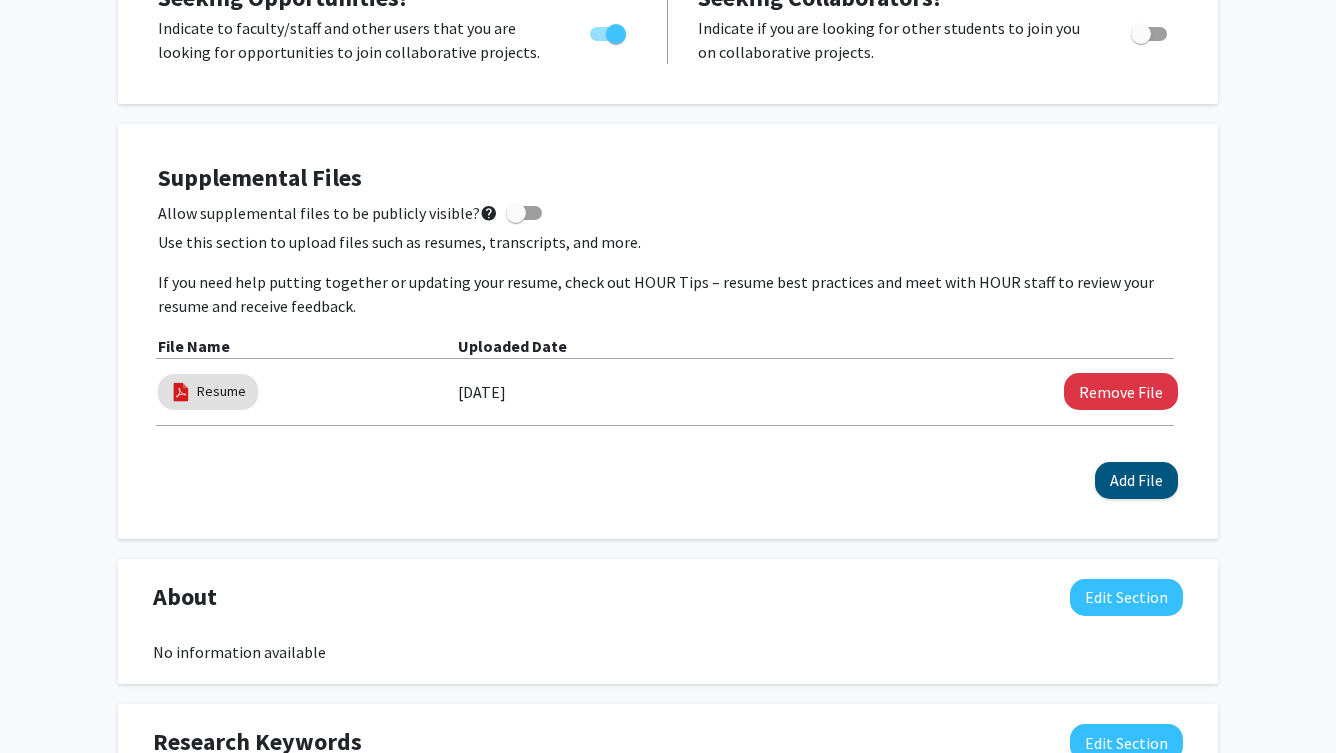 click on "Add File" 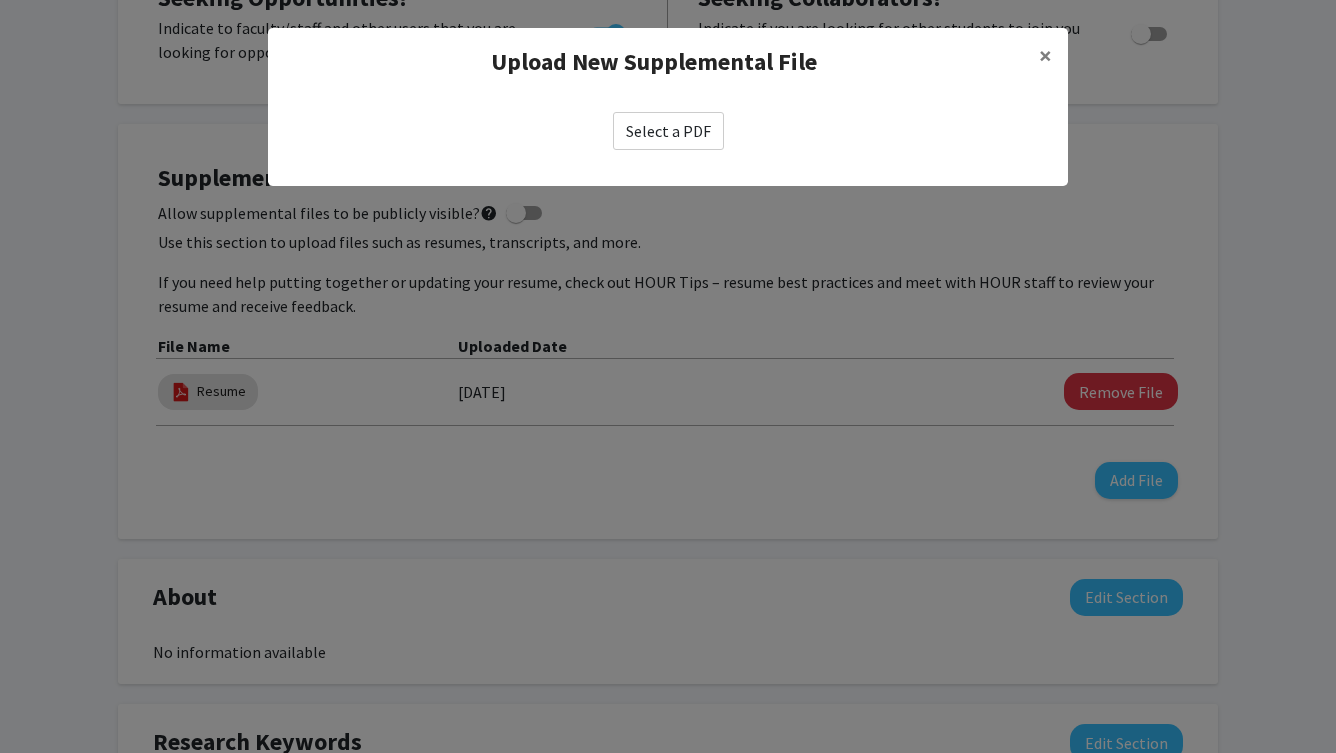 click on "Select a PDF" 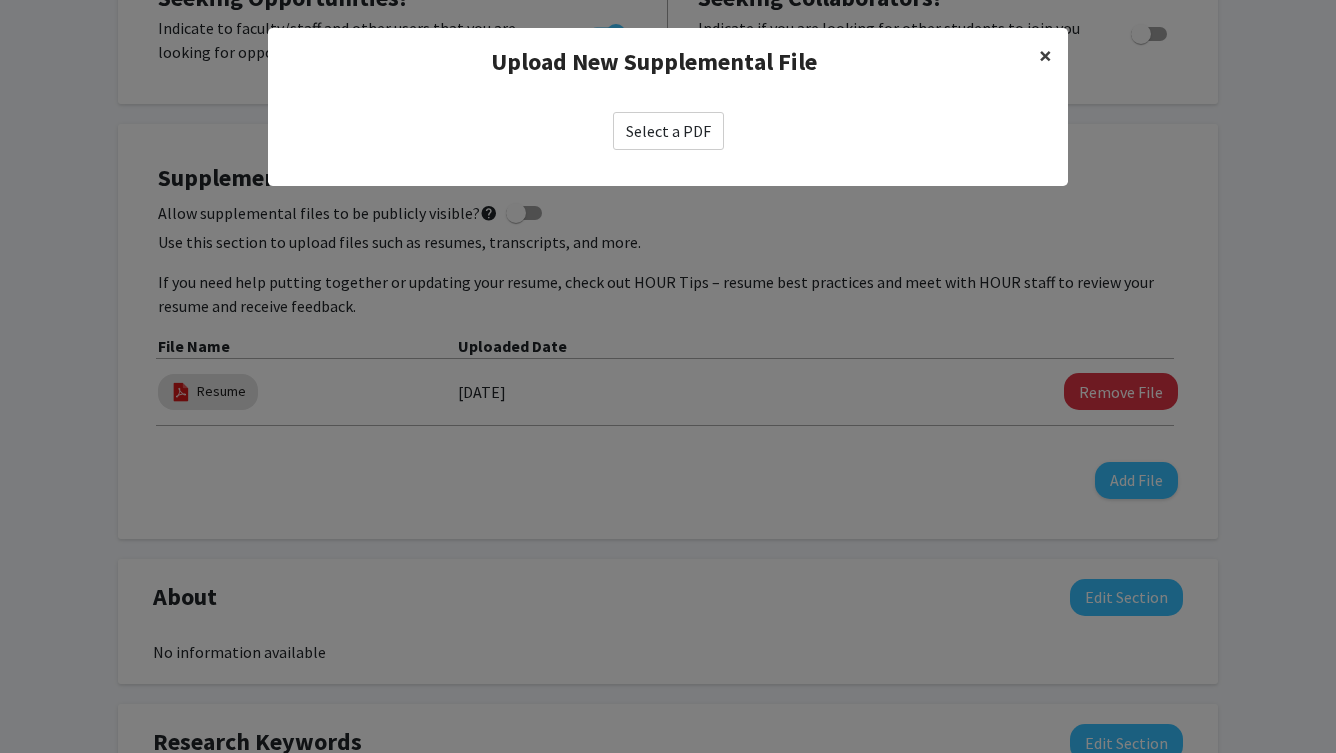 click on "×" 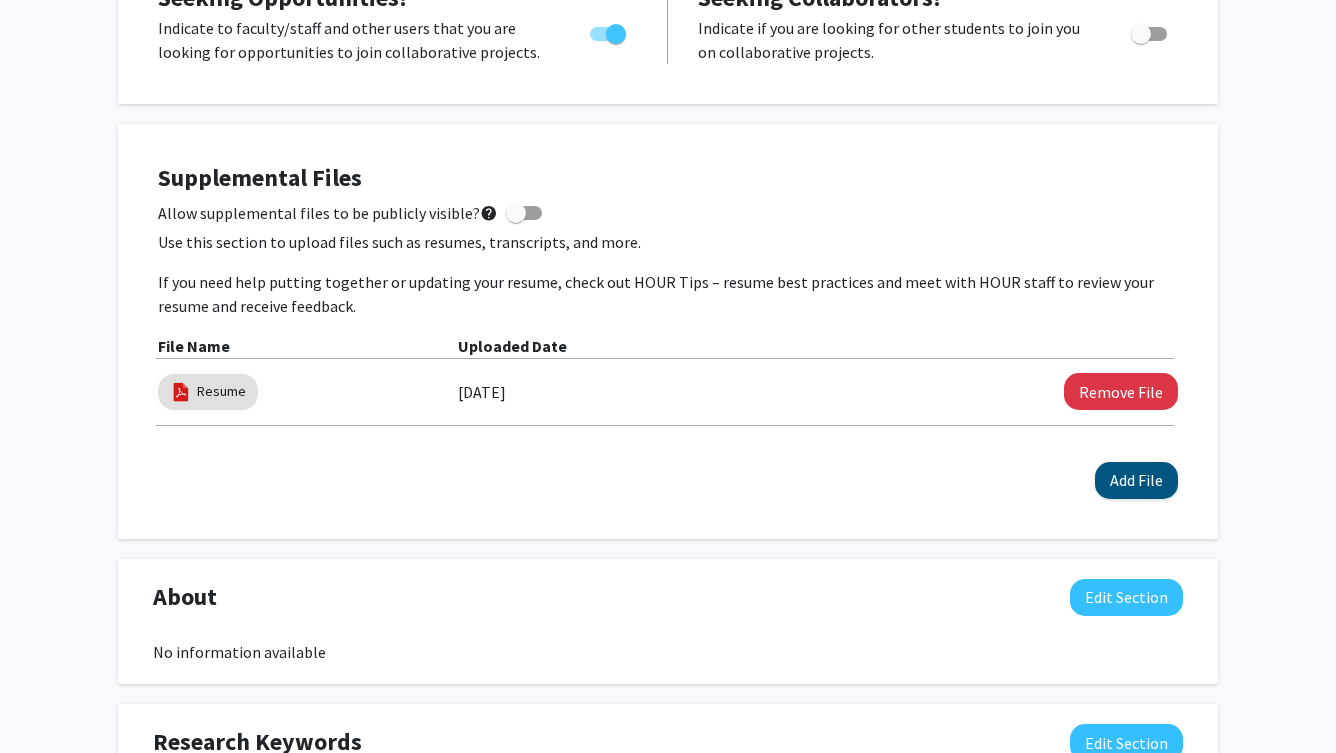 click on "Add File" 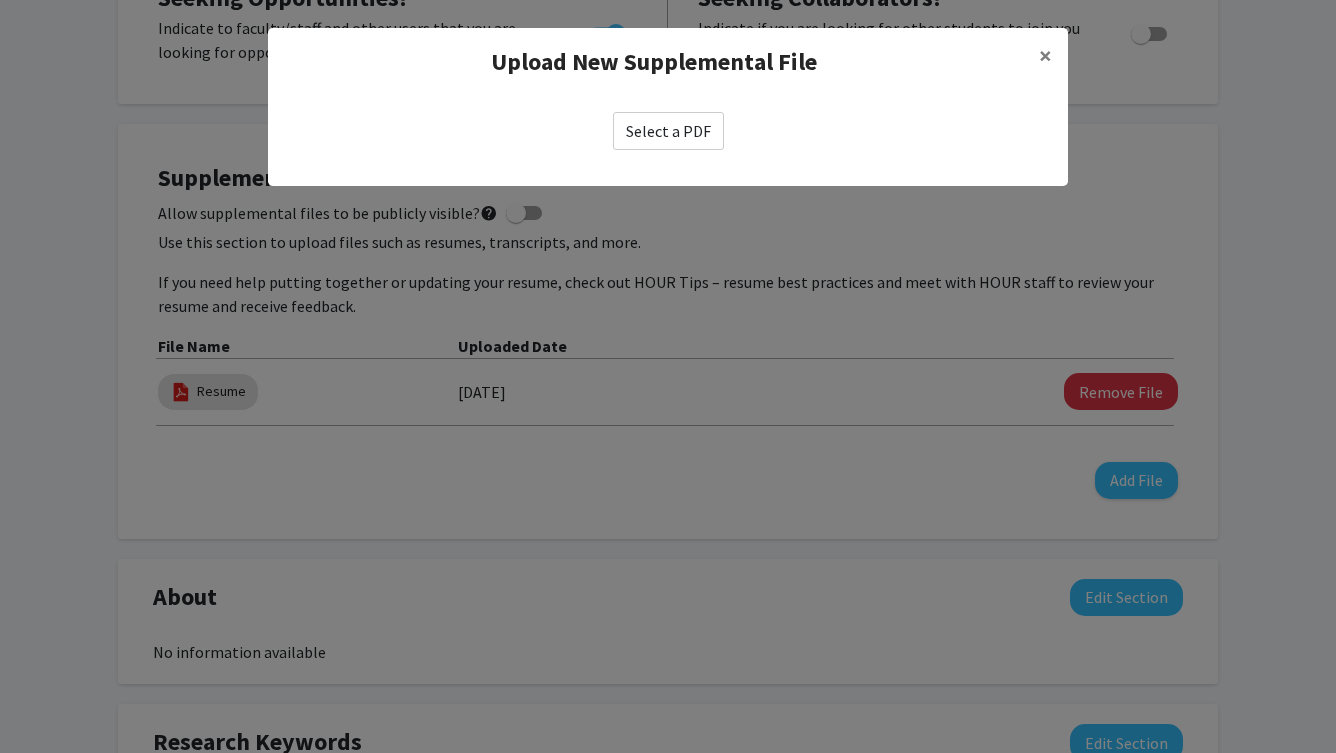 click on "Select a PDF" 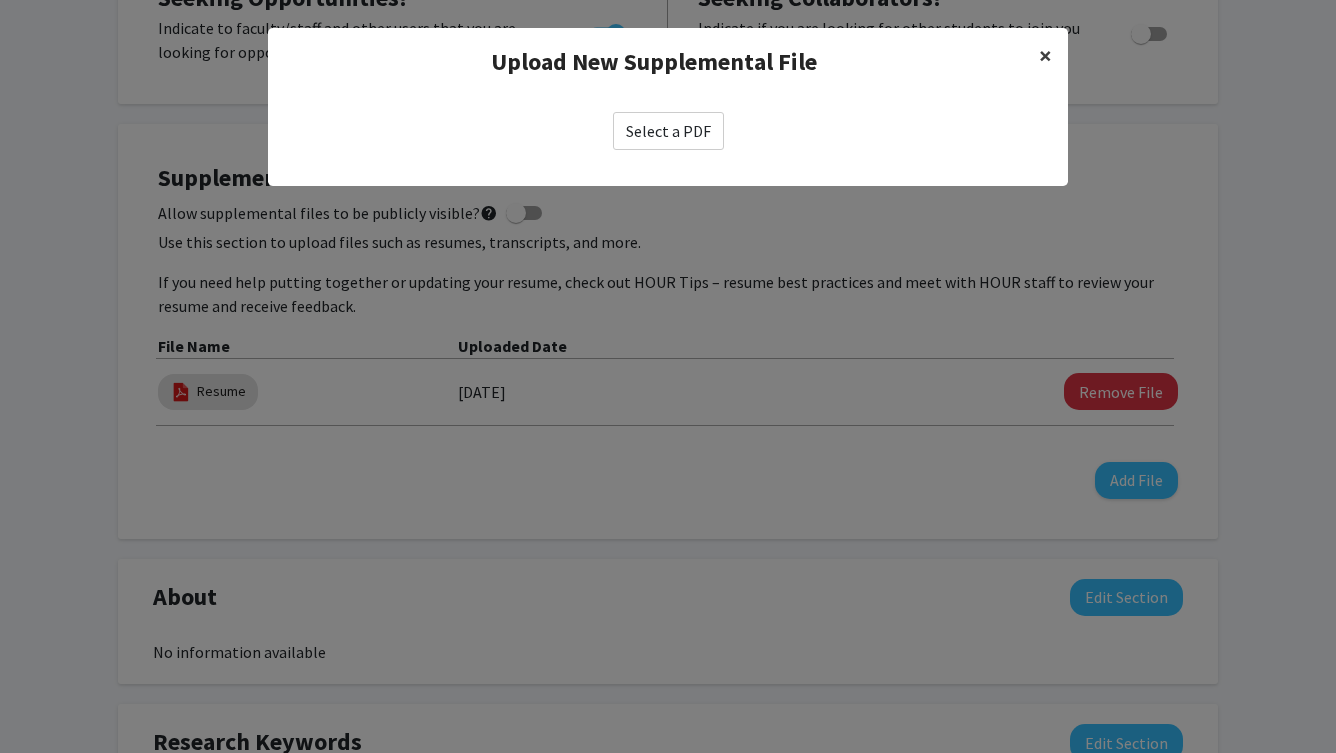 click on "×" 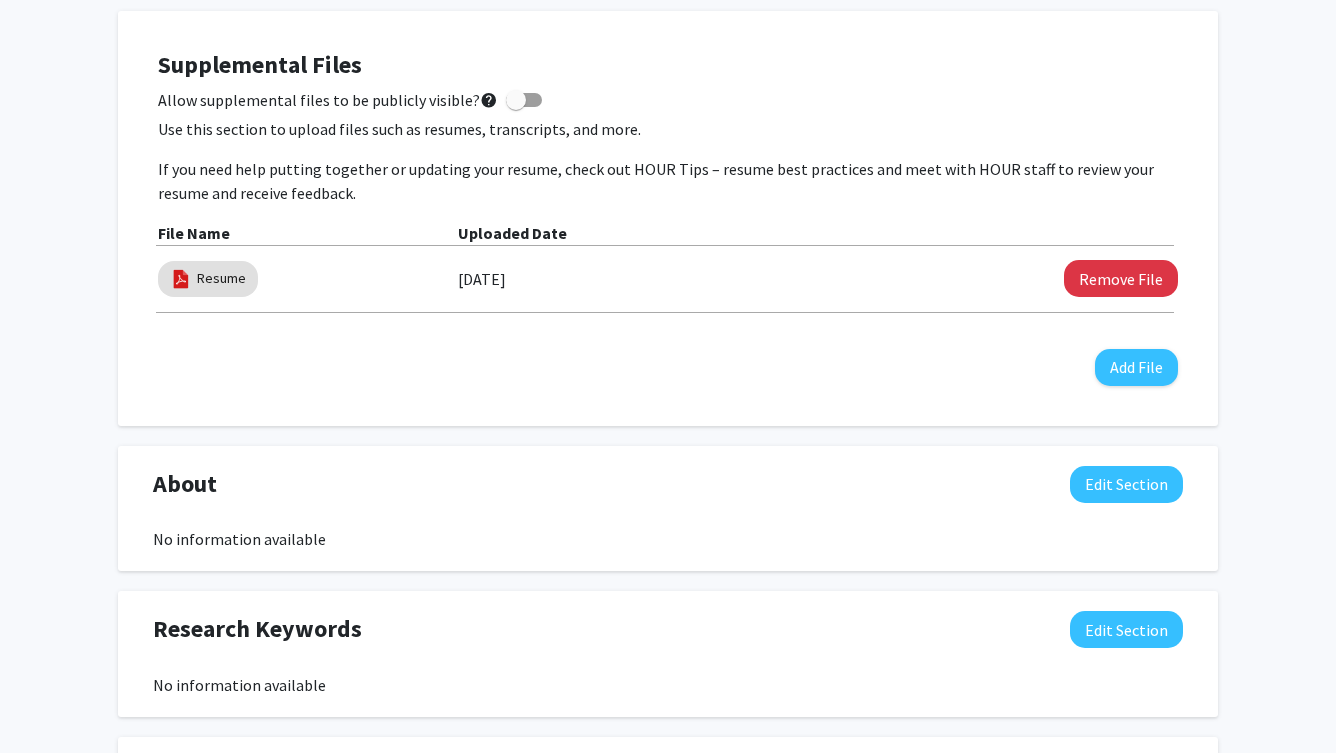 scroll, scrollTop: 586, scrollLeft: 0, axis: vertical 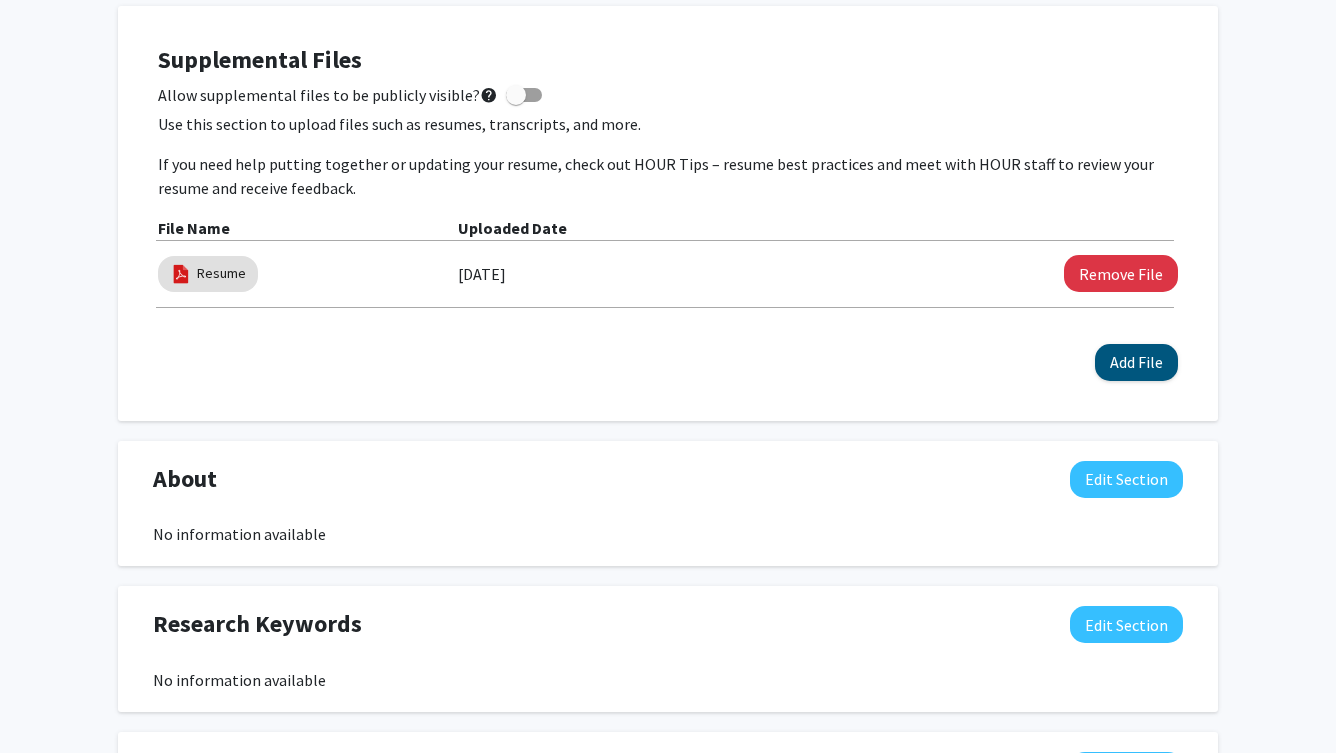 click on "Add File" 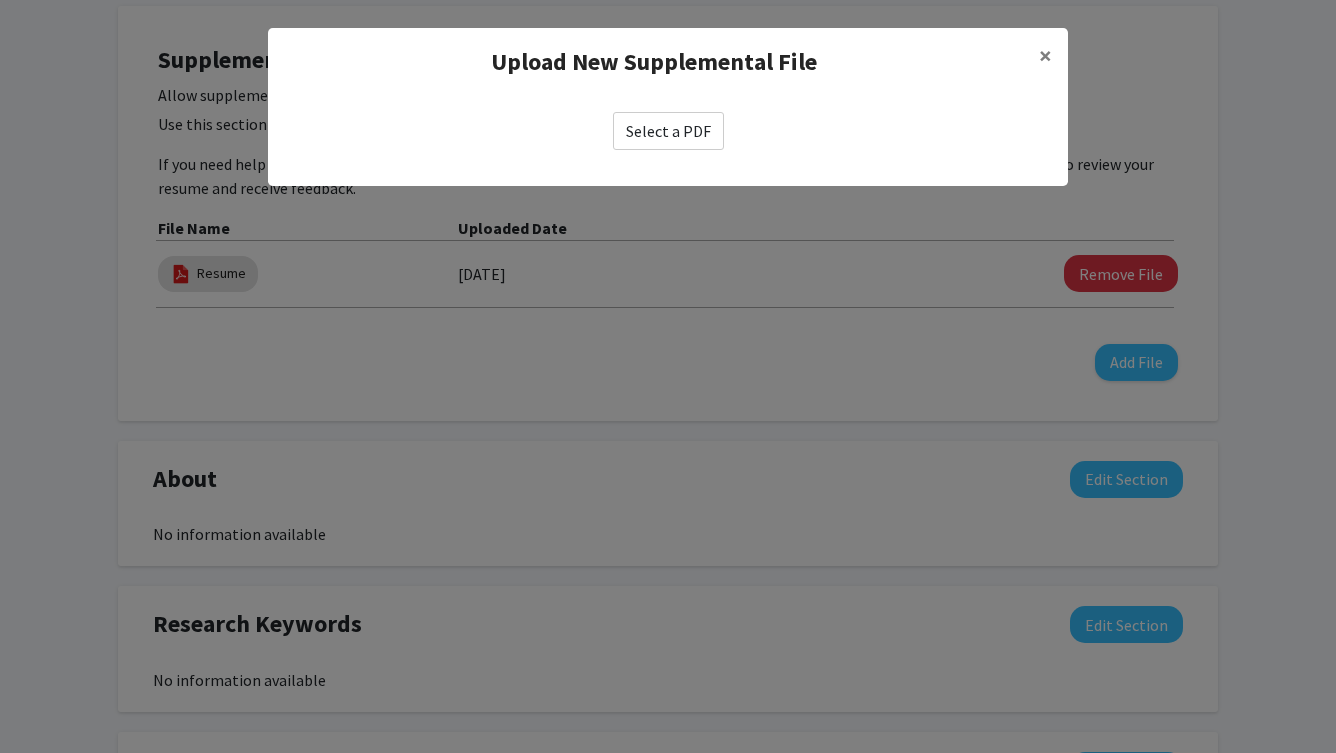 click on "Select a PDF" 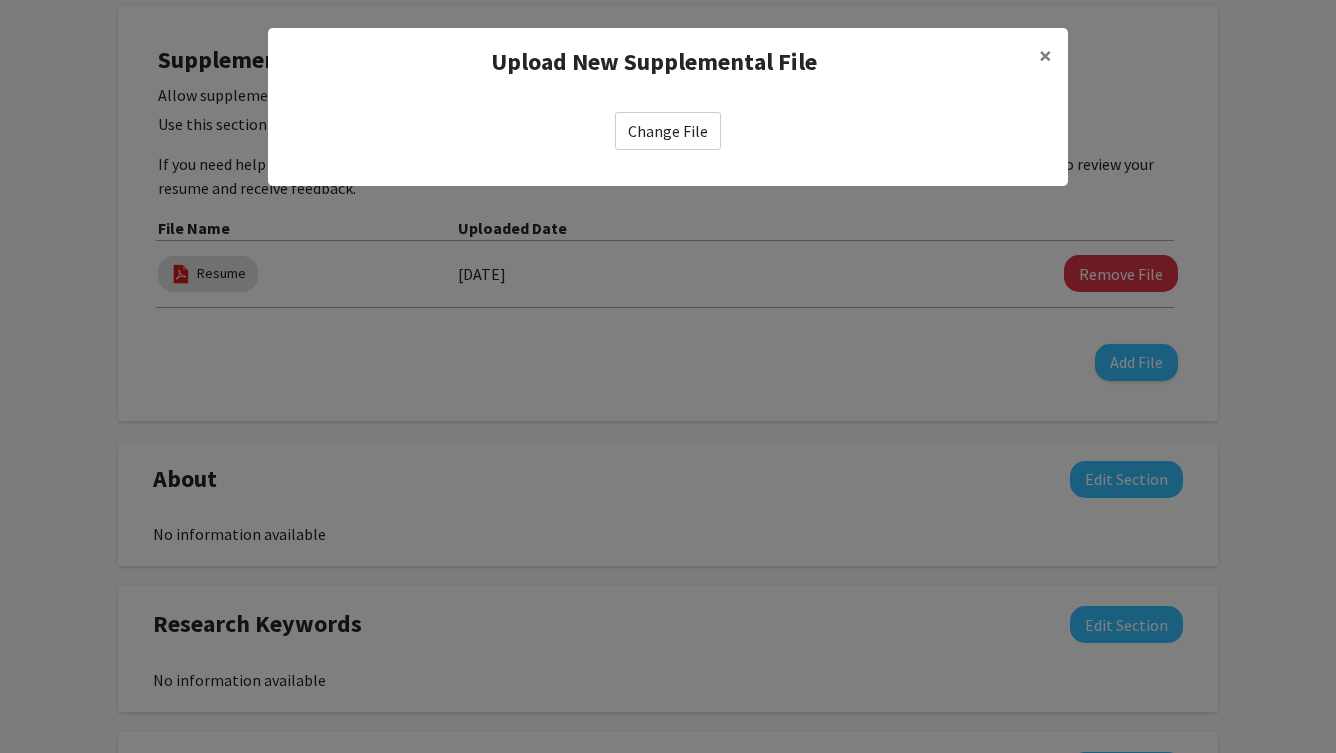 select on "custom" 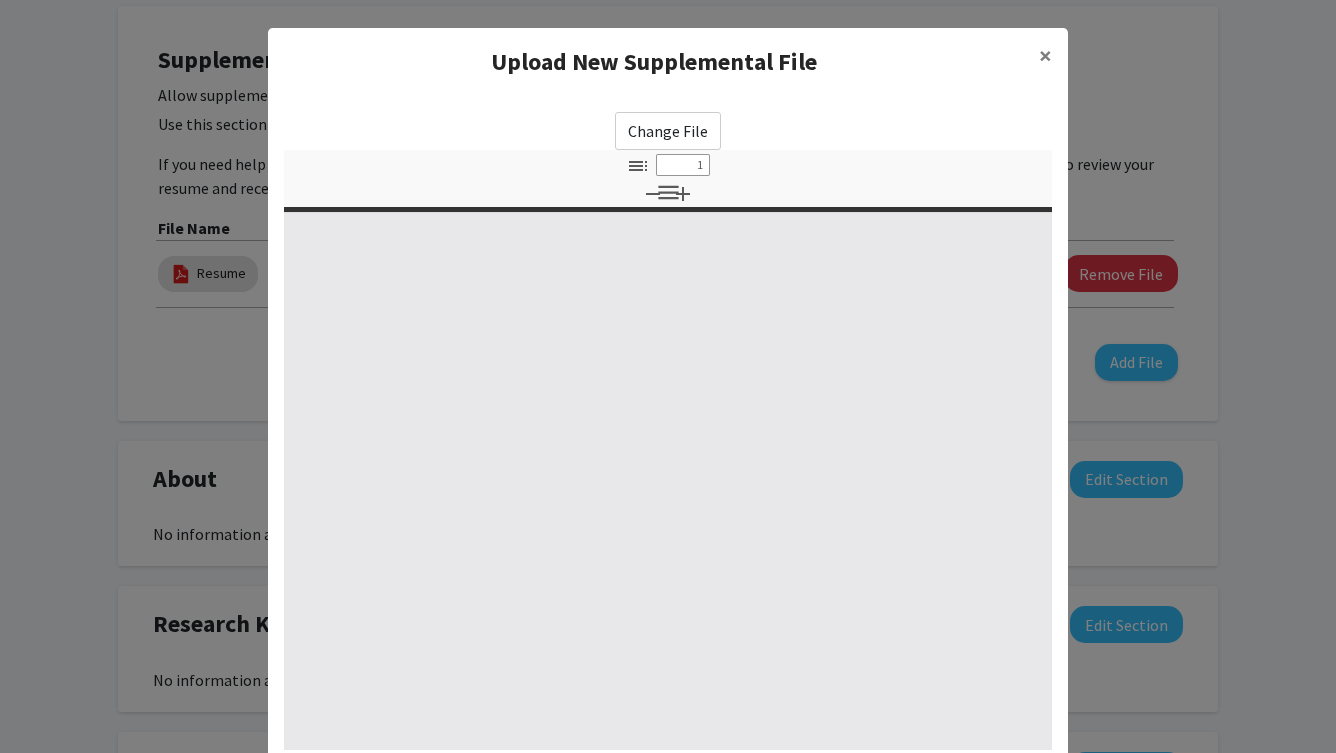 type on "0" 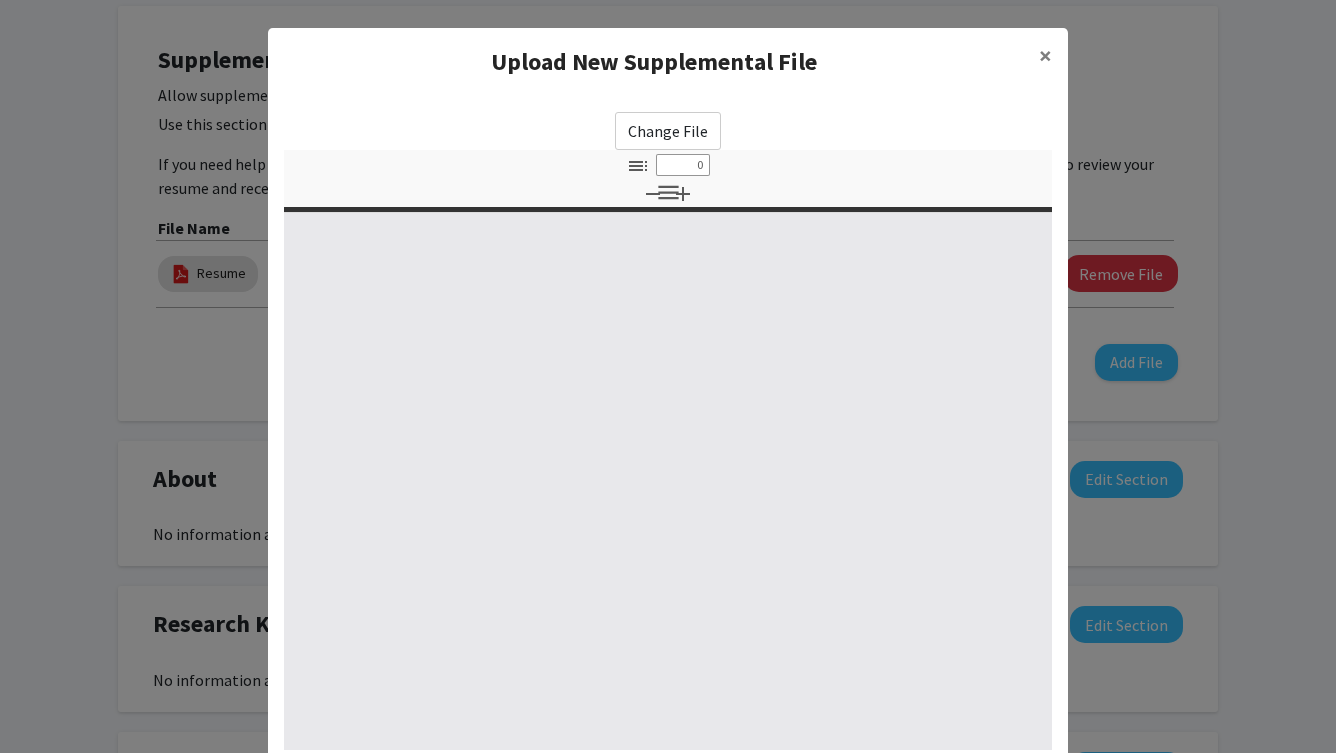 select on "custom" 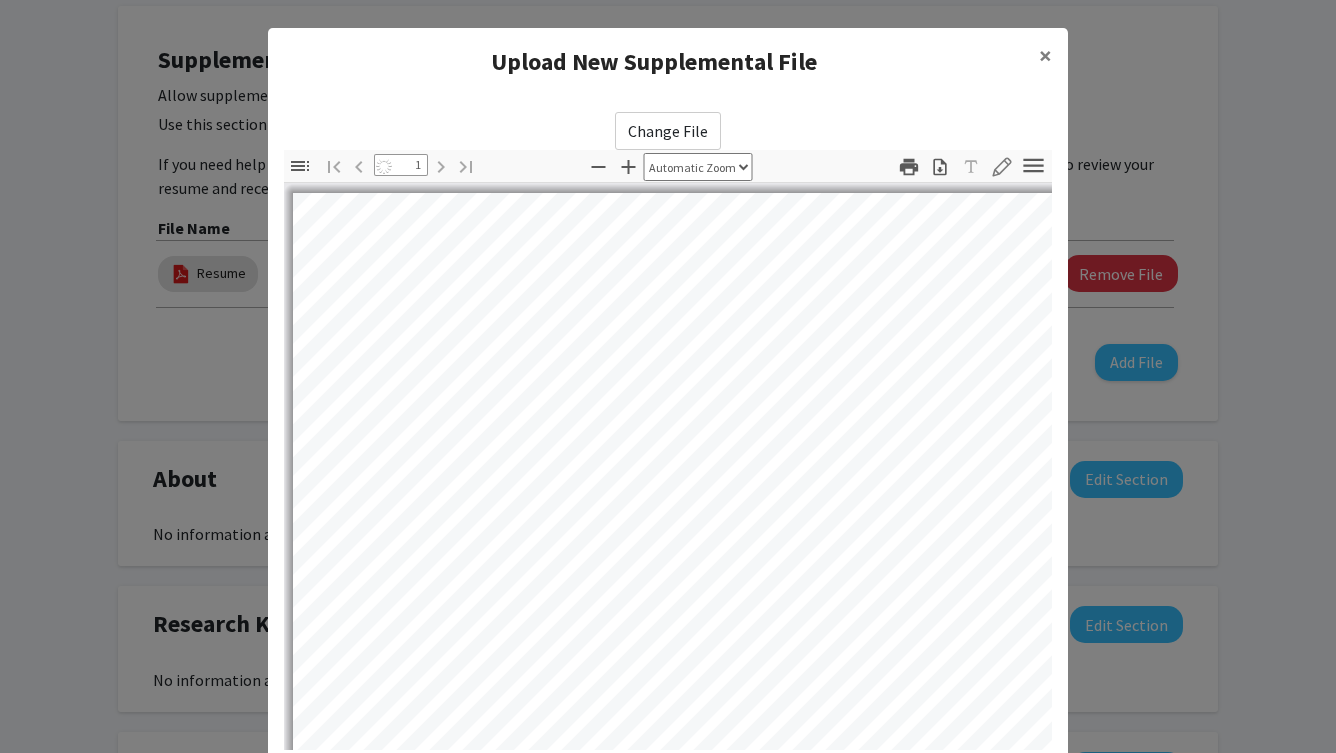 select on "auto" 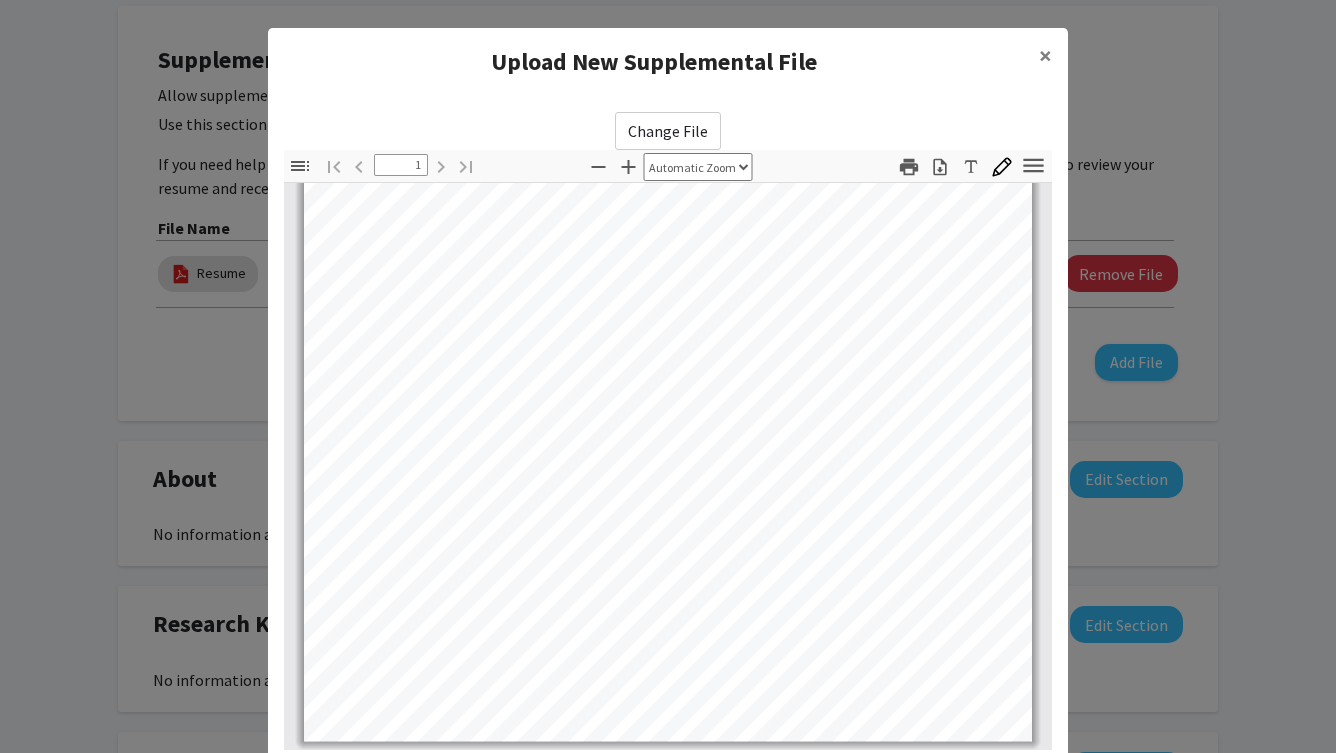 scroll, scrollTop: 394, scrollLeft: 0, axis: vertical 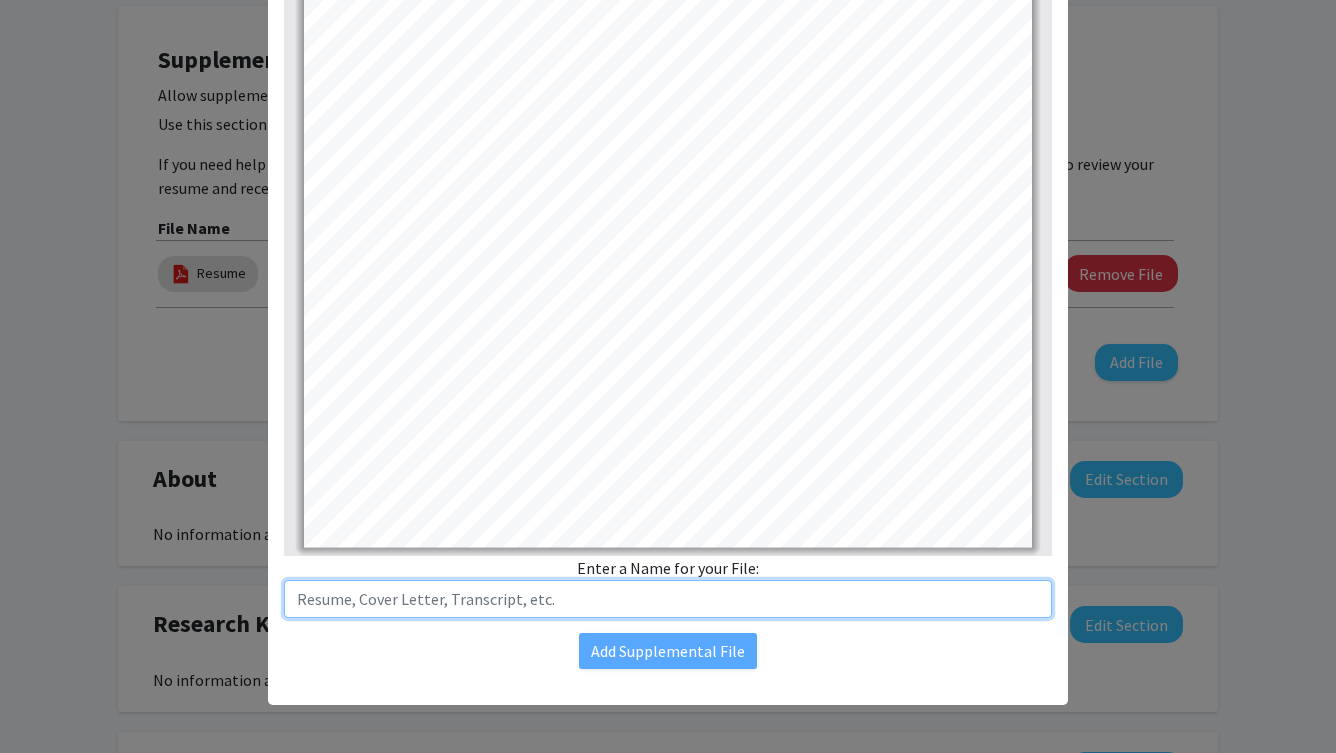 click at bounding box center [668, 599] 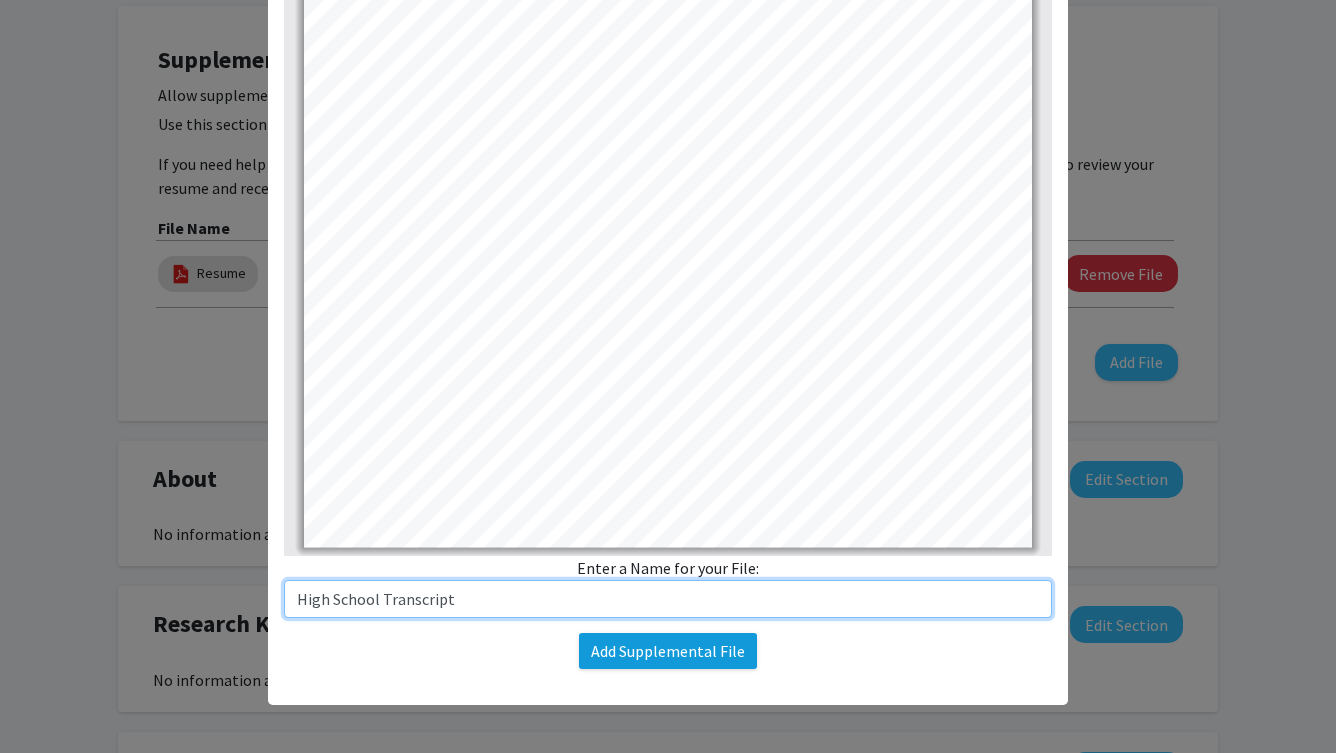 type on "High School Transcript" 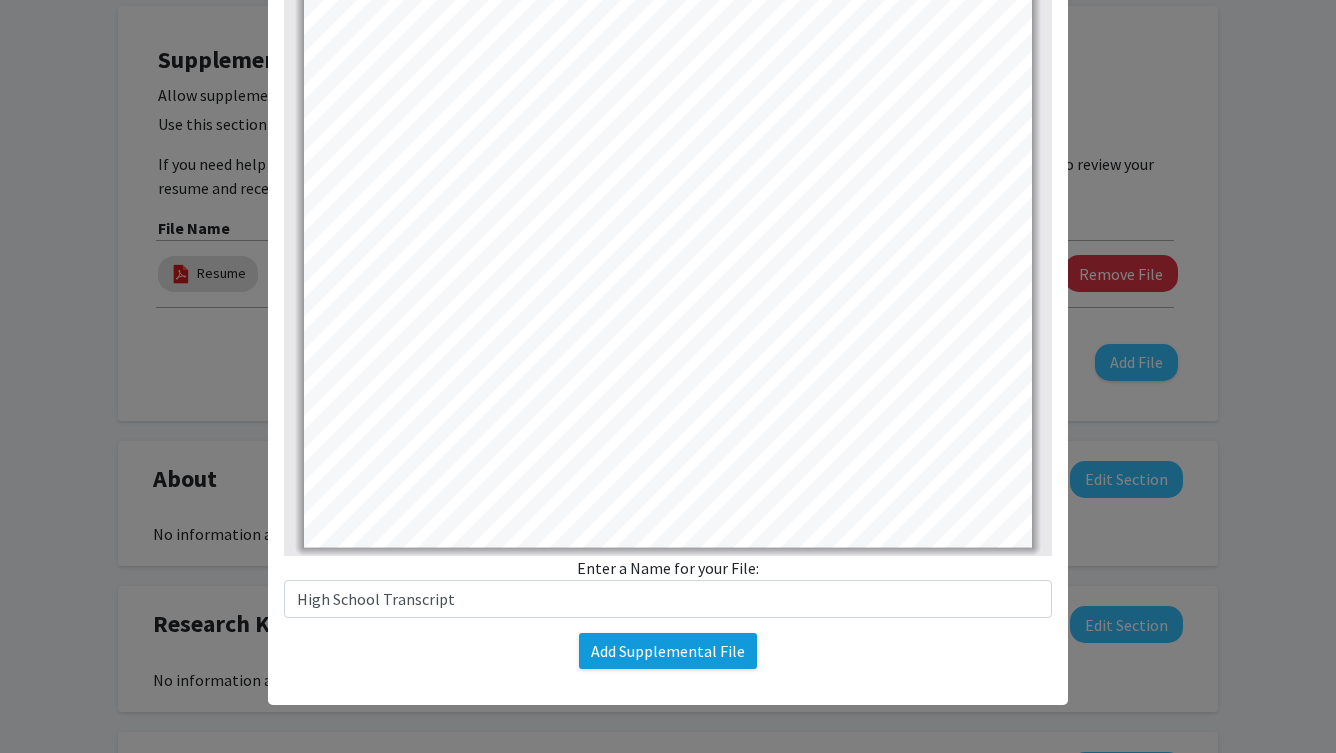 click on "Add Supplemental File" 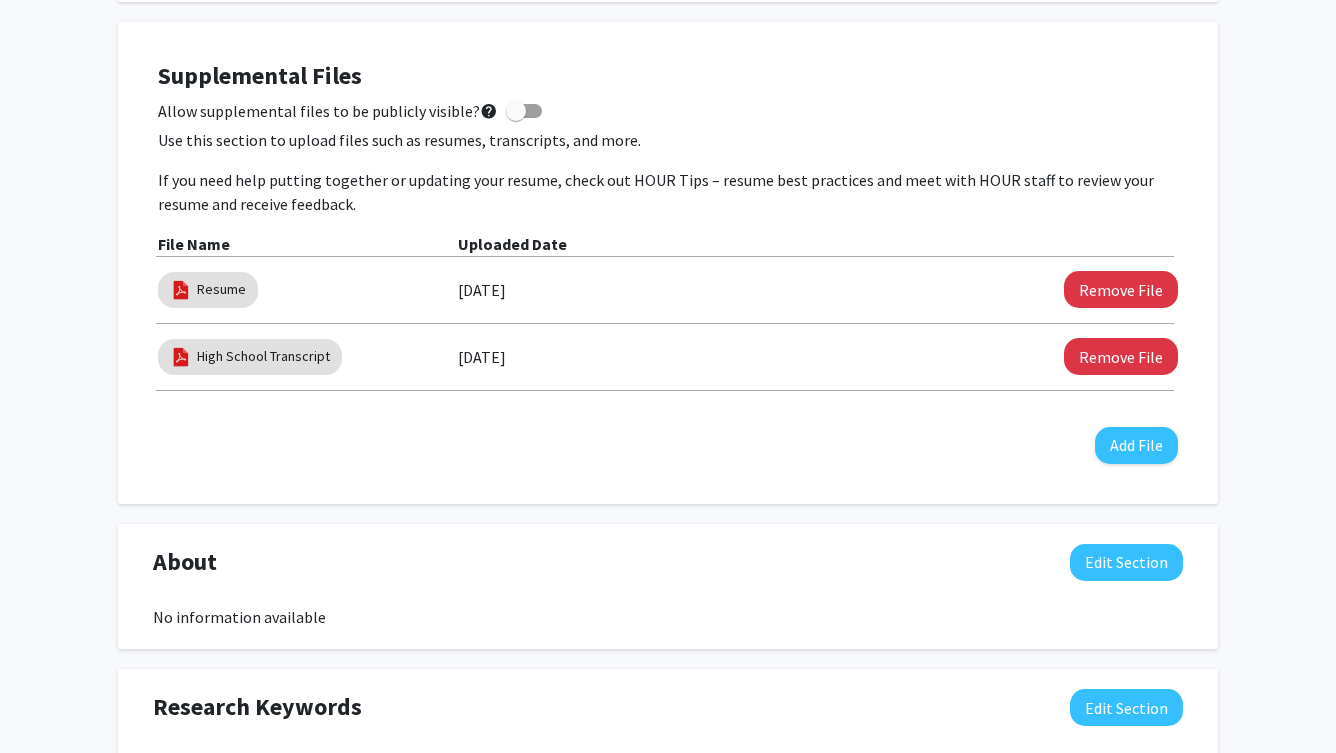 scroll, scrollTop: 616, scrollLeft: 0, axis: vertical 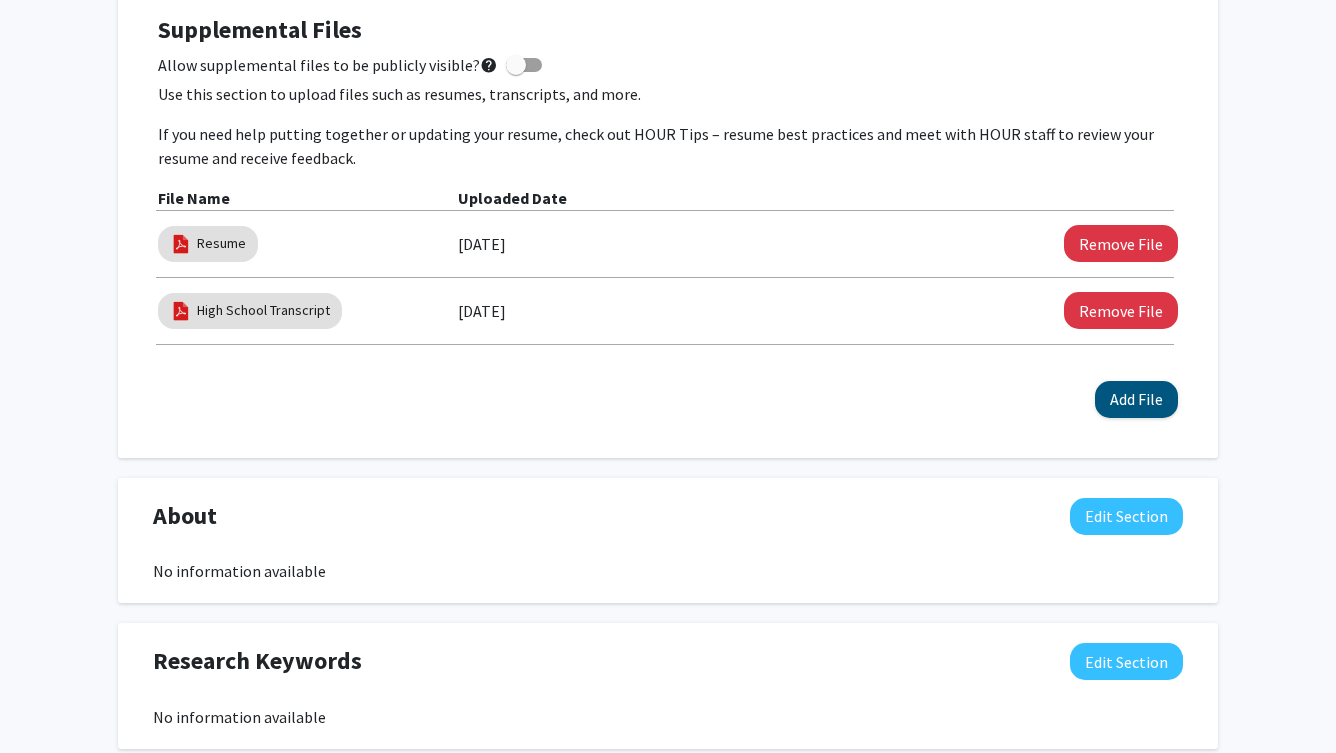 click on "Add File" 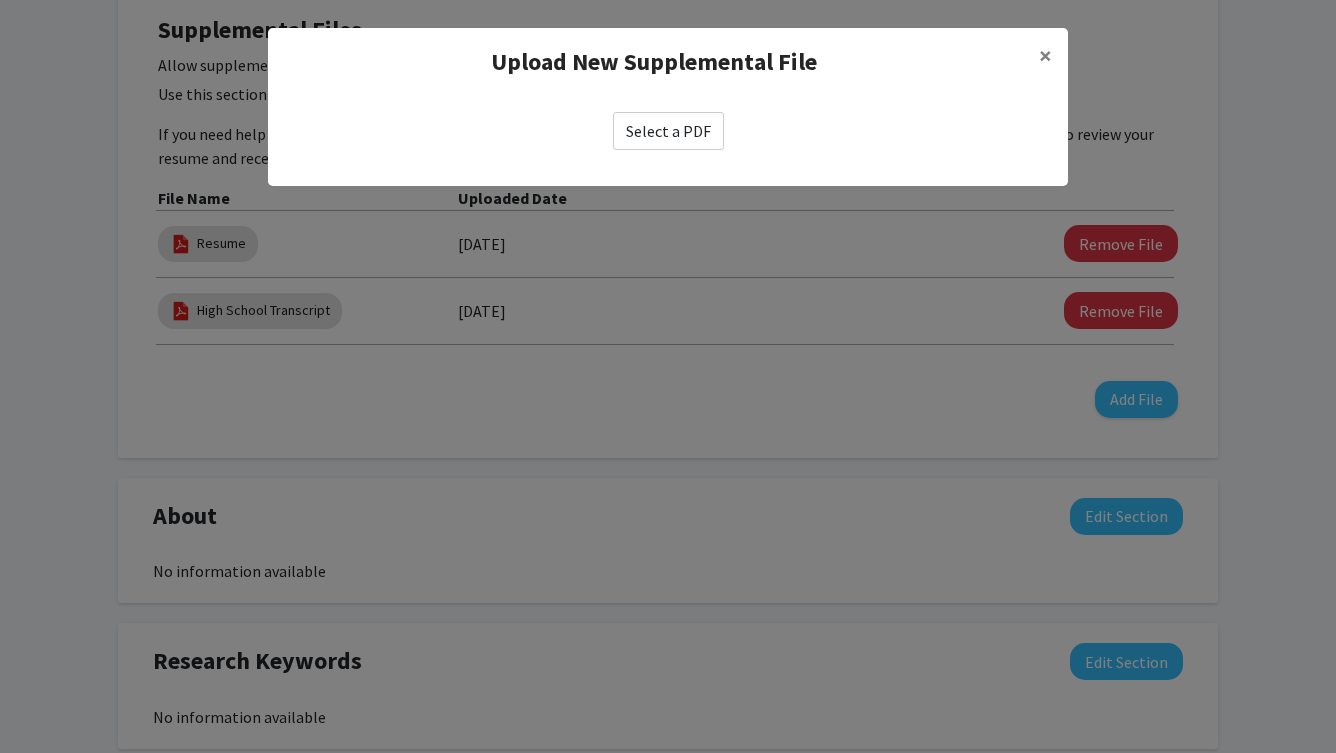 click on "Select a PDF" 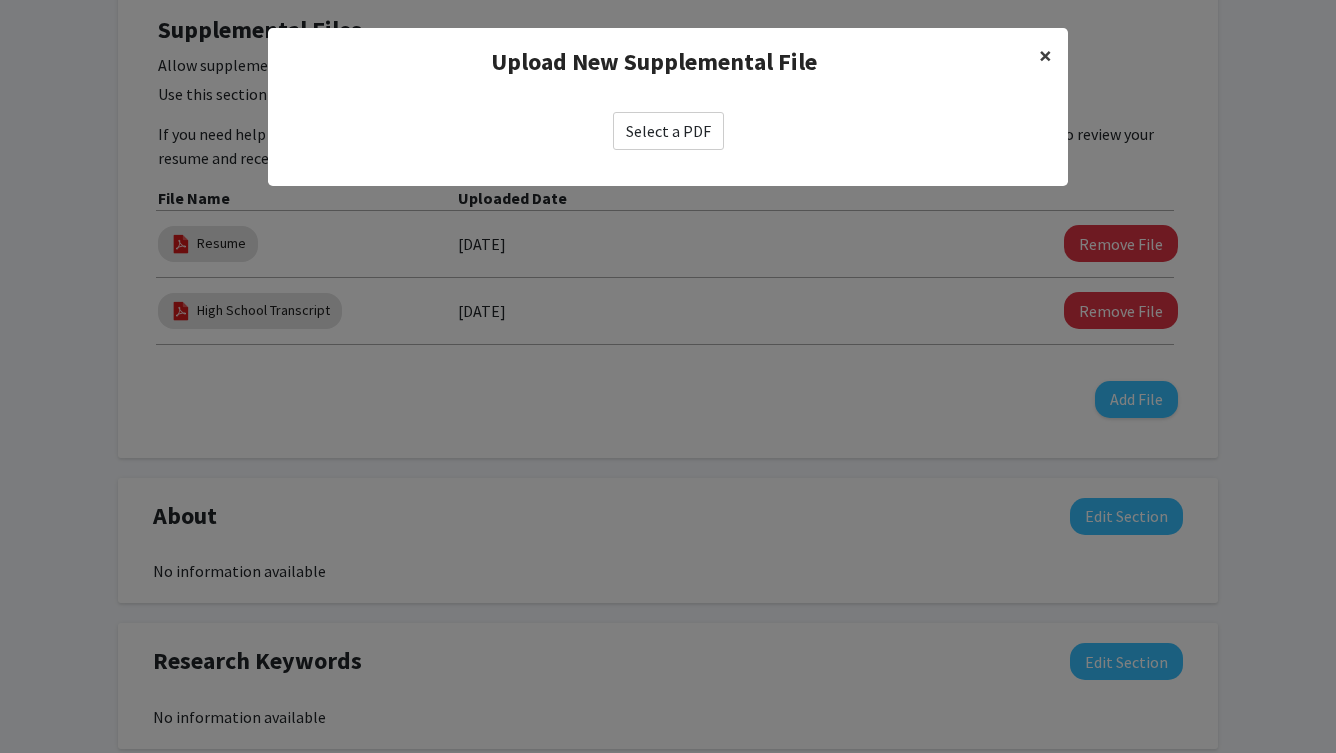 click on "×" 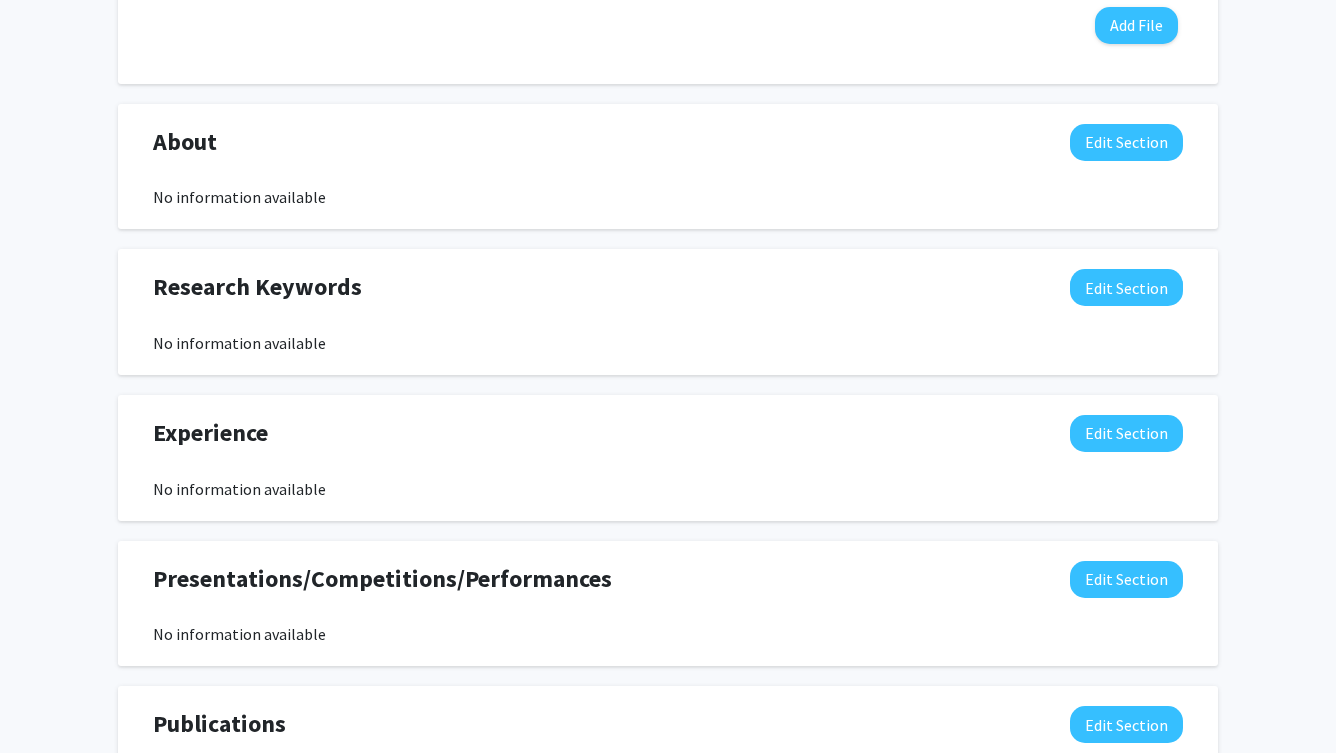 scroll, scrollTop: 979, scrollLeft: 0, axis: vertical 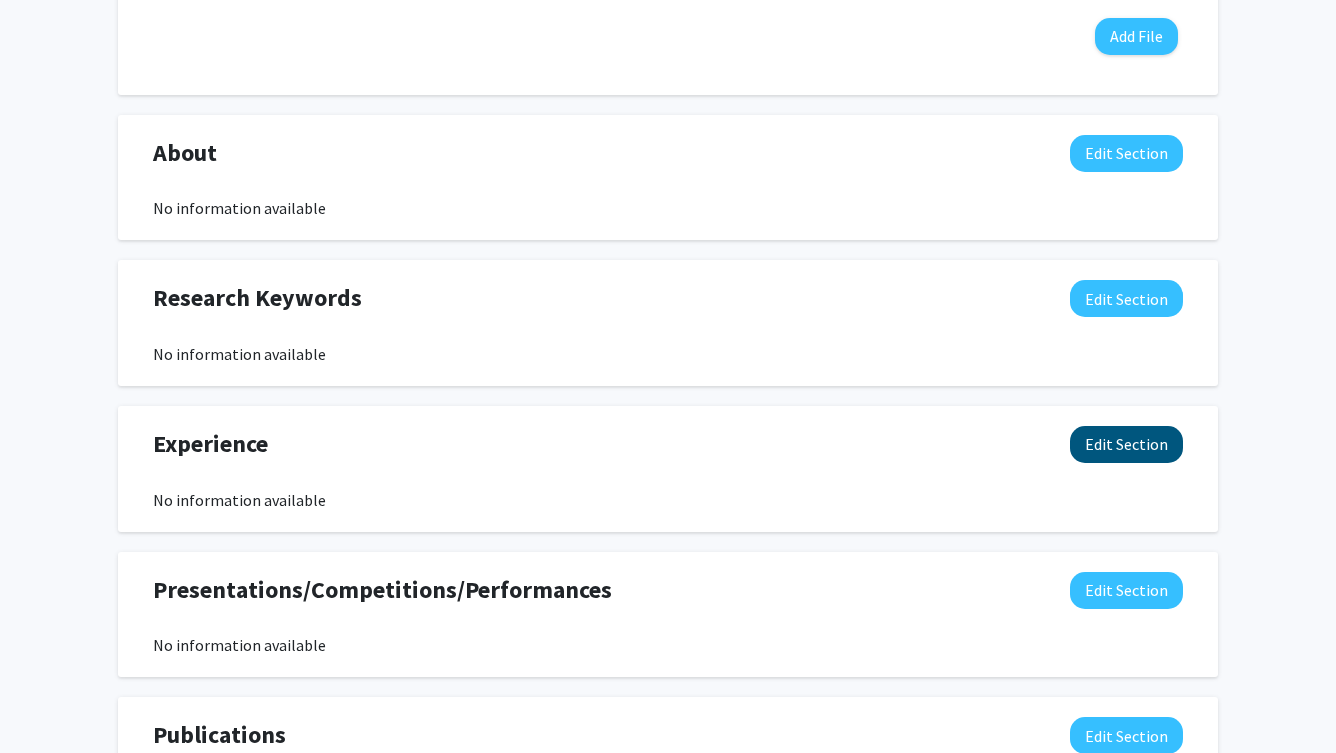 click on "Edit Section" 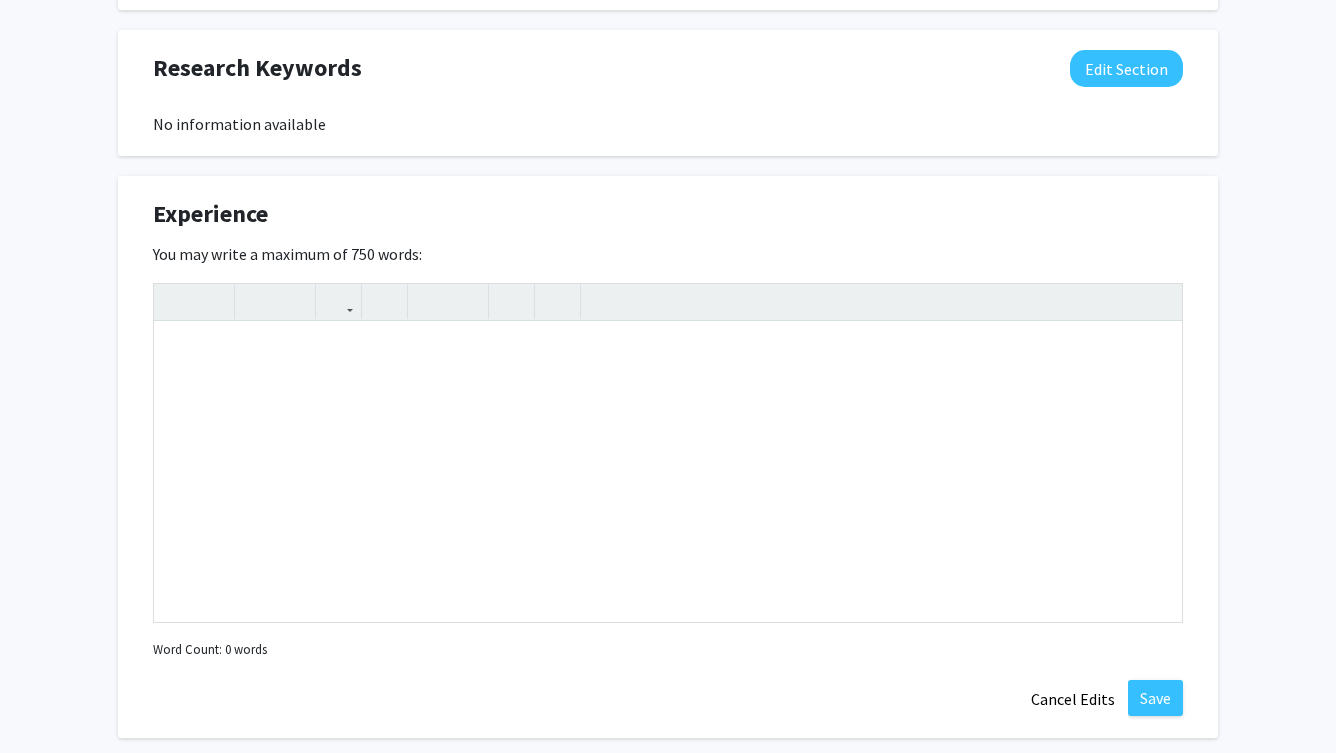 scroll, scrollTop: 1288, scrollLeft: 0, axis: vertical 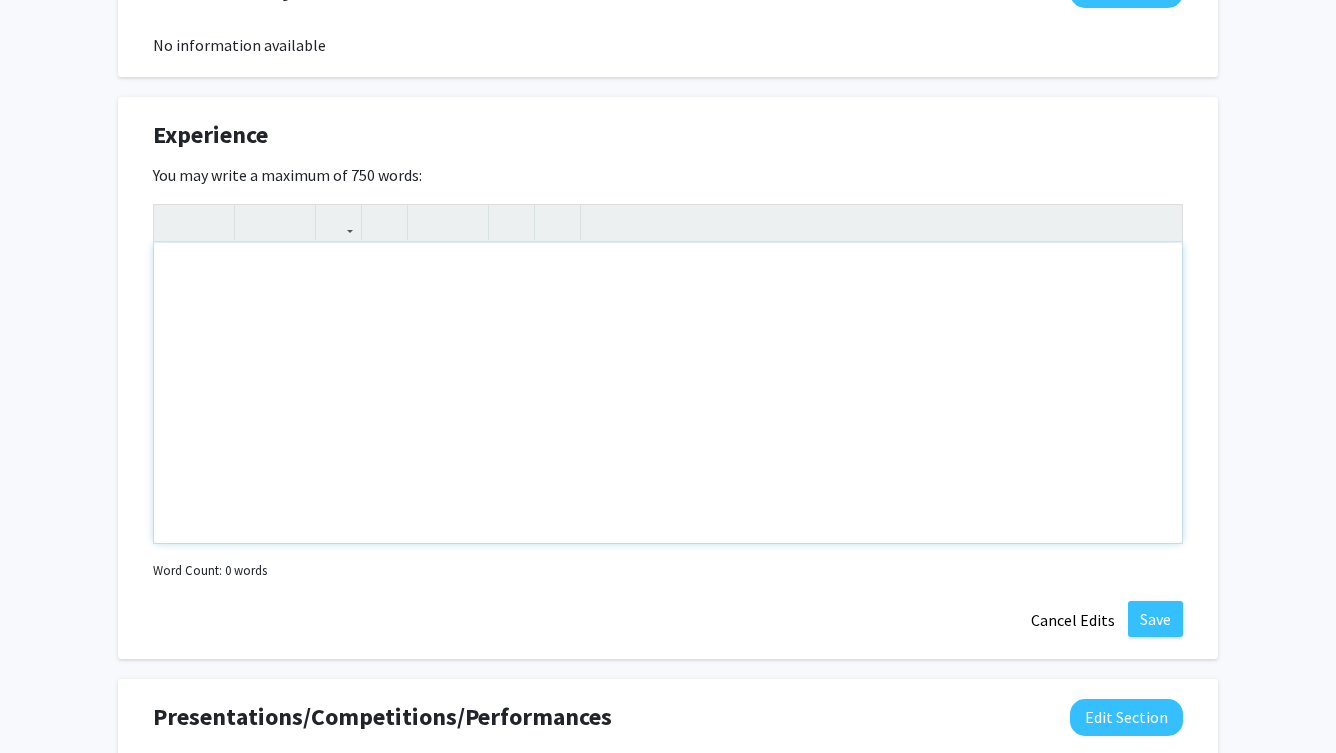 click at bounding box center (668, 393) 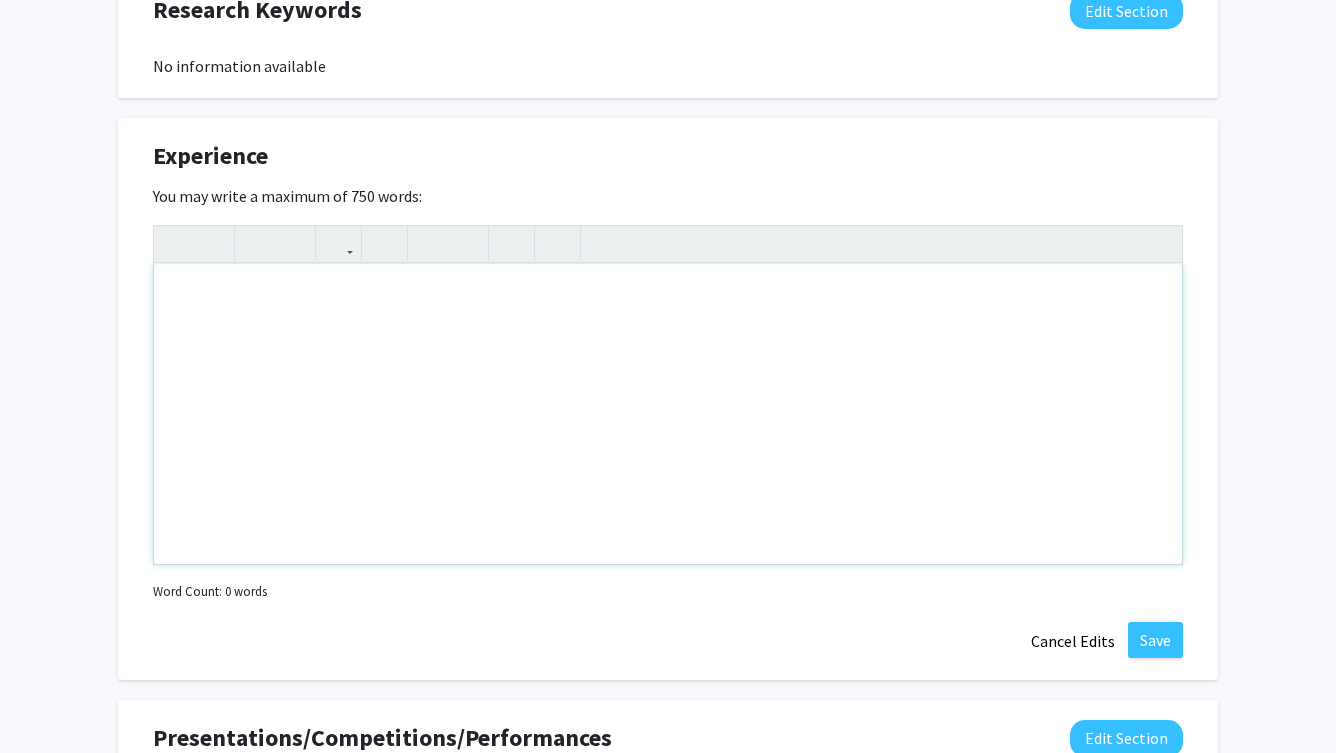 scroll, scrollTop: 1319, scrollLeft: 0, axis: vertical 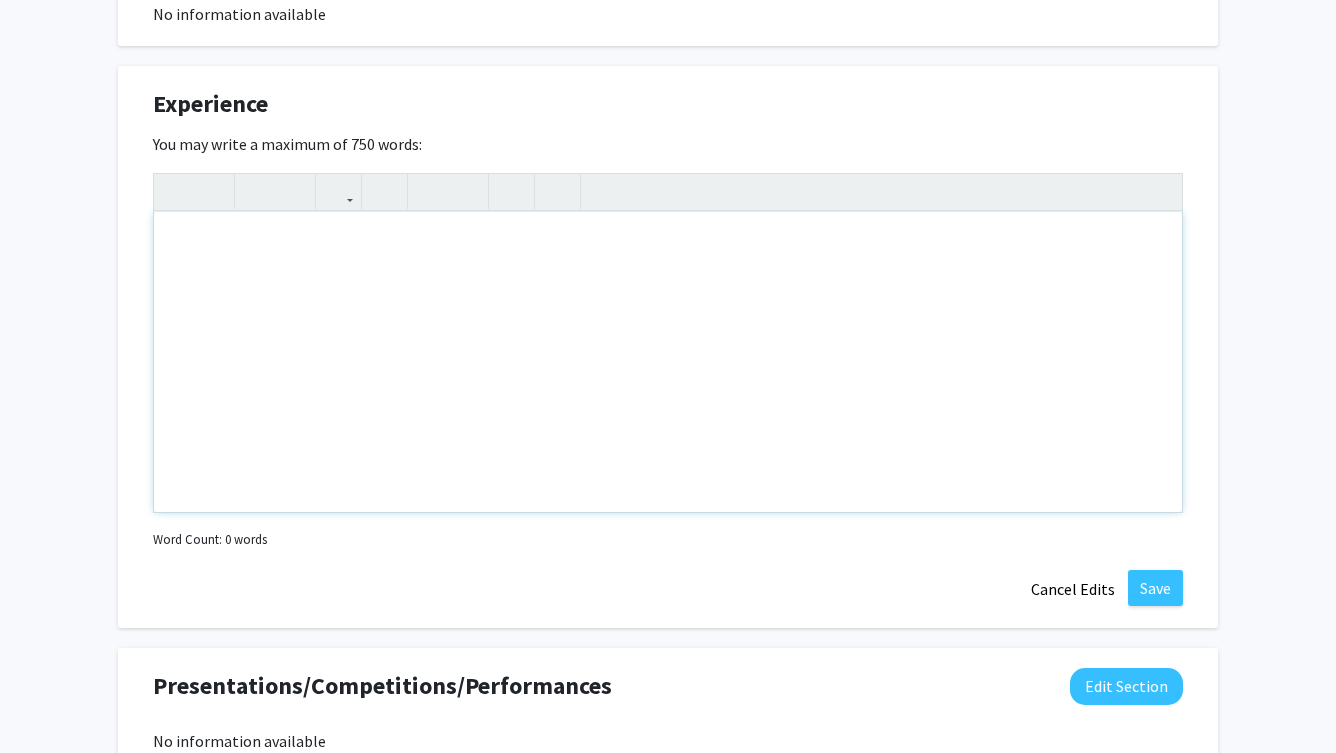 type 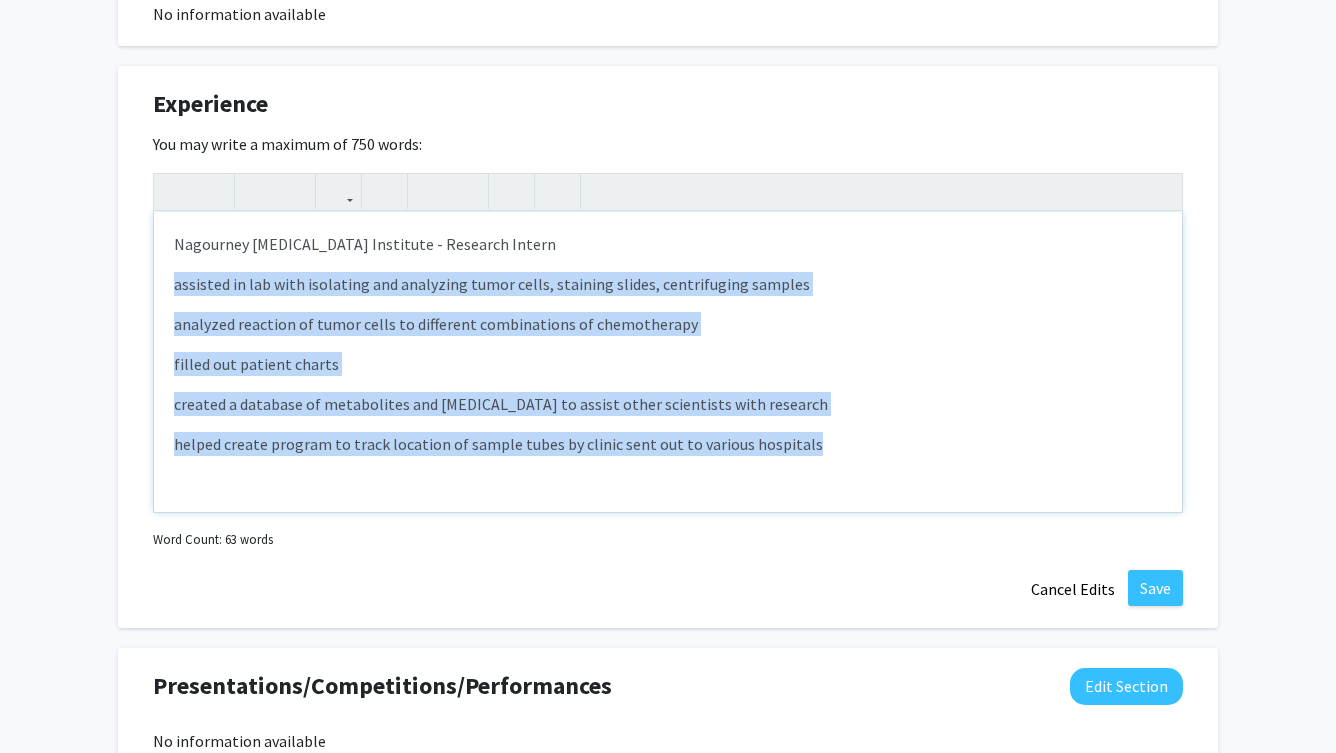 drag, startPoint x: 175, startPoint y: 288, endPoint x: 1057, endPoint y: 498, distance: 906.6554 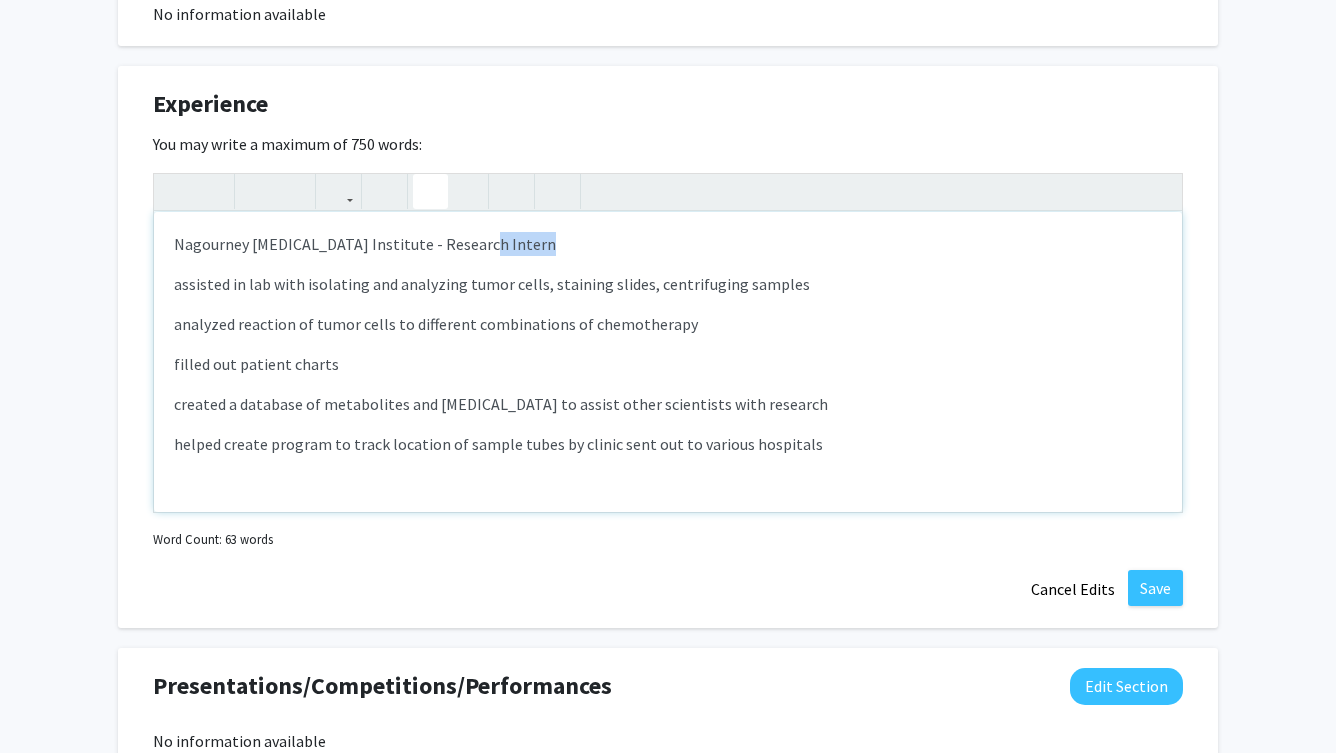 click 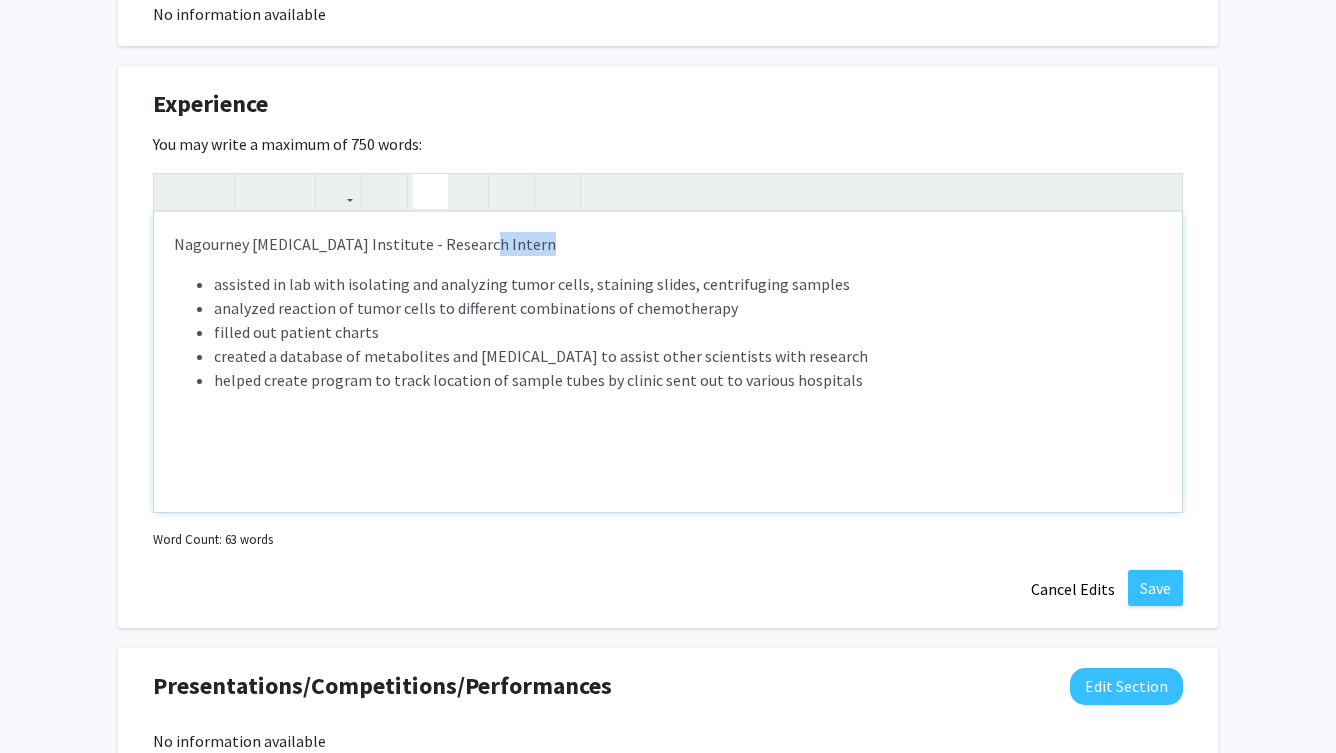 click on "assisted in lab with isolating and analyzing tumor cells, staining slides, centrifuging samples analyzed reaction of tumor cells to different combinations of chemotherapy filled out patient charts created a database of metabolites and amino acids to assist other scientists with research helped create program to track location of sample tubes by clinic sent out to various hospitals" at bounding box center (668, 332) 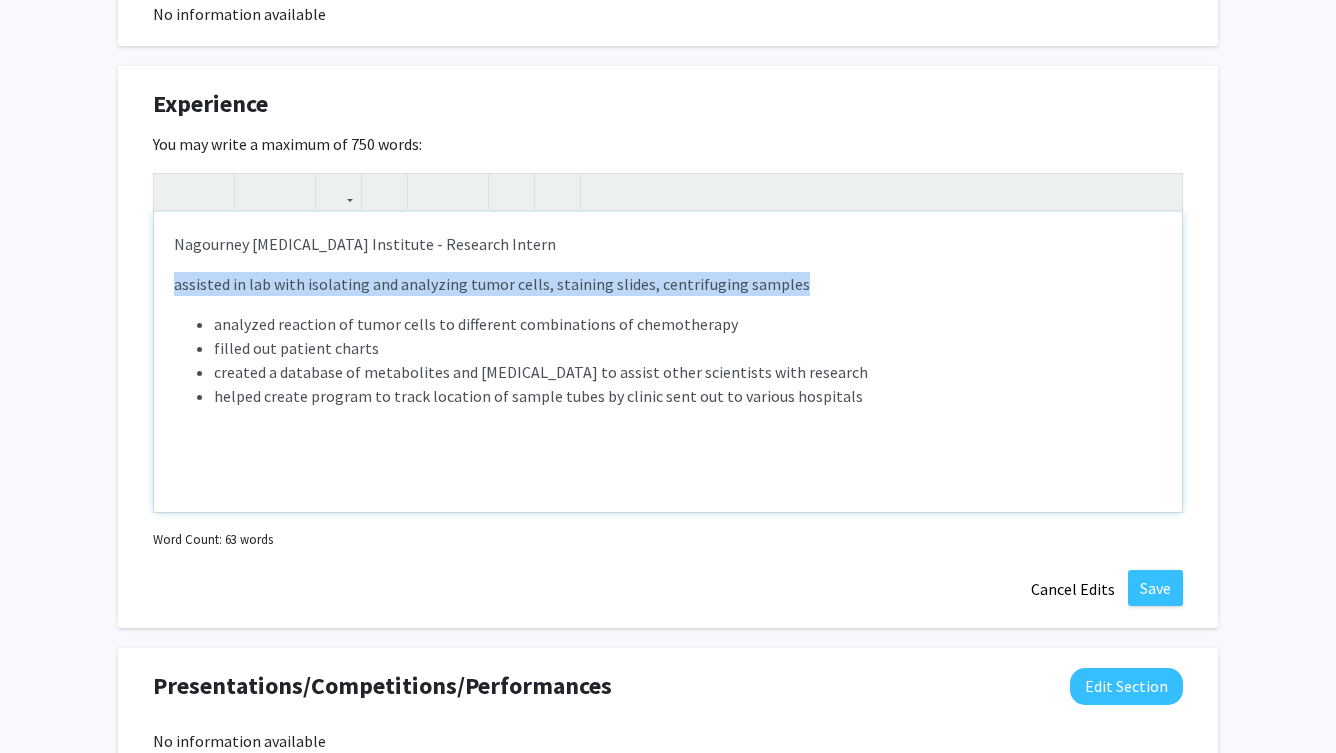 drag, startPoint x: 177, startPoint y: 286, endPoint x: 969, endPoint y: 289, distance: 792.0057 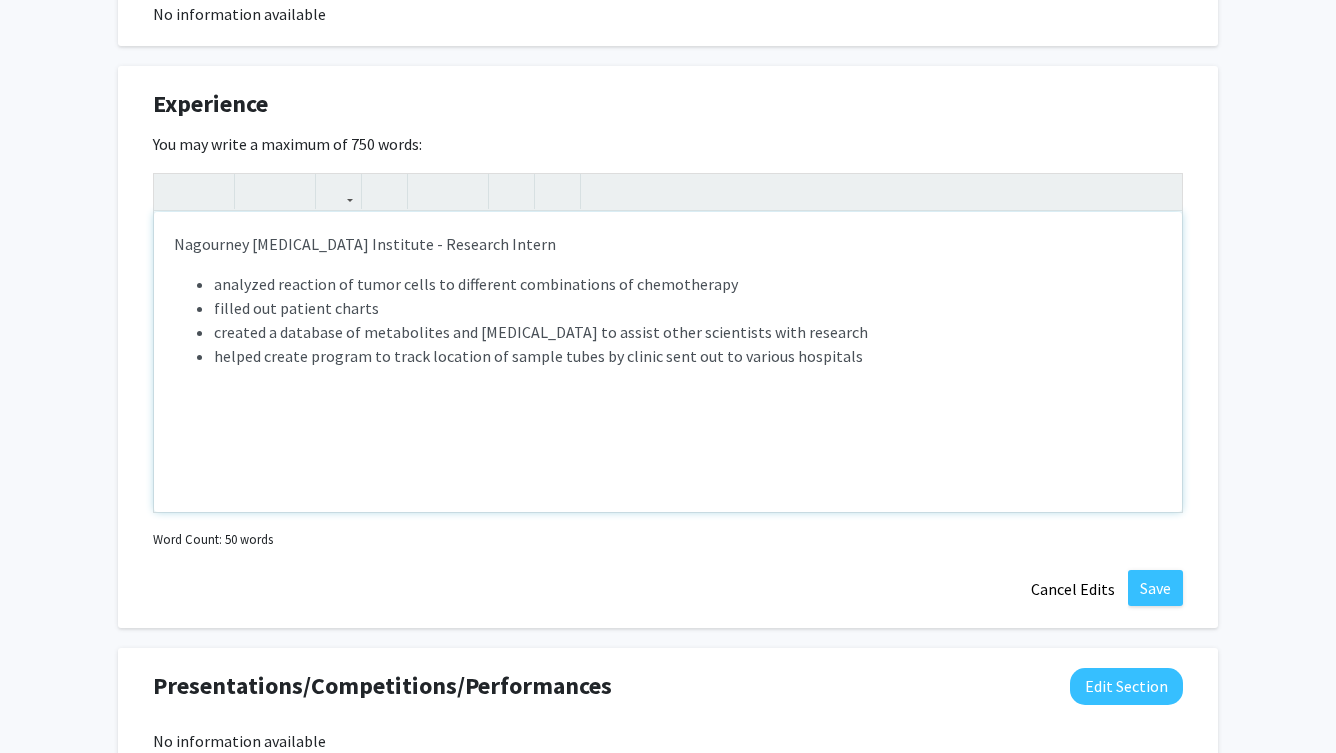 click on "analyzed reaction of tumor cells to different combinations of chemotherapy" at bounding box center (476, 284) 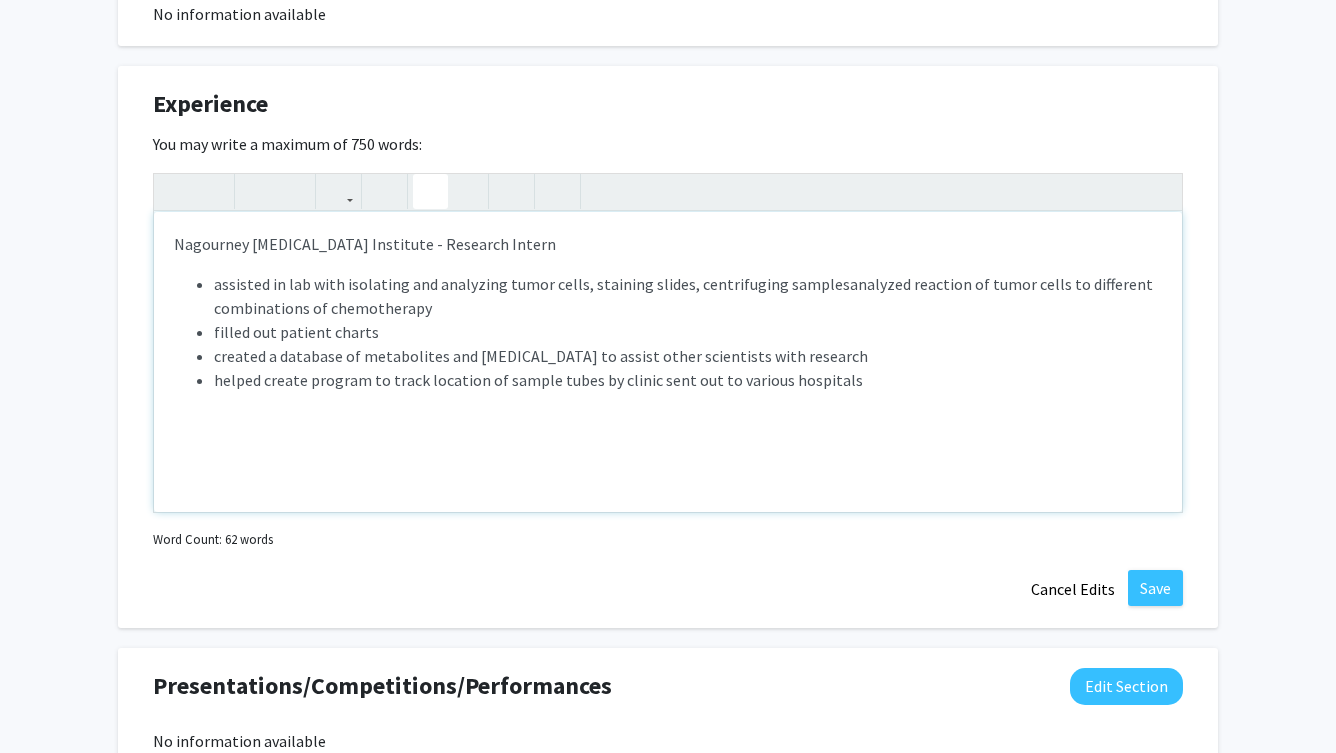 click on "Nagourney Cancer Institute - Research Intern assisted in lab with isolating and analyzing tumor cells, staining slides, centrifuging samplesanalyzed reaction of tumor cells to different combinations of chemotherapy filled out patient charts created a database of metabolites and amino acids to assist other scientists with research helped create program to track location of sample tubes by clinic sent out to various hospitals" at bounding box center (668, 362) 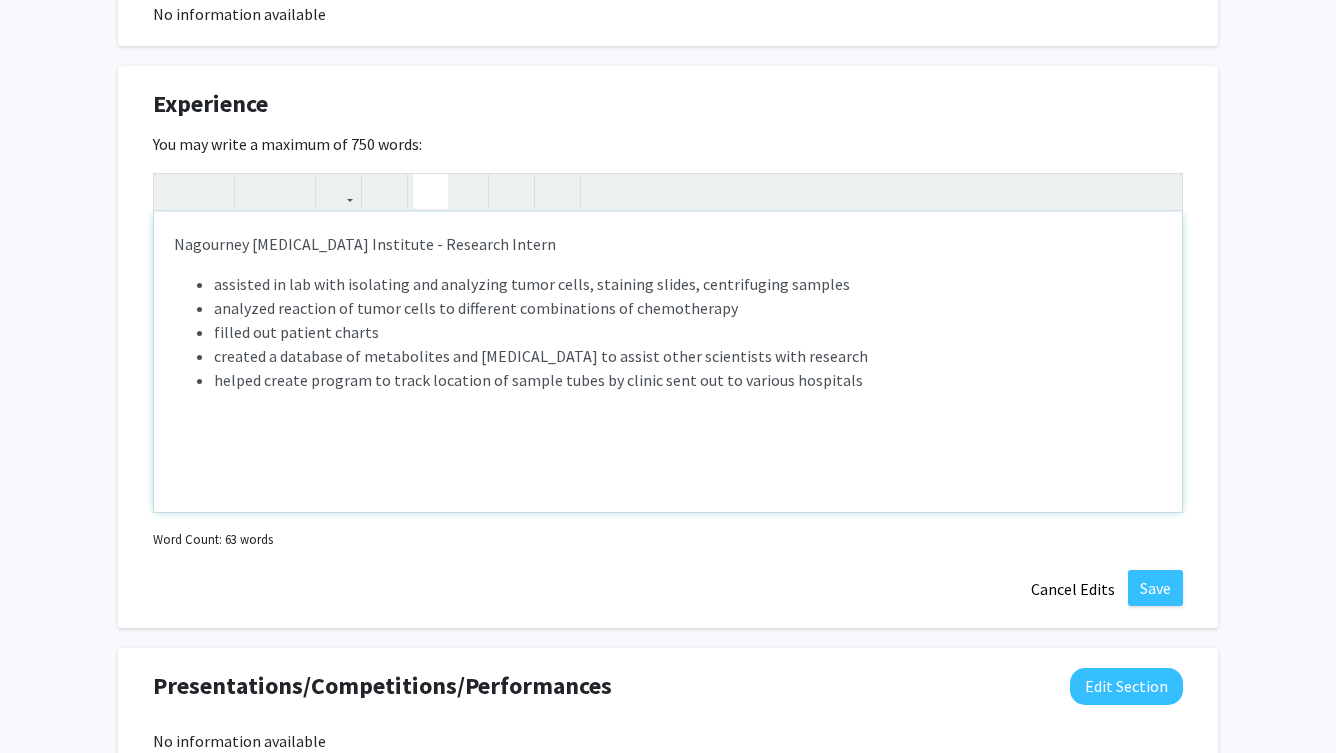 click on "helped create program to track location of sample tubes by clinic sent out to various hospitals" at bounding box center [688, 380] 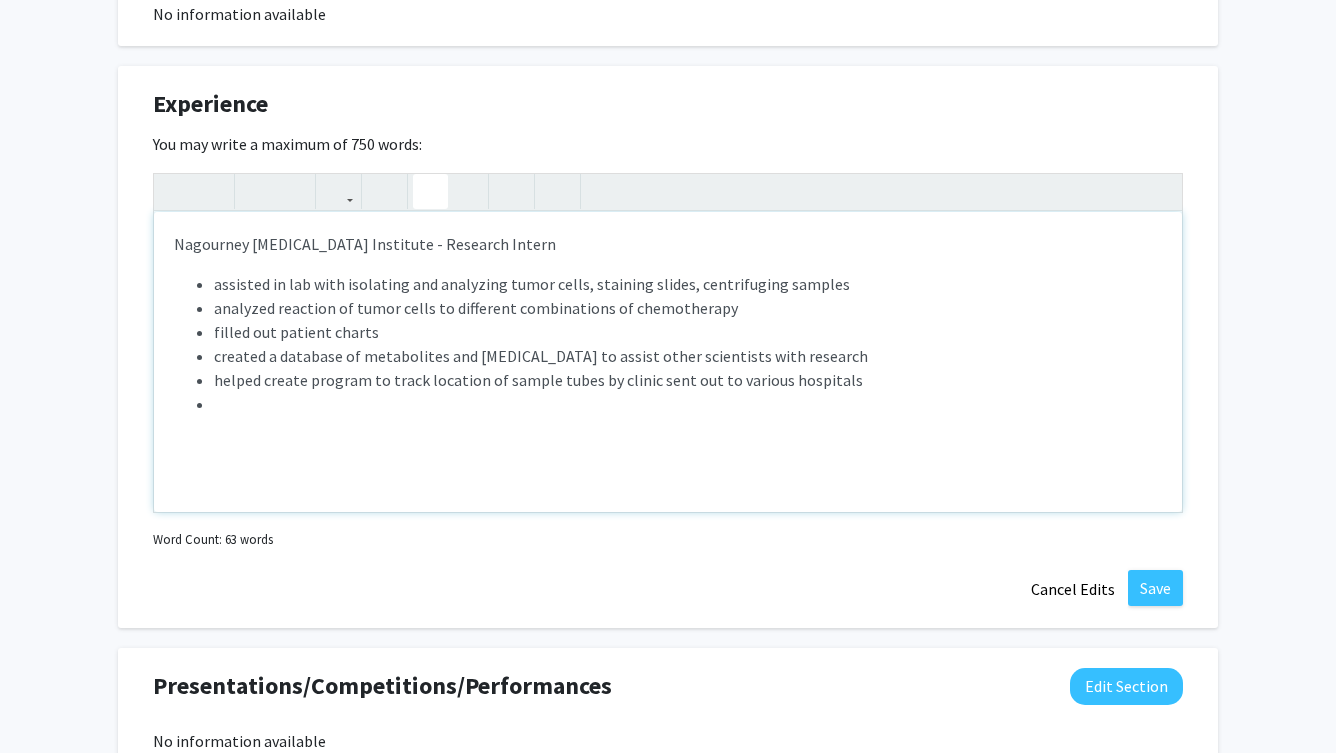 click 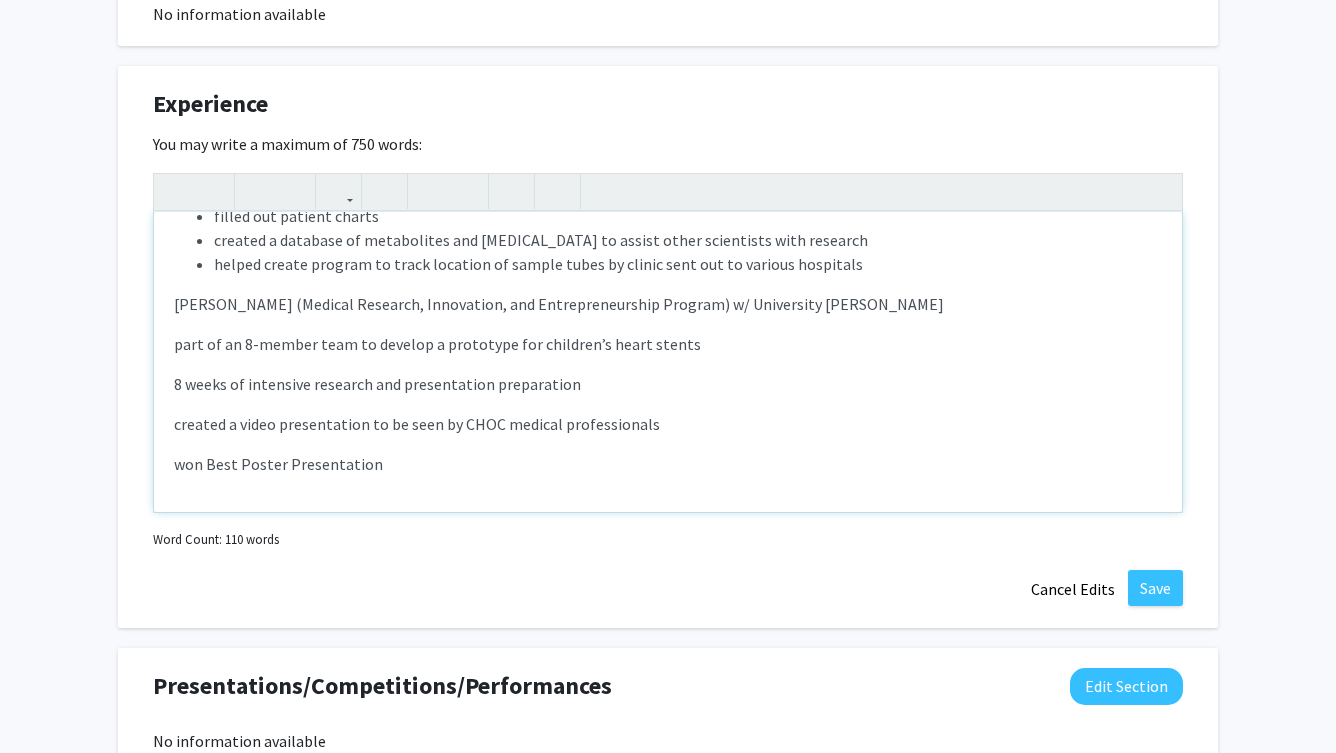 scroll, scrollTop: 116, scrollLeft: 0, axis: vertical 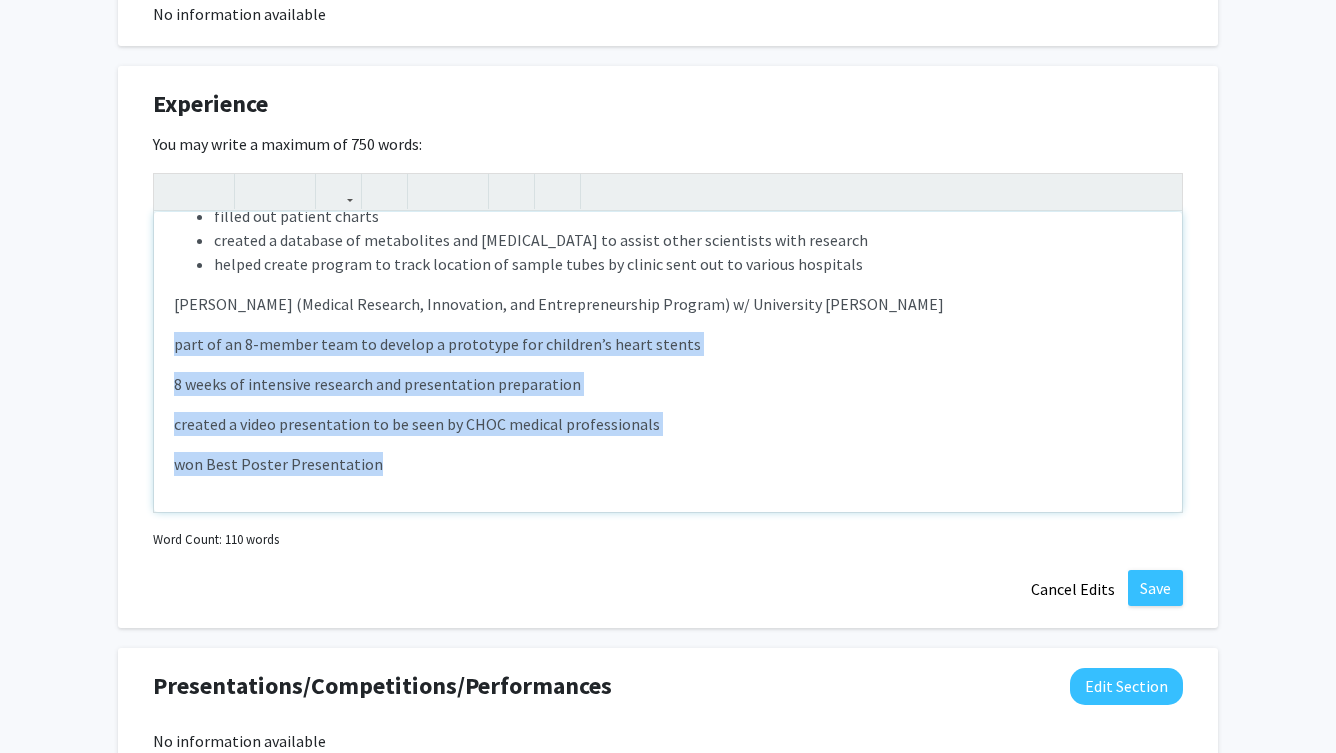 drag, startPoint x: 165, startPoint y: 352, endPoint x: 486, endPoint y: 512, distance: 358.6656 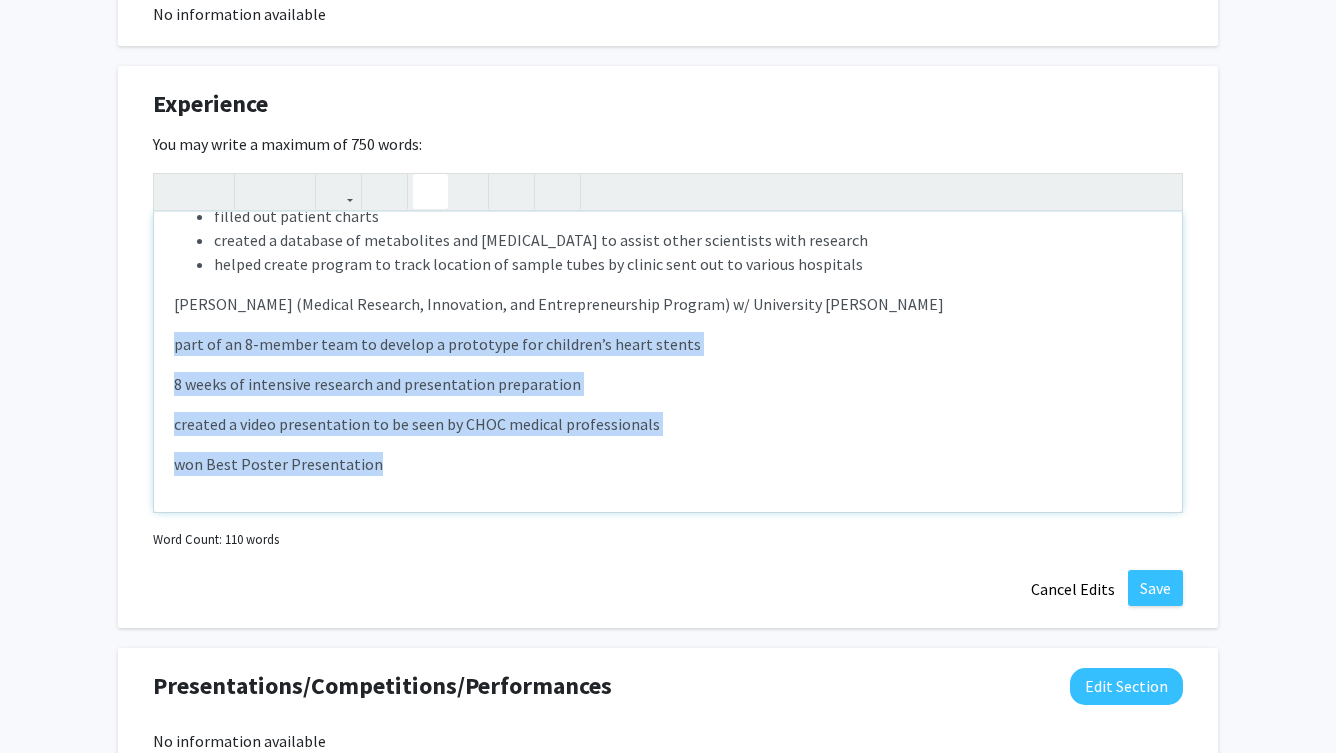 type on "<p>Nagourney Cancer Institute - Research Intern</p><p><ul><li><span style="font-size: 1rem;">assisted in lab with isolating and analyzing tumor cells, staining slides, centrifuging samples</span></li><li><span style="font-size: 1rem;">analyzed reaction of tumor cells to different combinations of chemotherapy</span><br></li><li><span style="font-size: 1rem;">filled out patient charts</span><br></li><li><span style="font-size: 1rem;">created a database of metabolites and amino acids to assist other scientists with research</span><br></li><li><span style="font-size: 1rem;">helped create program to track location of sample tubes by clinic sent out to various hospitals</span><br></li></ul>MIRE (Medical Research, Innovation, and Entrepreneurship Program) w/ University Lab Partners</p><p><ul><li><span style="font-size: 1rem;">part of an 8-member team to develop a prototype for children’s heart stents</span><br></li><li><span style="font-size: 1rem;">8 weeks of intensive research and presentation preparation</span..." 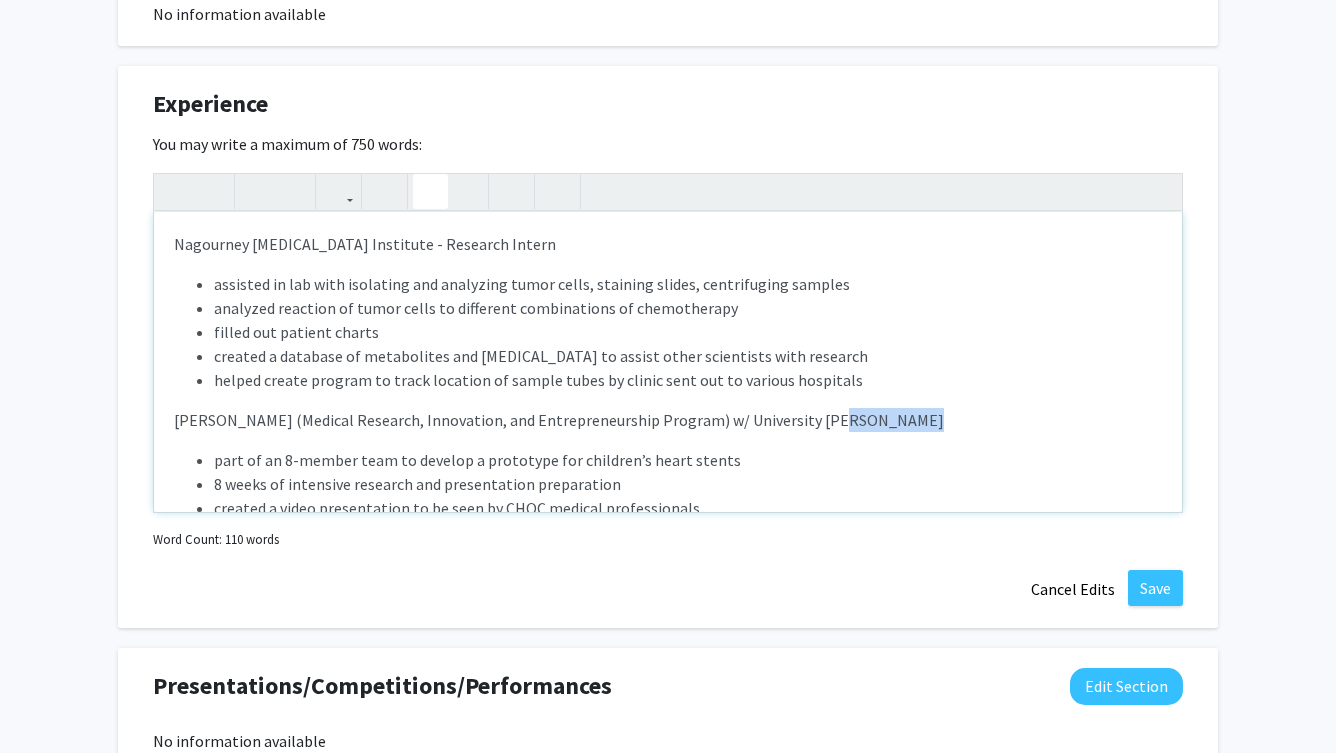 scroll, scrollTop: 0, scrollLeft: 0, axis: both 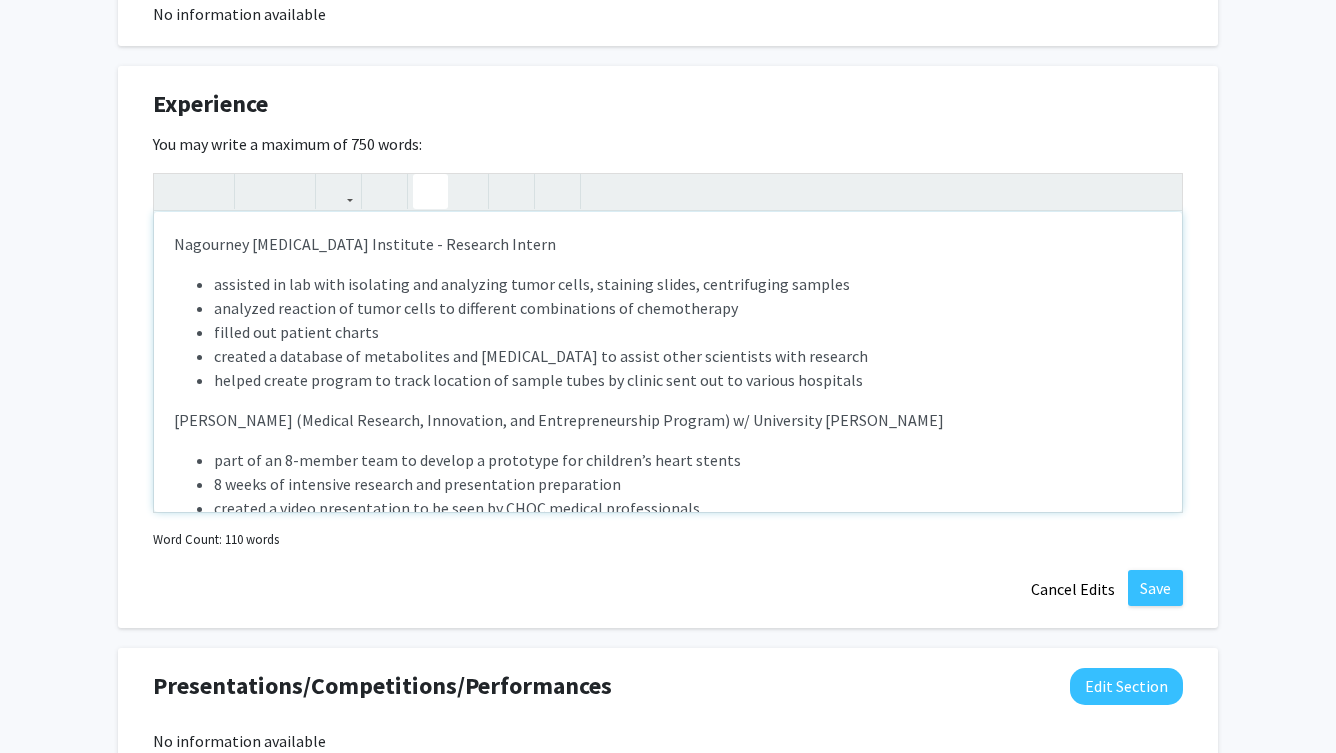 click on "helped create program to track location of sample tubes by clinic sent out to various hospitals" at bounding box center (538, 380) 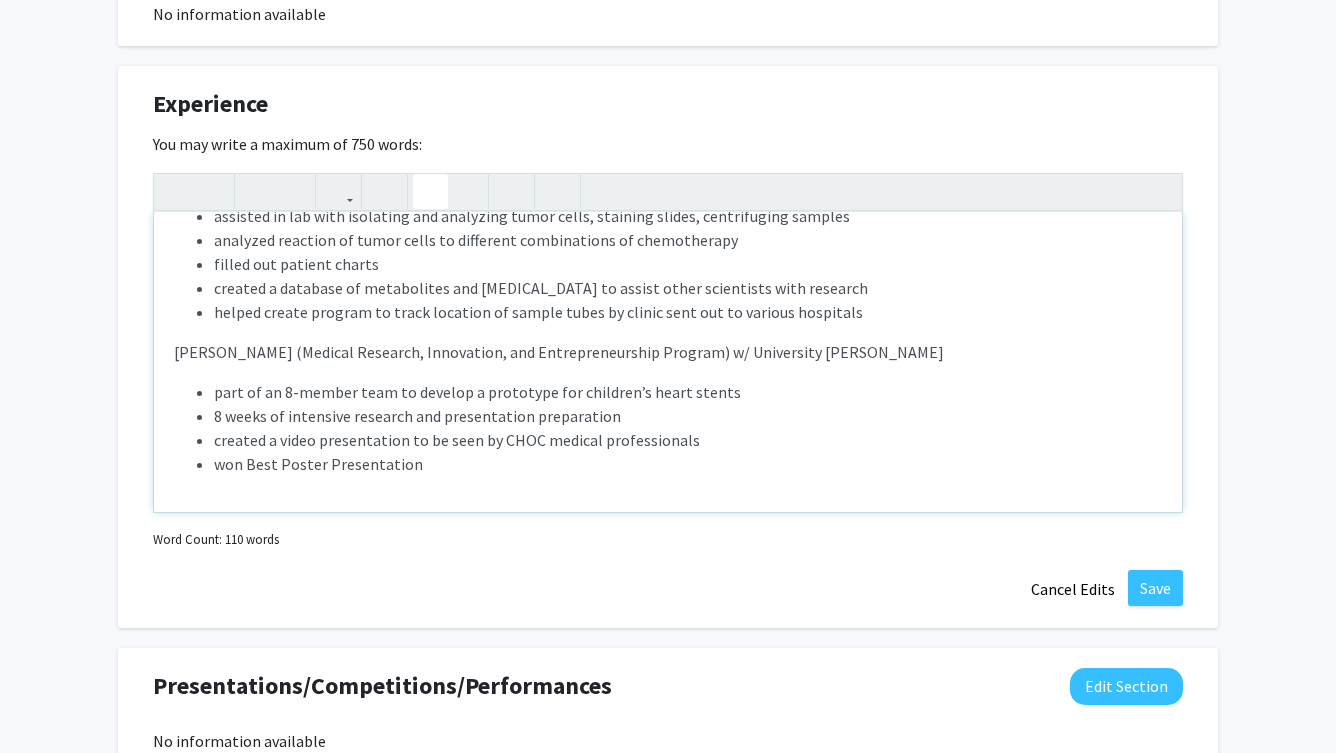 scroll, scrollTop: 0, scrollLeft: 0, axis: both 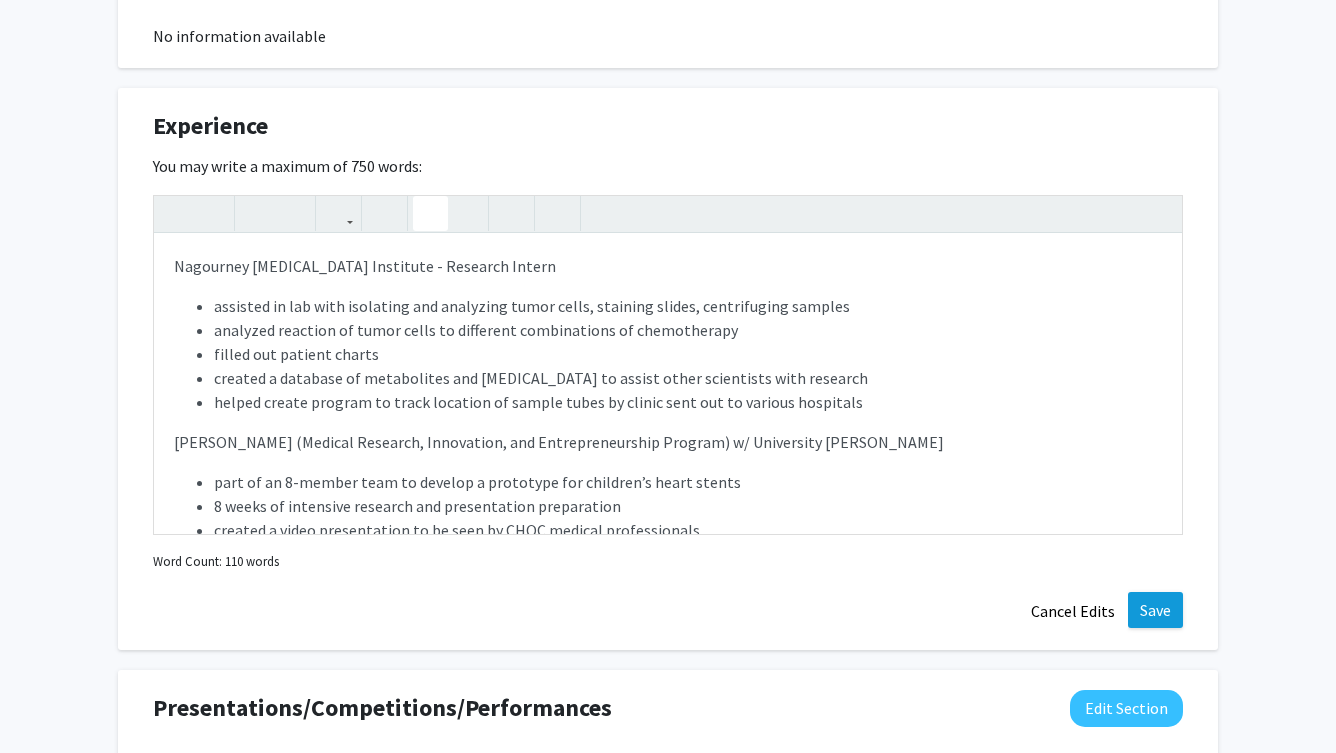click on "Save" 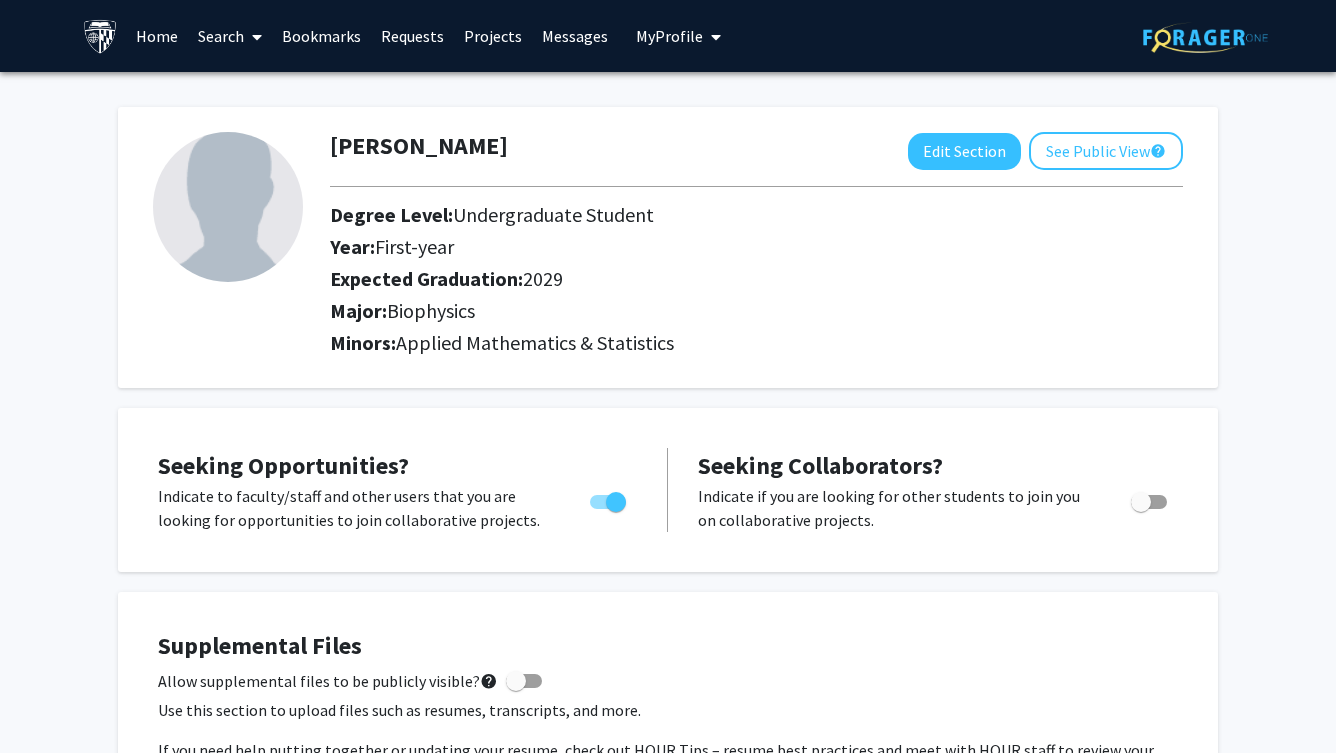 scroll, scrollTop: 0, scrollLeft: 0, axis: both 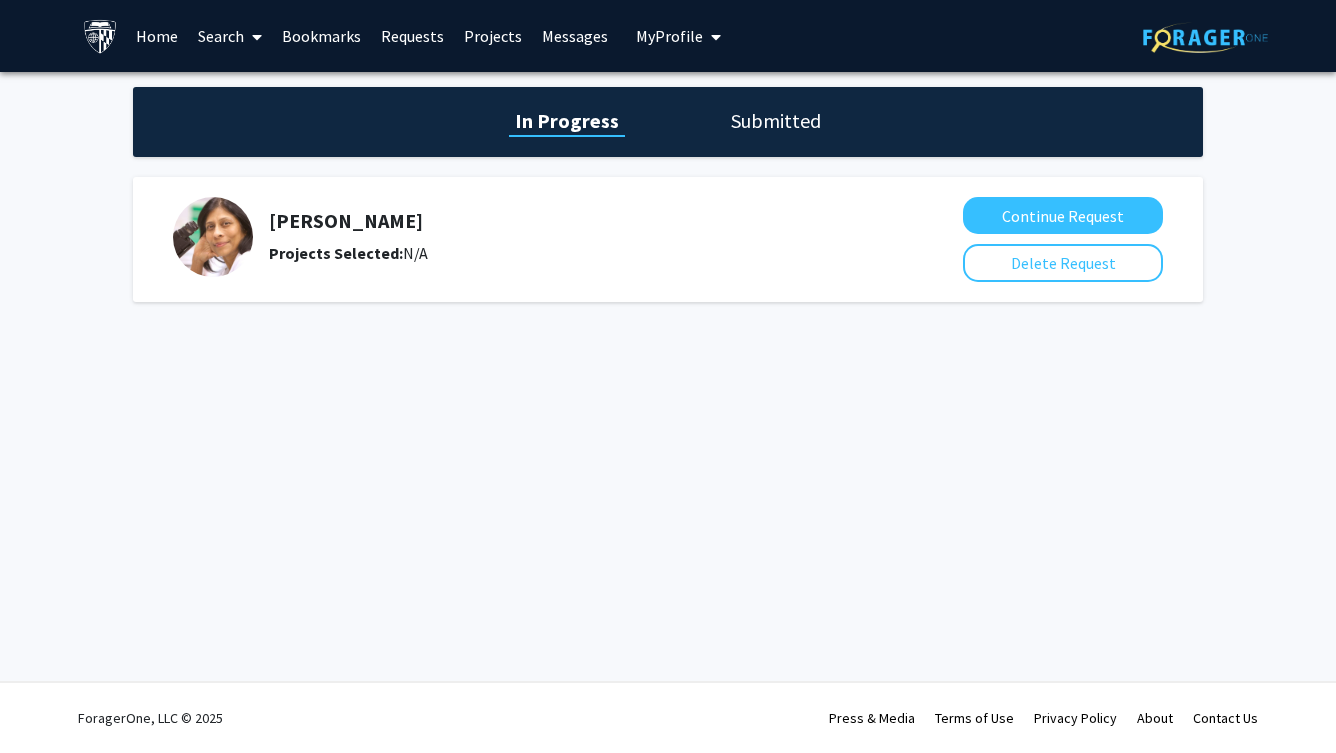 click on "Bookmarks" at bounding box center (321, 36) 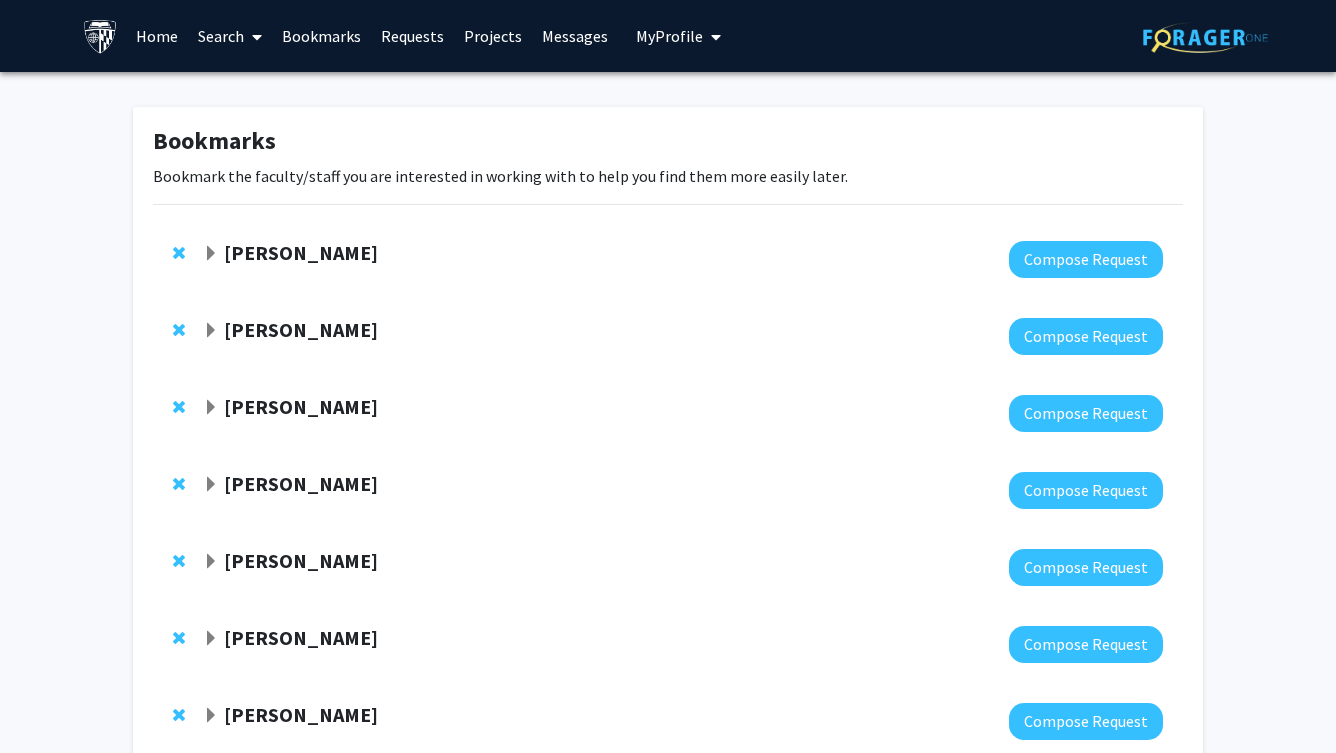 click on "Requests" at bounding box center [412, 36] 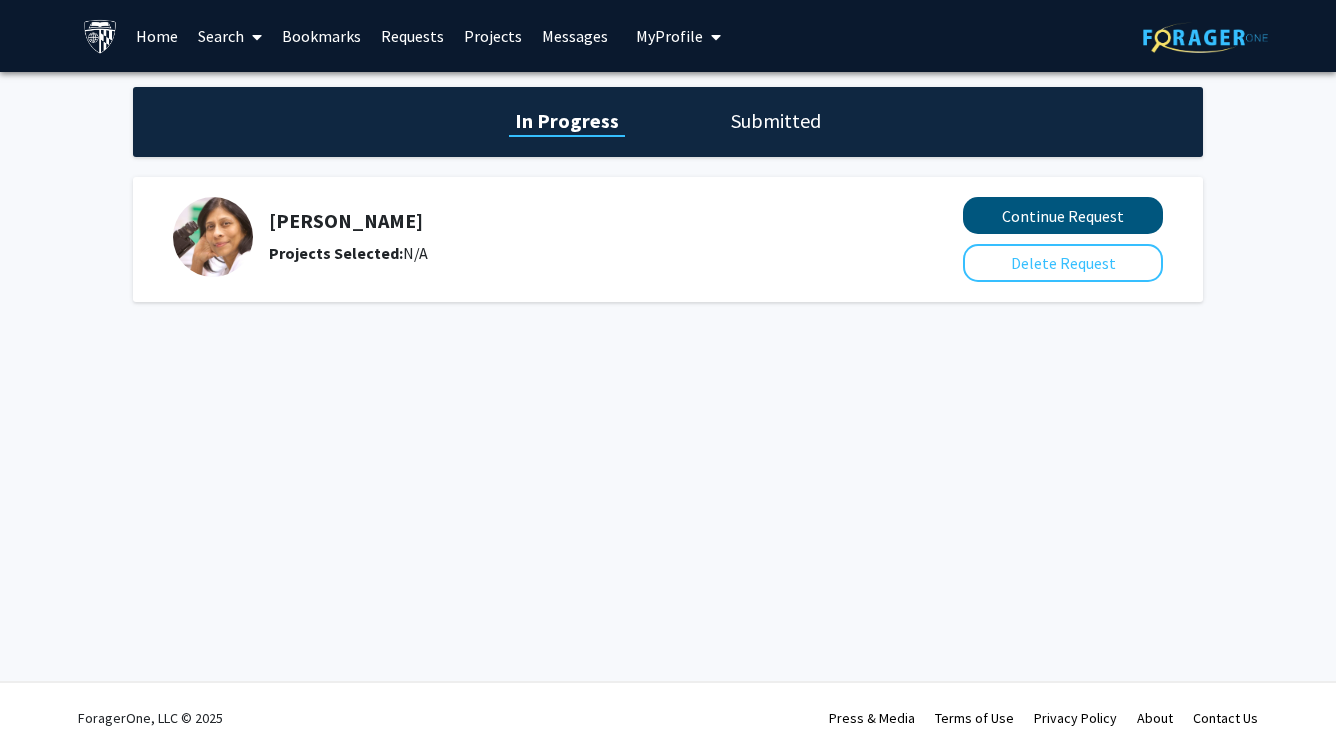 click on "Continue Request" 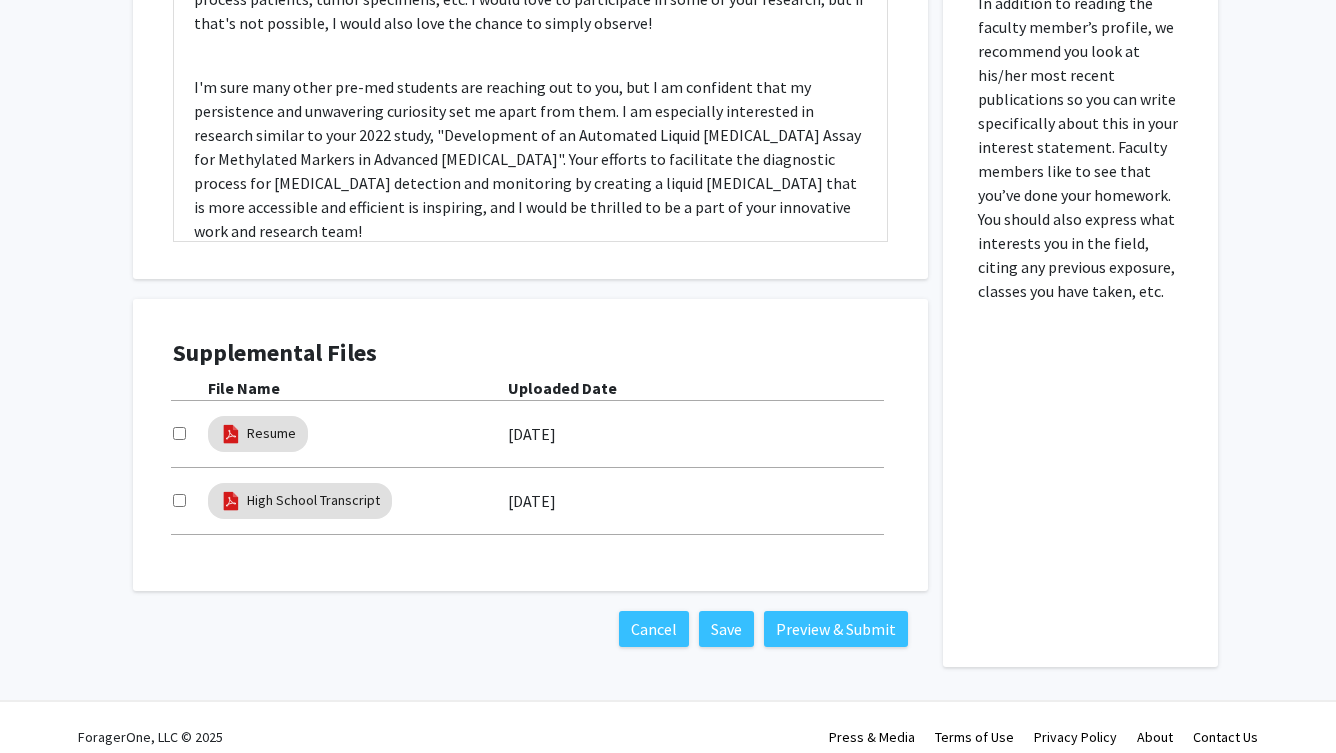 scroll, scrollTop: 1143, scrollLeft: 0, axis: vertical 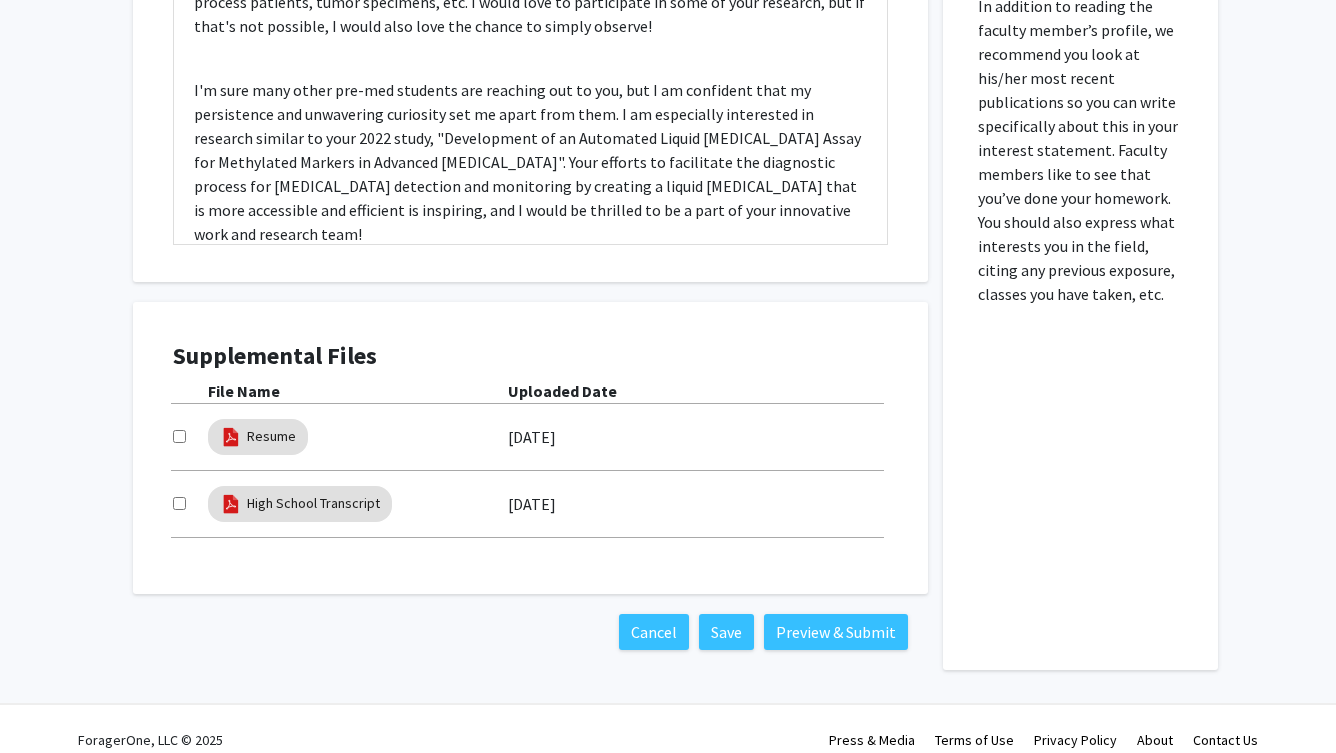 click at bounding box center (179, 436) 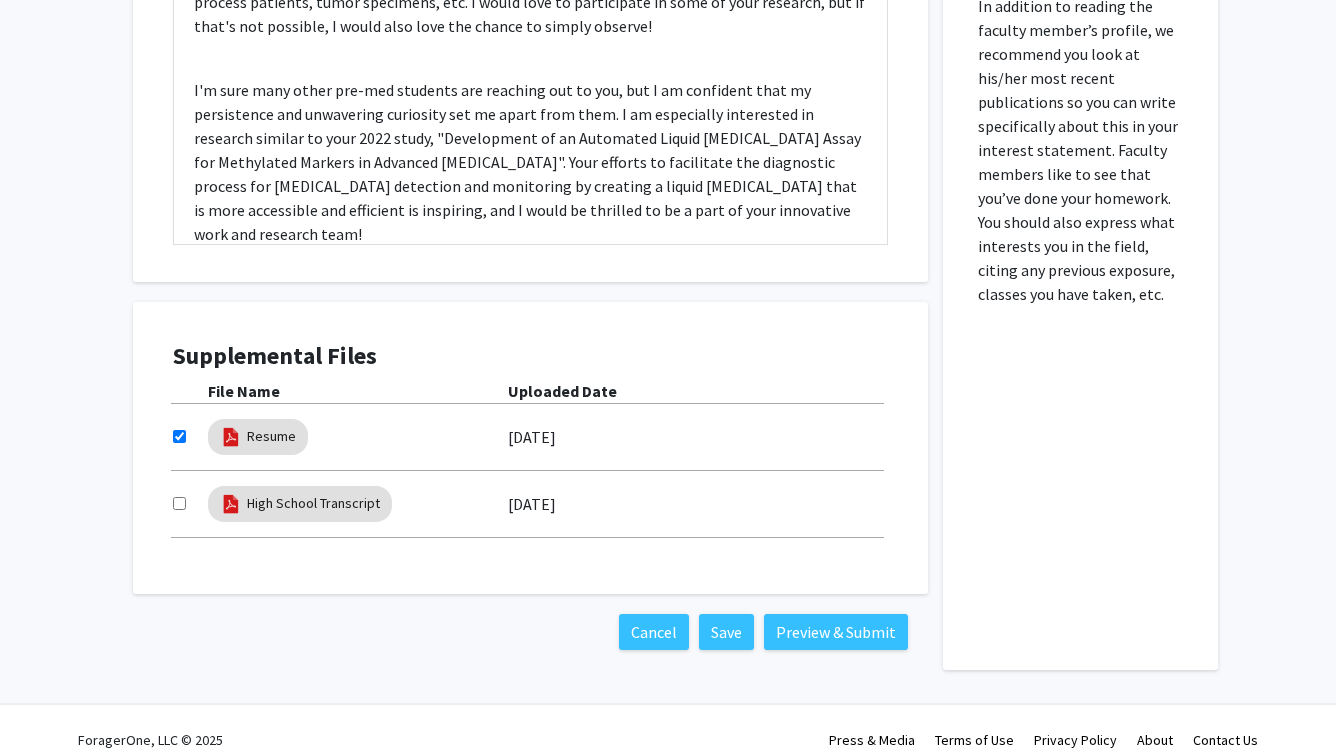 click at bounding box center (179, 503) 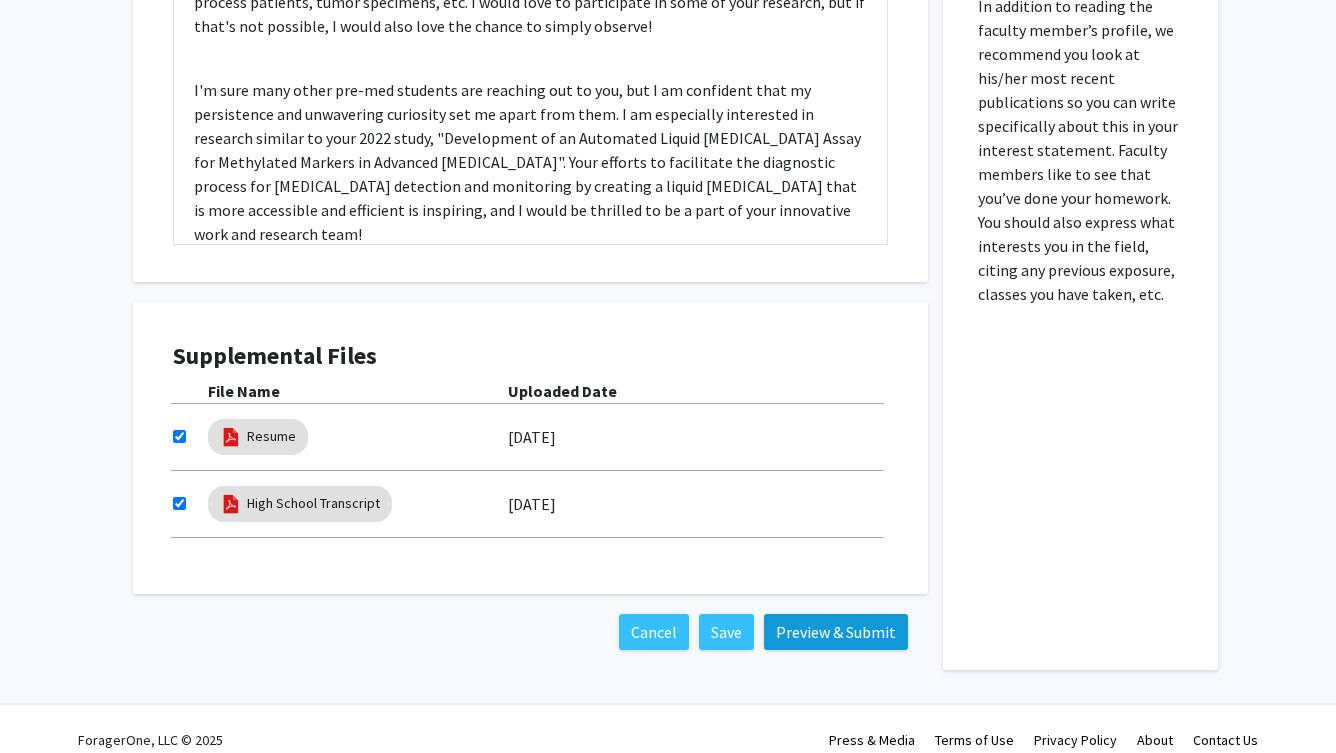 click on "Preview & Submit" at bounding box center [836, 632] 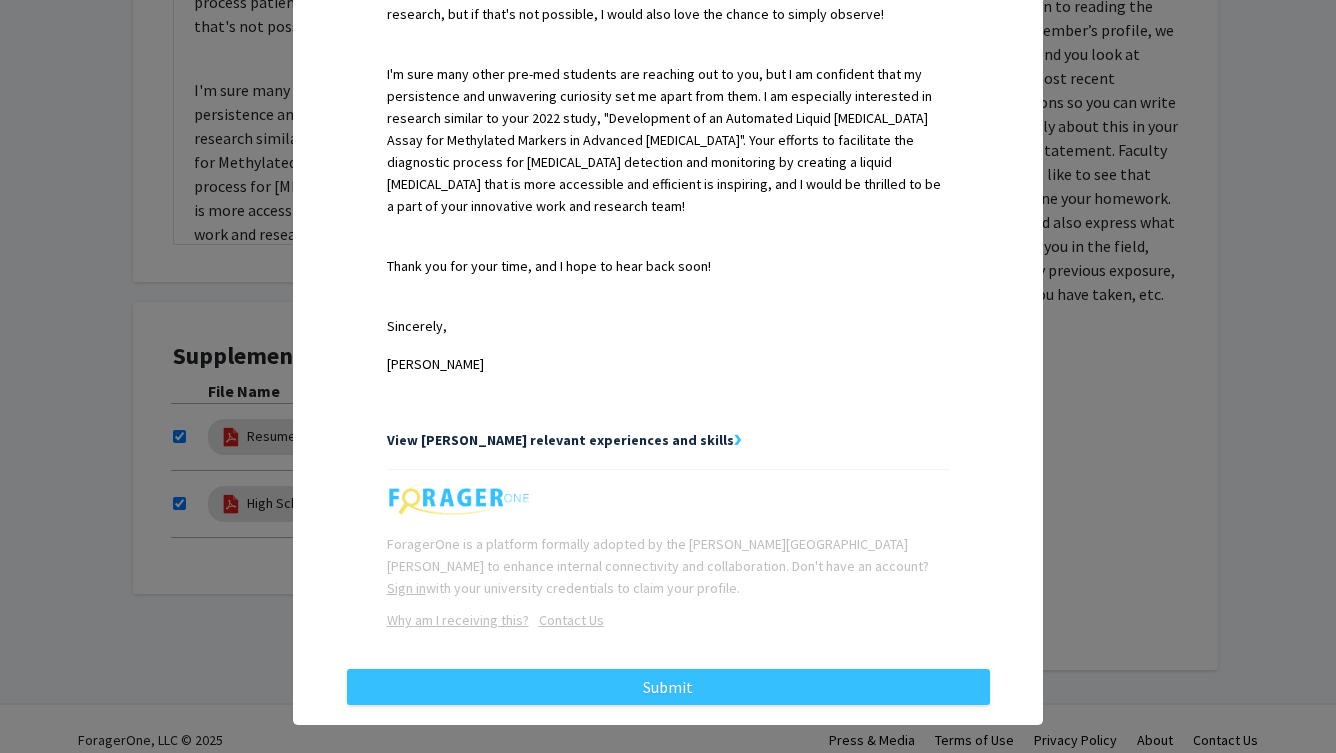 scroll, scrollTop: 756, scrollLeft: 0, axis: vertical 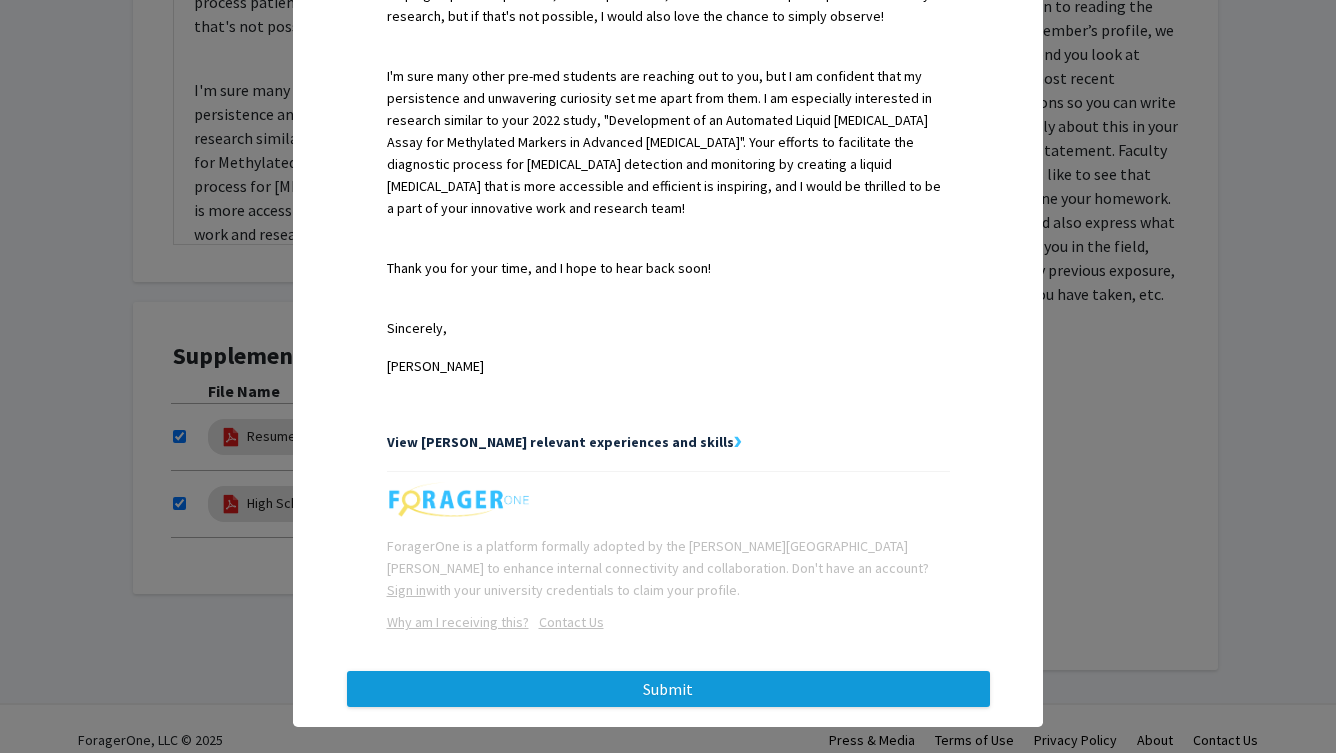 click on "Submit" at bounding box center (668, 689) 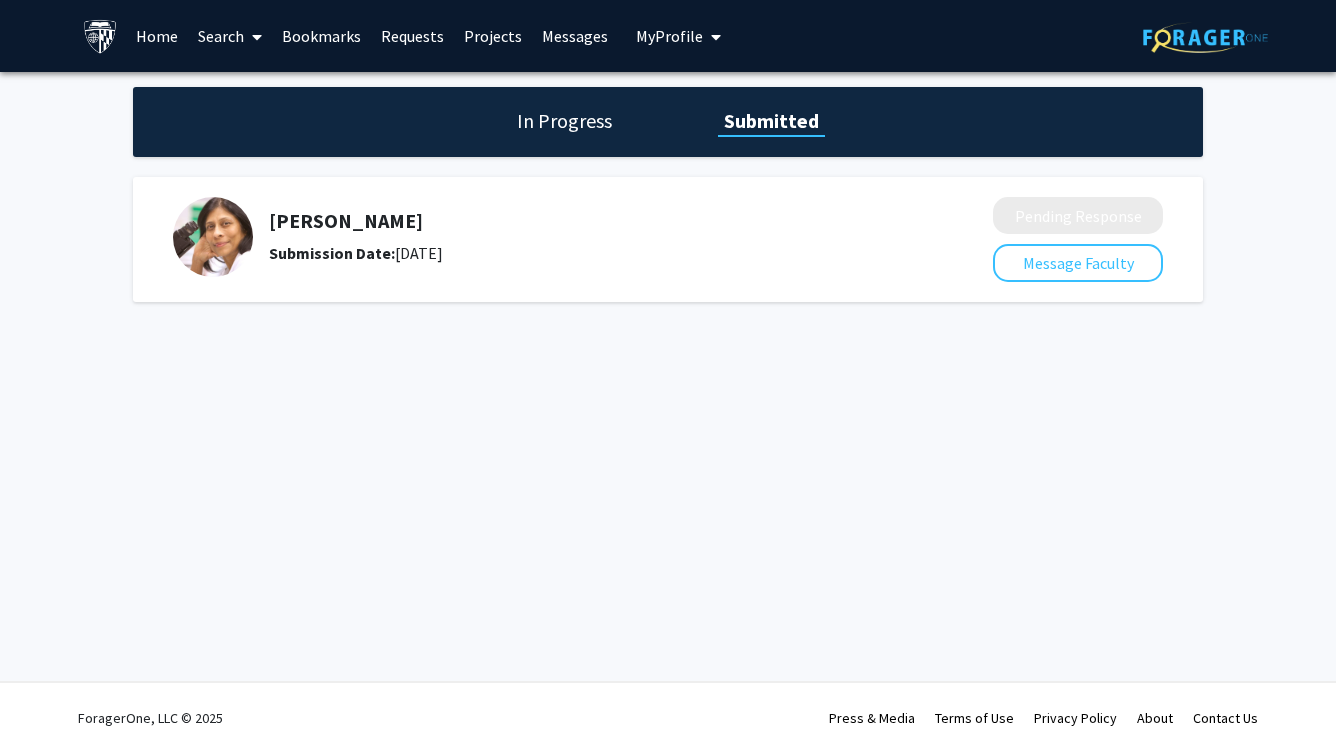 scroll, scrollTop: 0, scrollLeft: 0, axis: both 